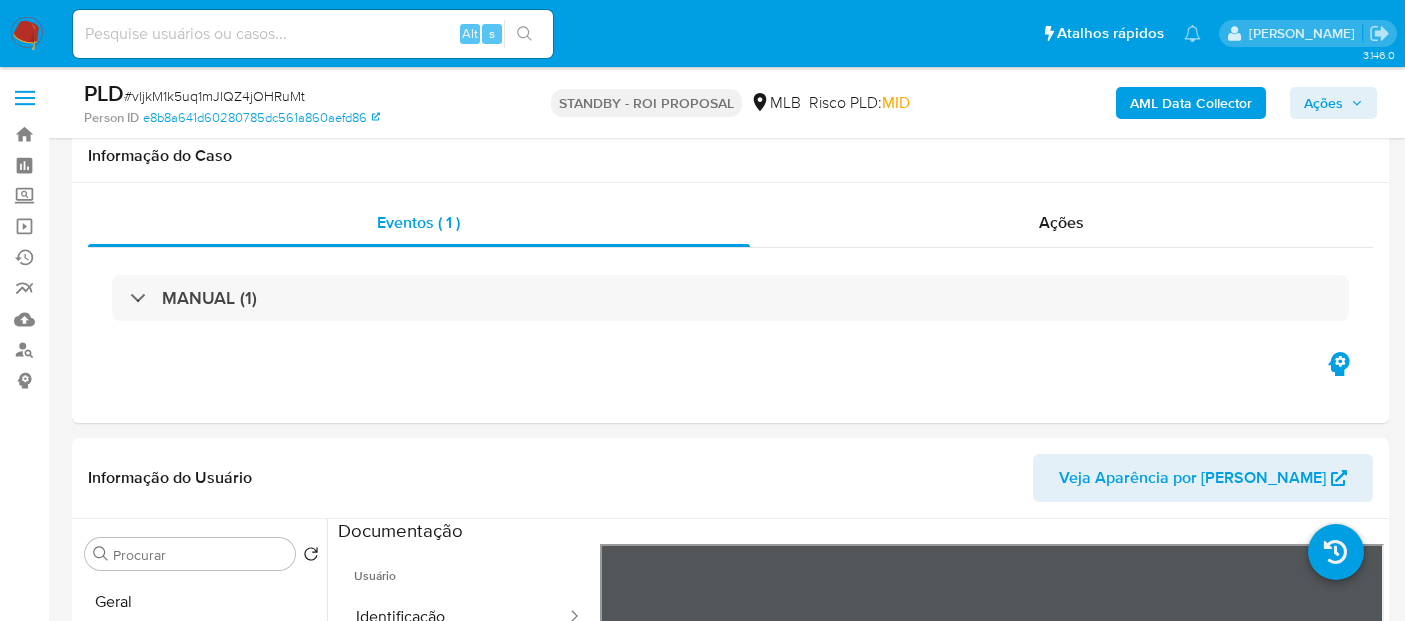 select on "10" 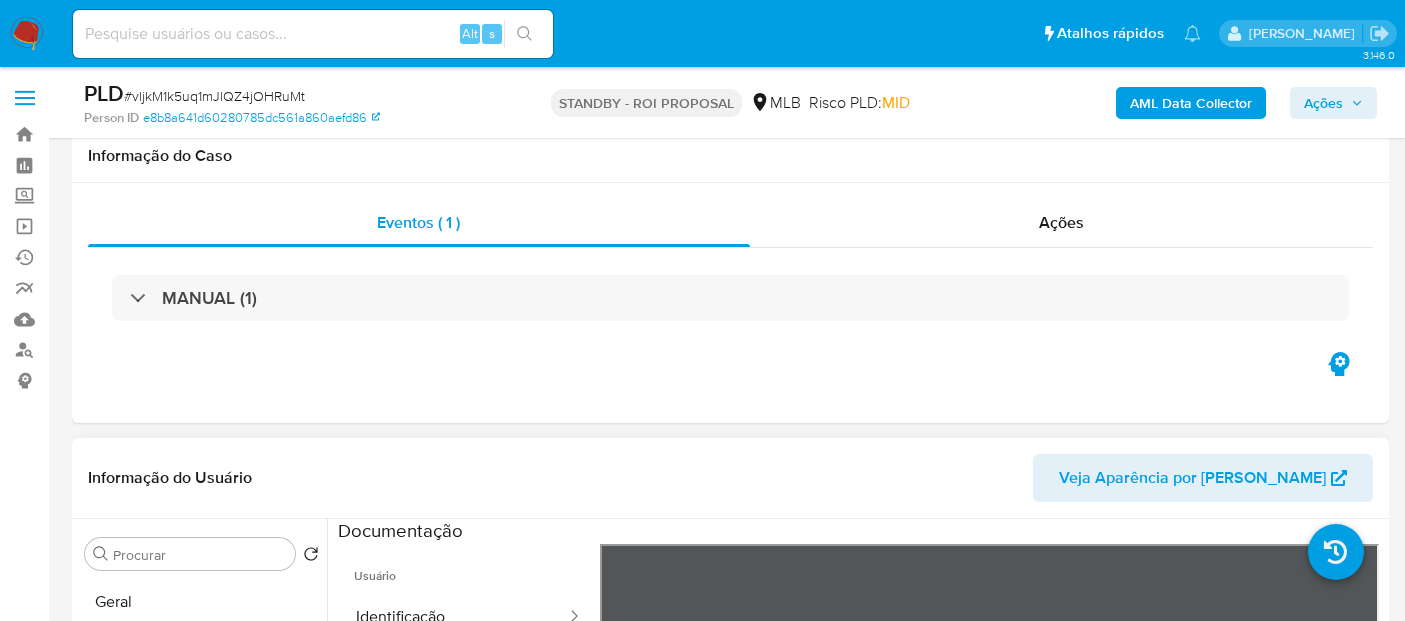 scroll, scrollTop: 316, scrollLeft: 0, axis: vertical 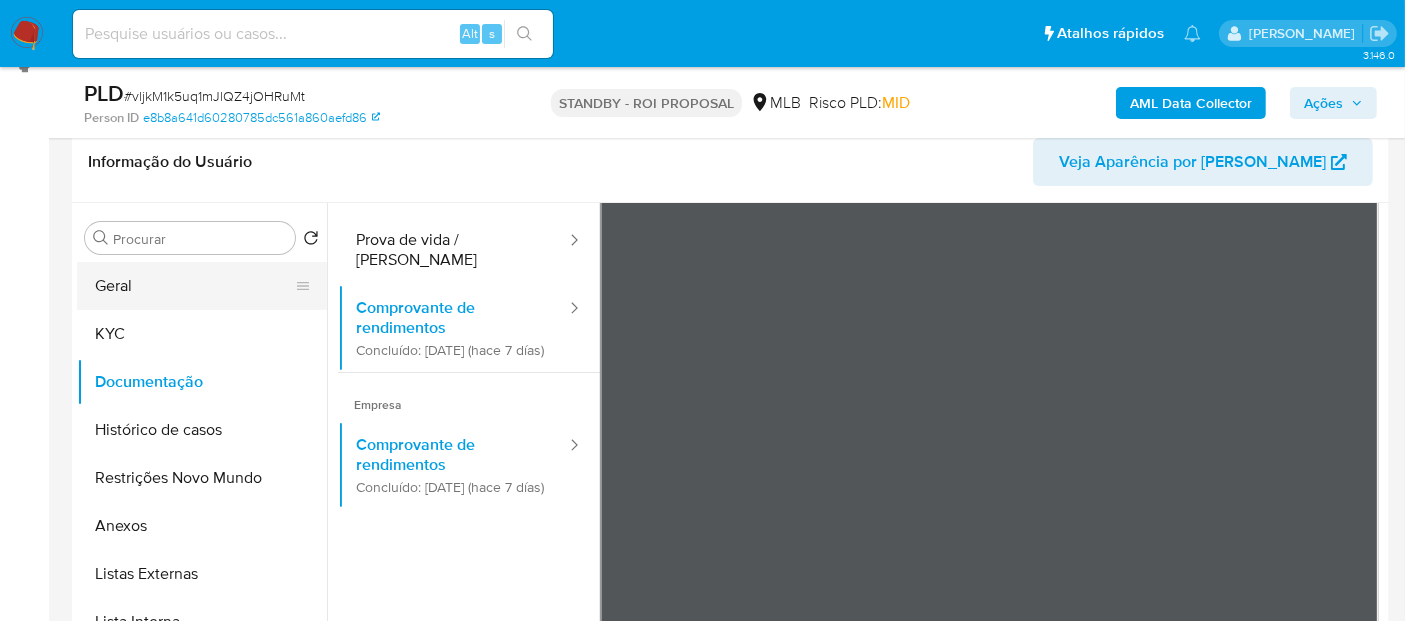 drag, startPoint x: 111, startPoint y: 293, endPoint x: 306, endPoint y: 297, distance: 195.04102 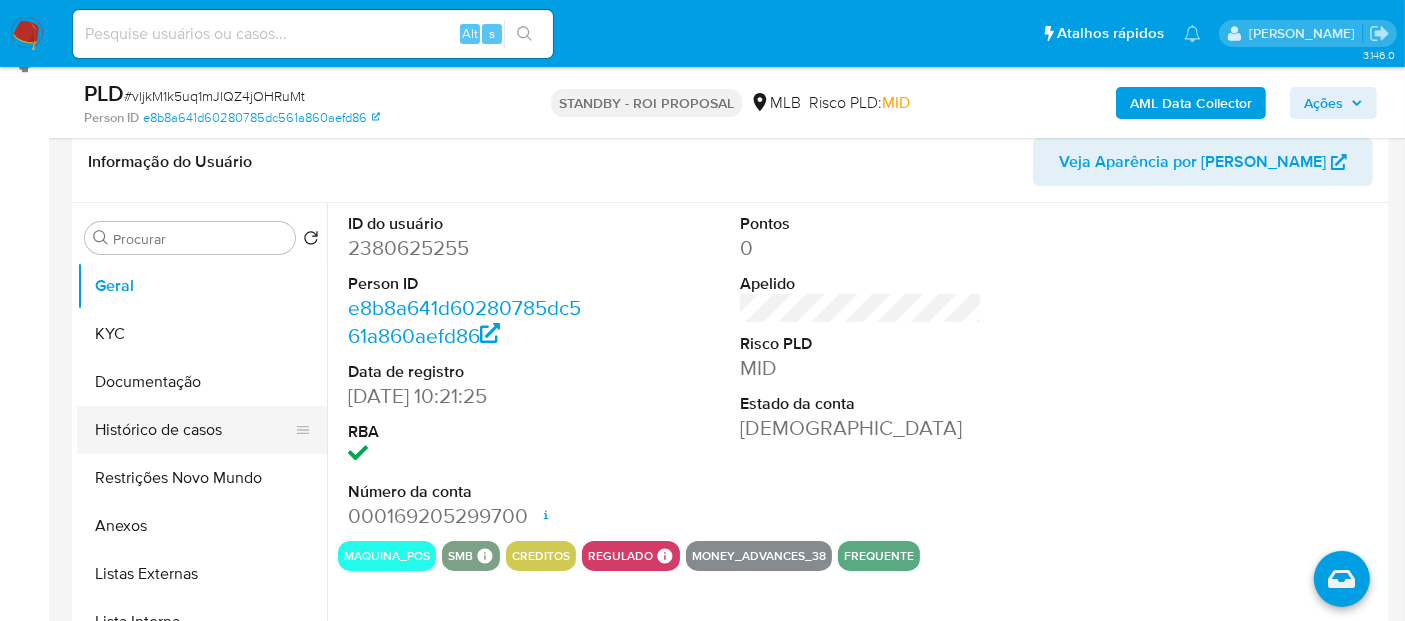 click on "Histórico de casos" at bounding box center (194, 430) 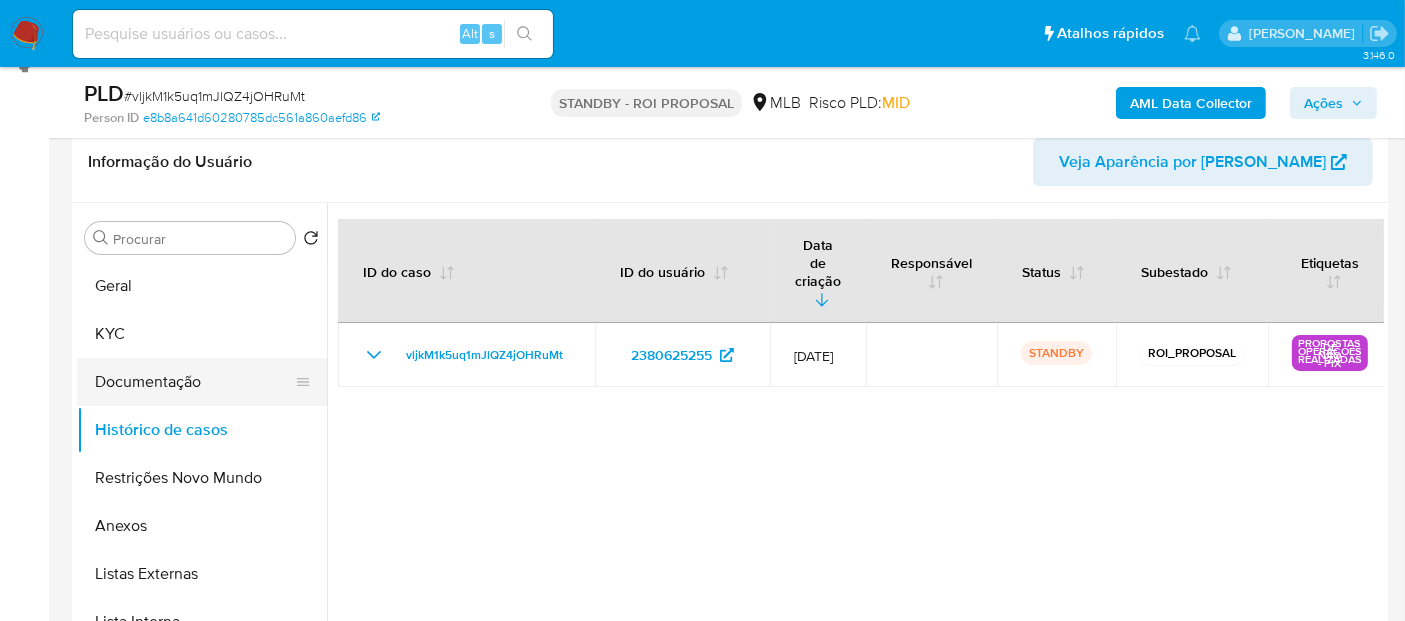 drag, startPoint x: 150, startPoint y: 374, endPoint x: 185, endPoint y: 381, distance: 35.69314 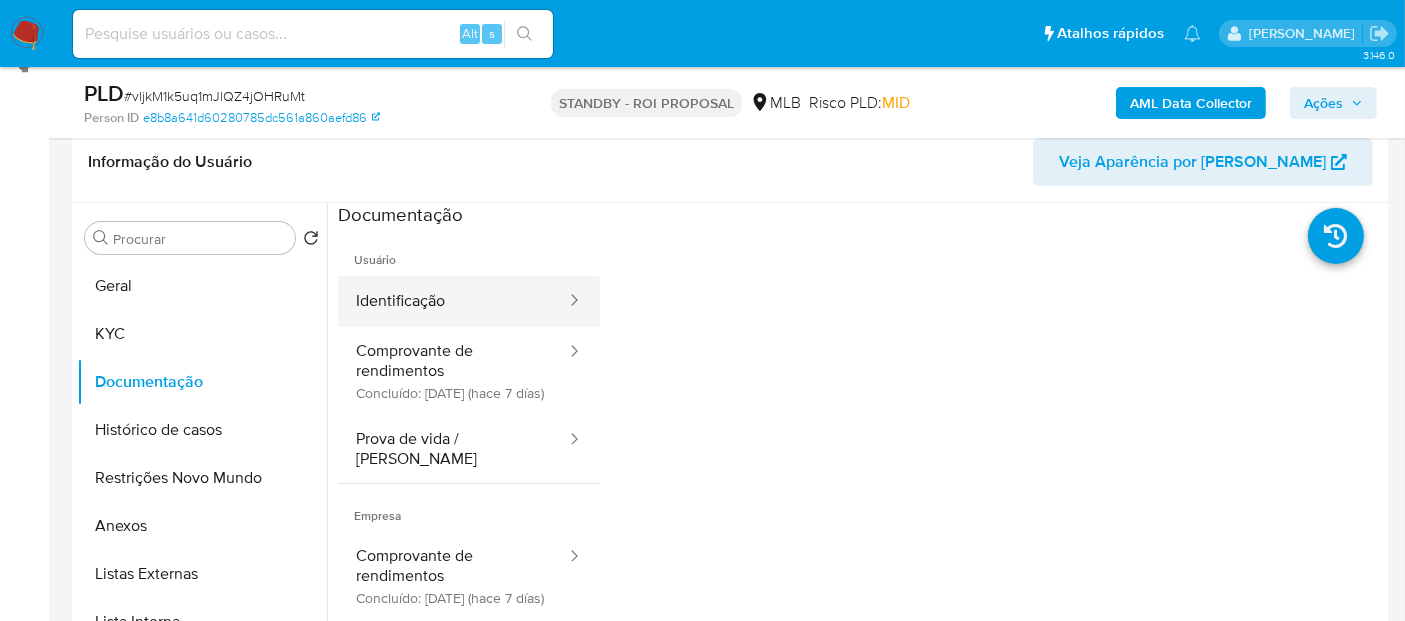 drag, startPoint x: 417, startPoint y: 292, endPoint x: 545, endPoint y: 303, distance: 128.47179 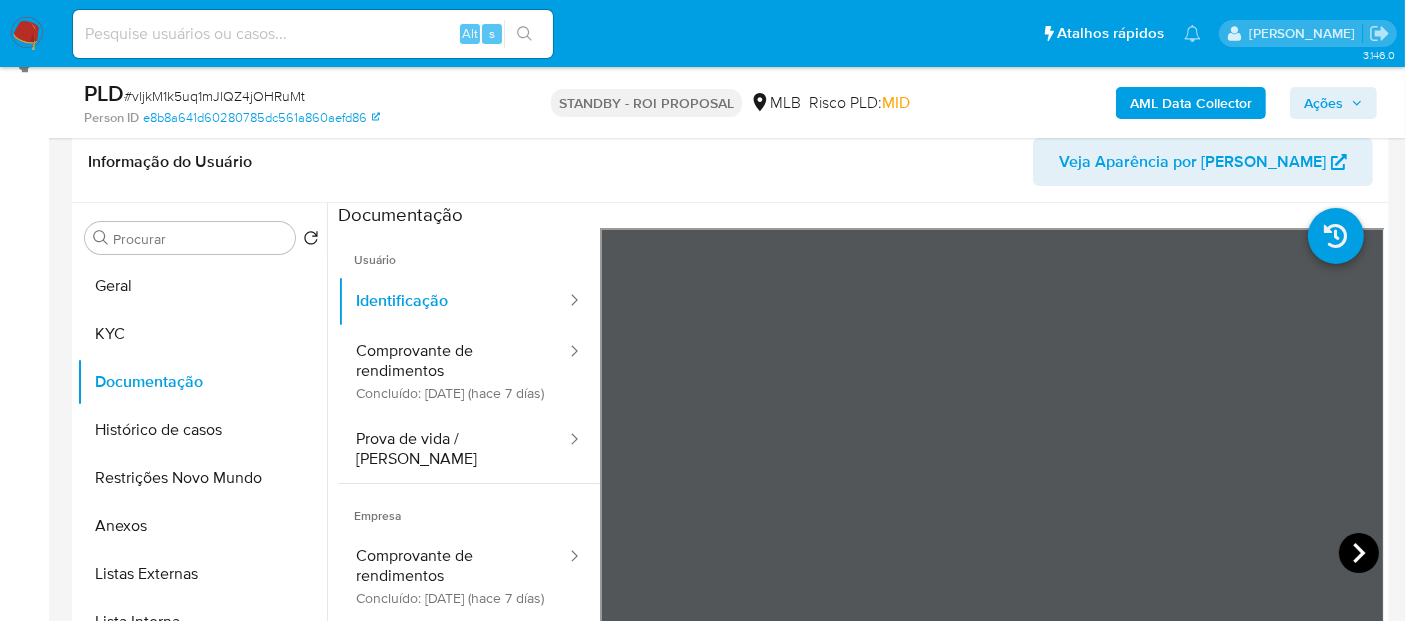 click 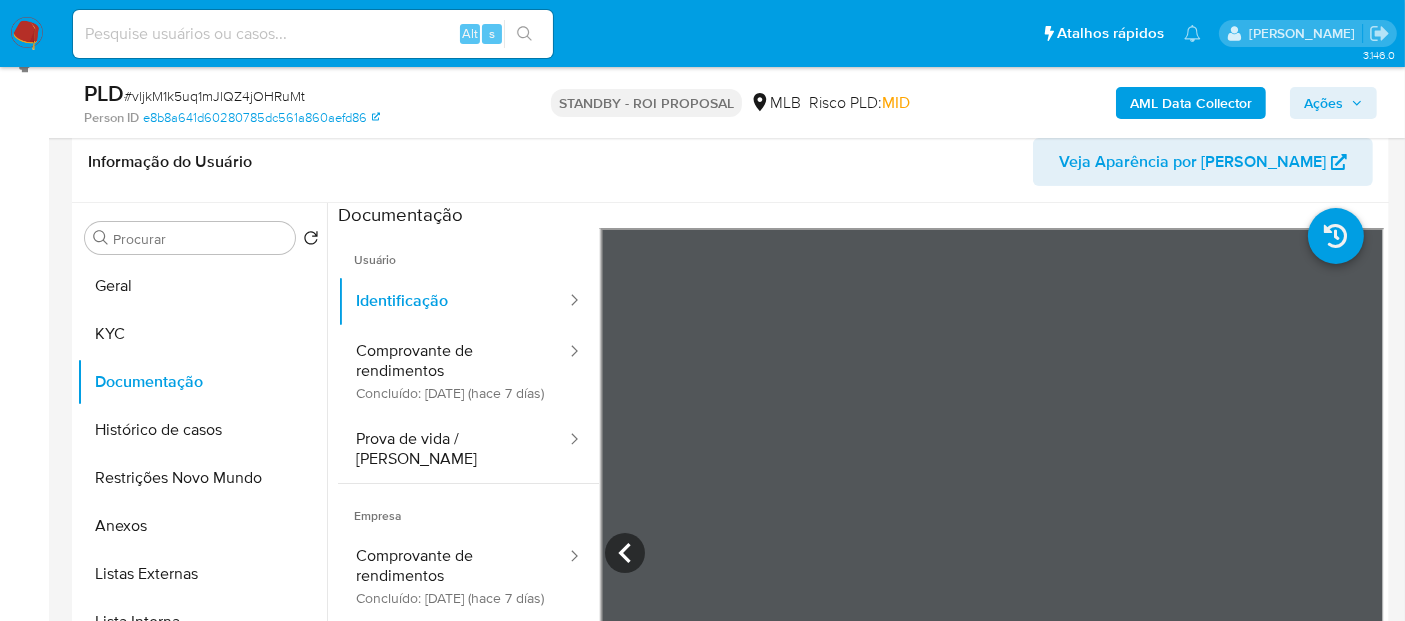 click at bounding box center [313, 34] 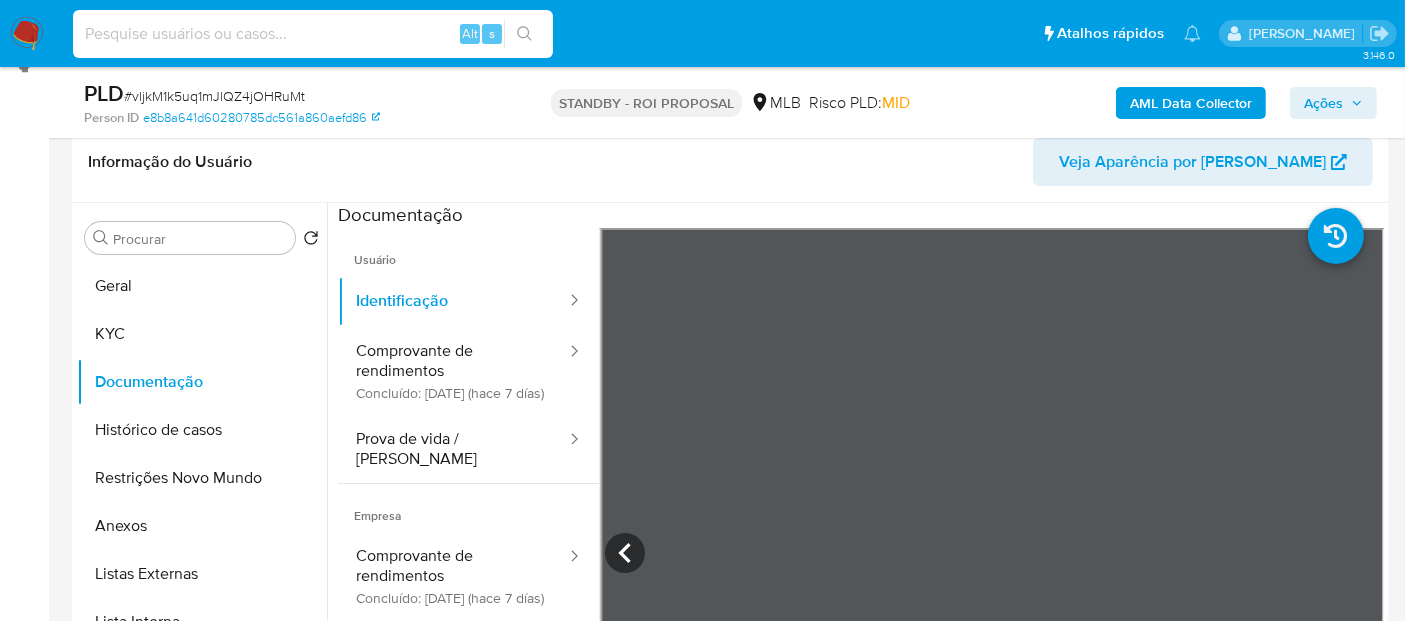 paste on "zkcQBcuYsV8JZtwcsyesApC3" 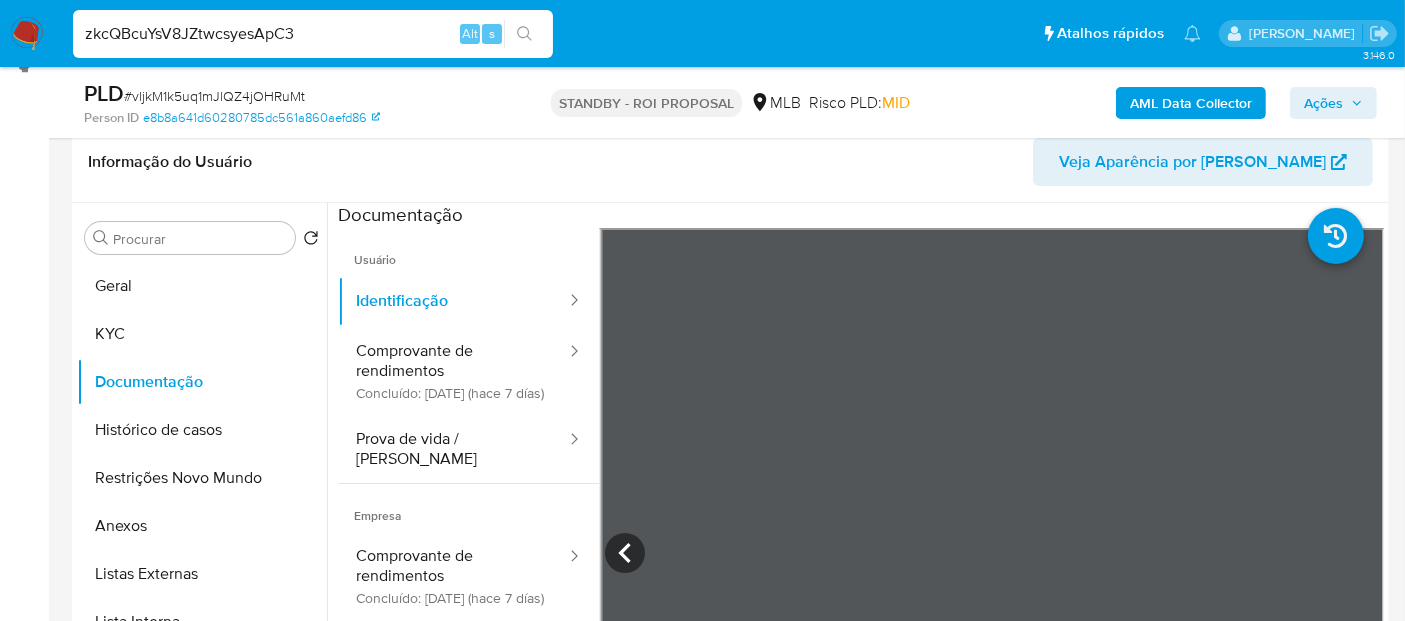 type on "zkcQBcuYsV8JZtwcsyesApC3" 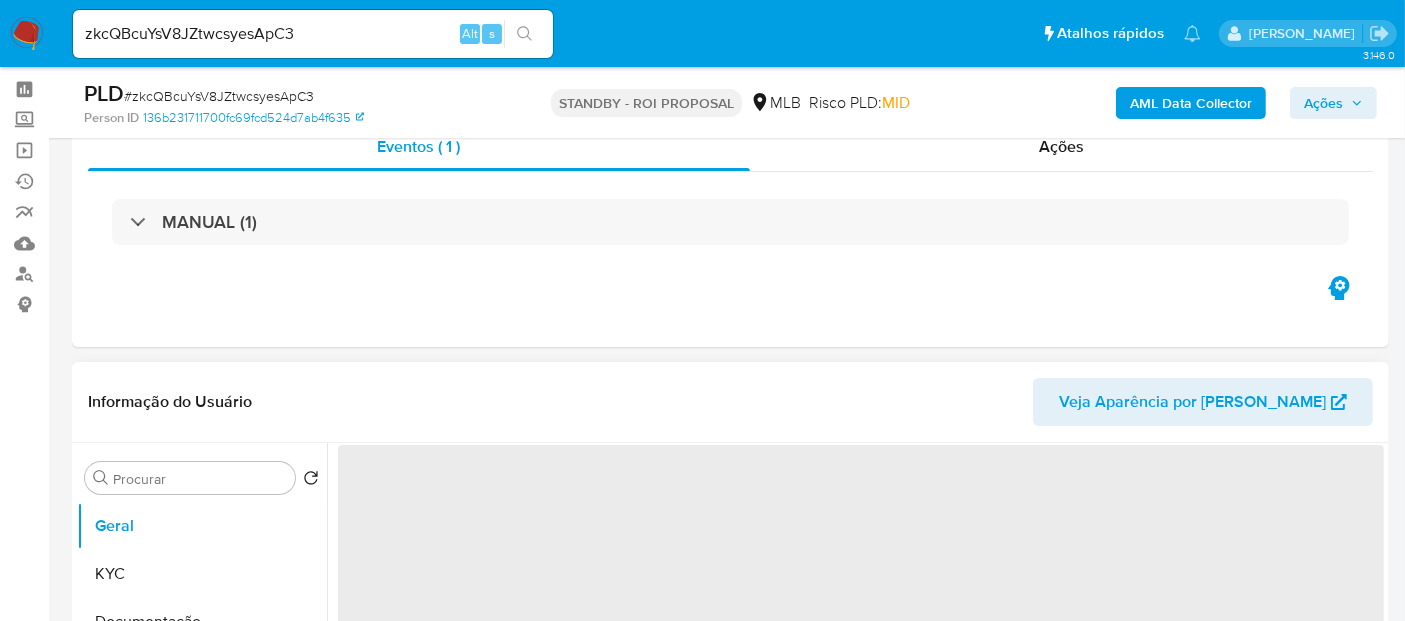 scroll, scrollTop: 111, scrollLeft: 0, axis: vertical 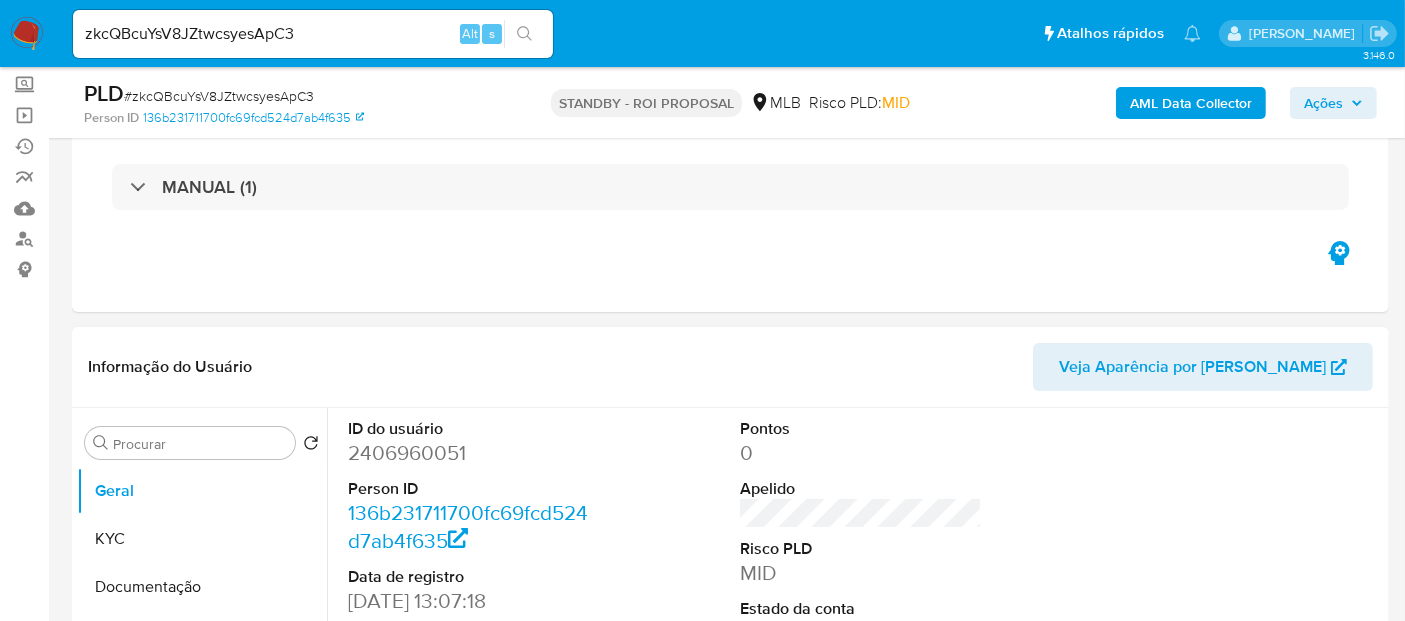 select on "10" 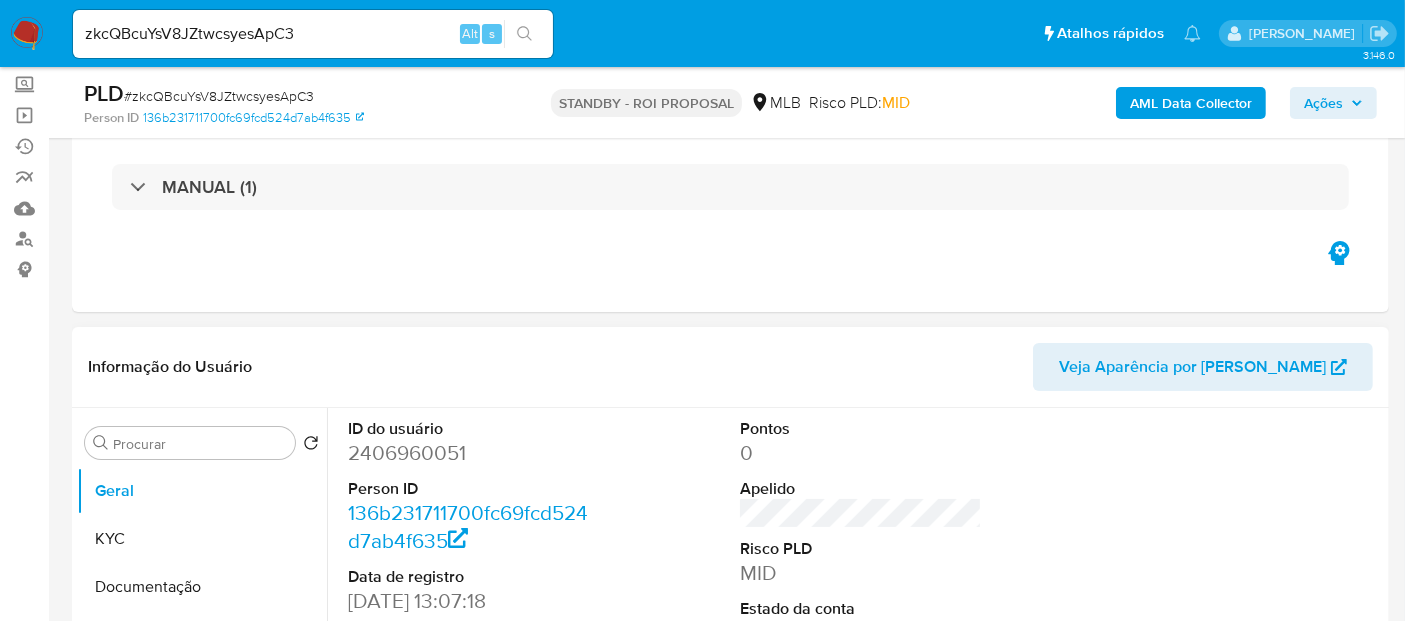scroll, scrollTop: 222, scrollLeft: 0, axis: vertical 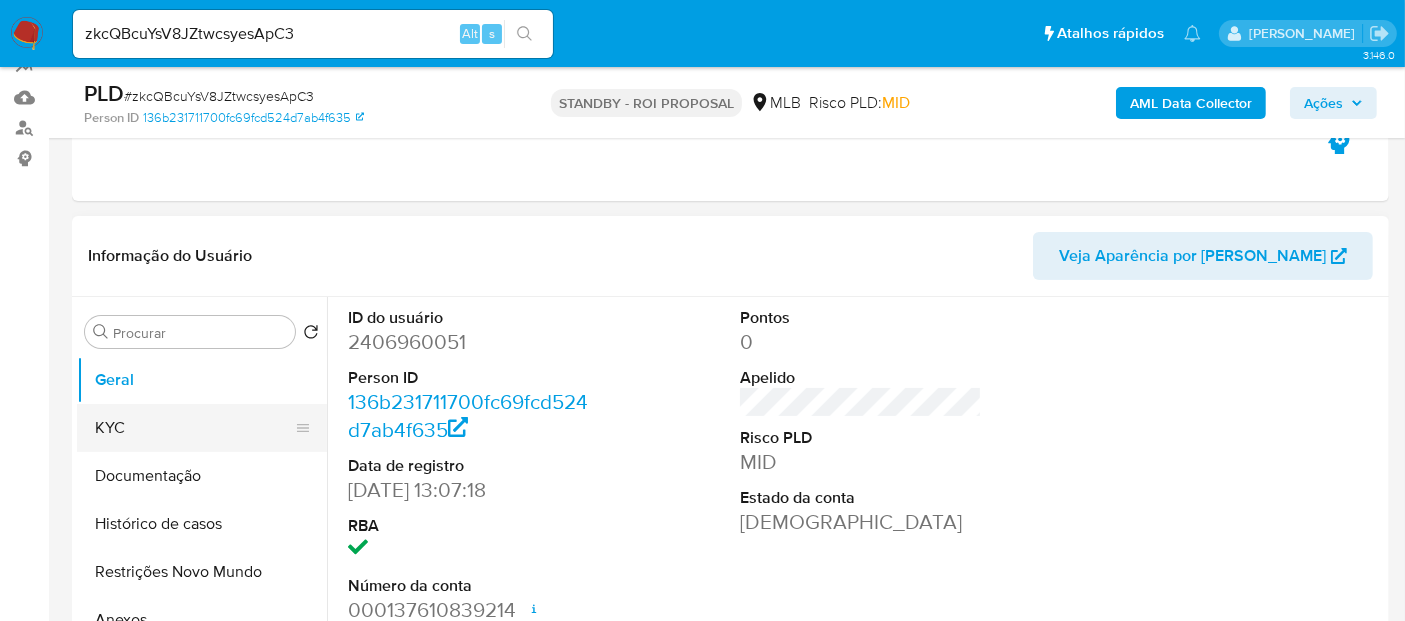 click on "KYC" at bounding box center [194, 428] 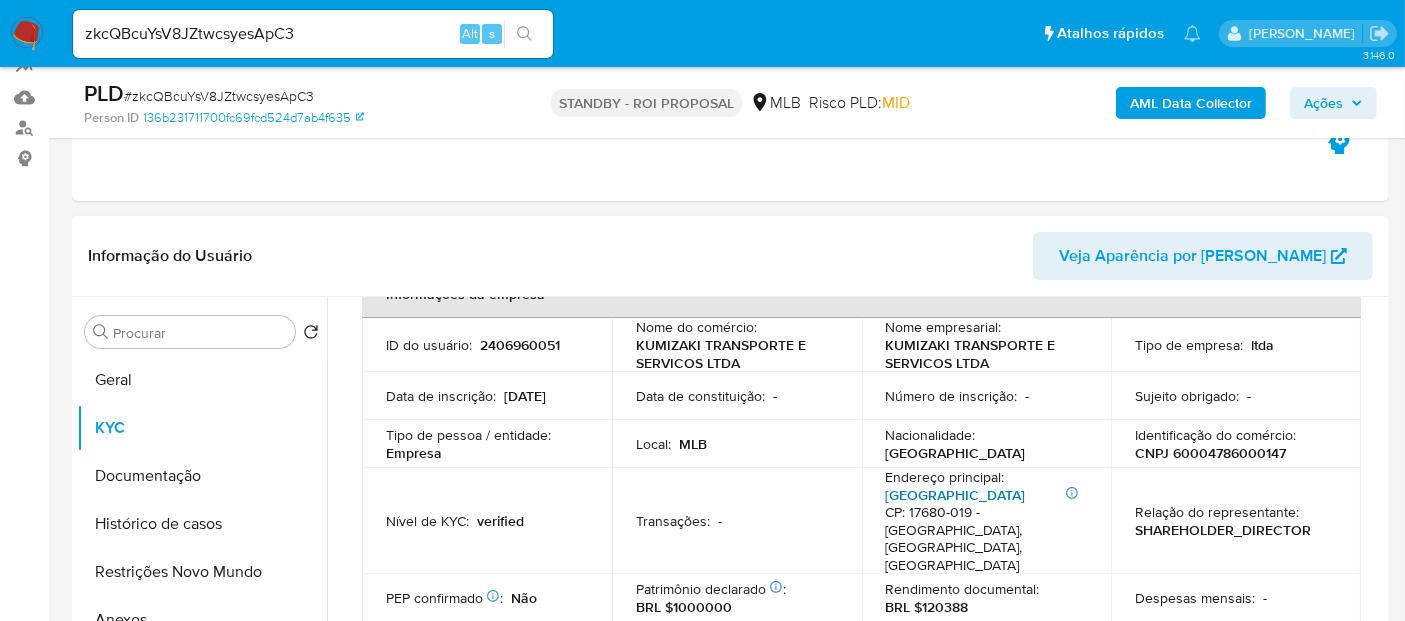 scroll, scrollTop: 222, scrollLeft: 0, axis: vertical 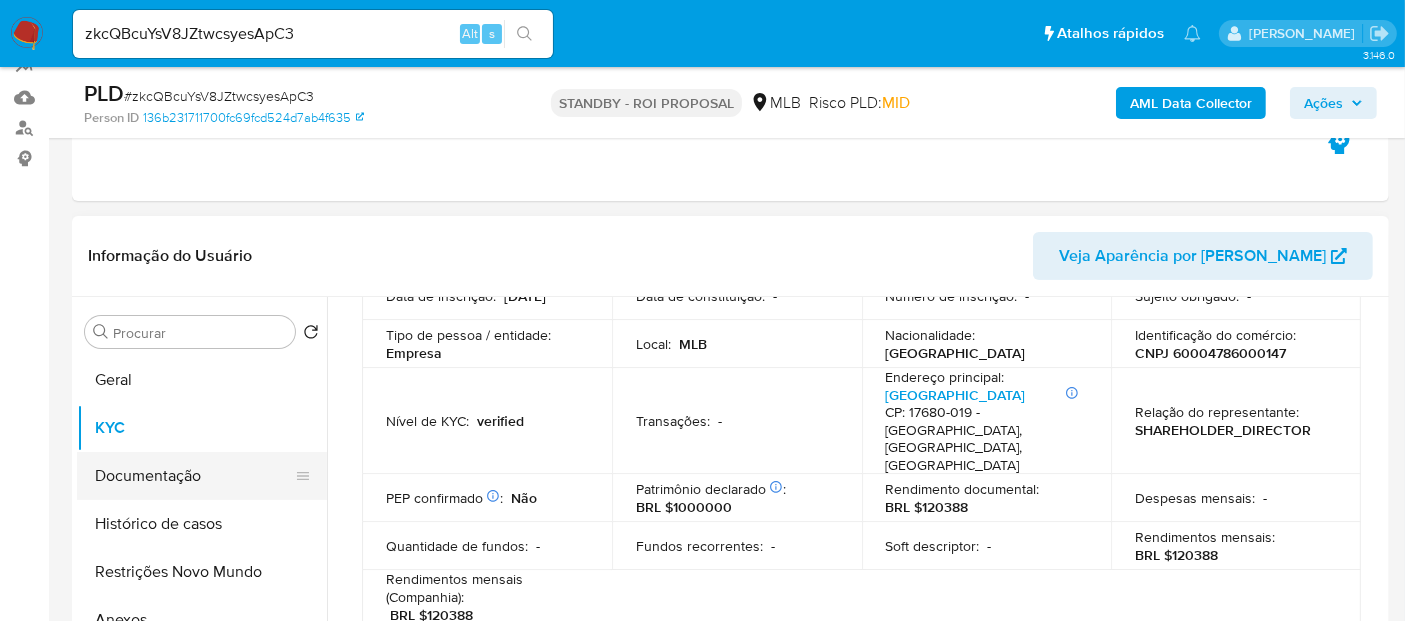 click on "Documentação" at bounding box center (194, 476) 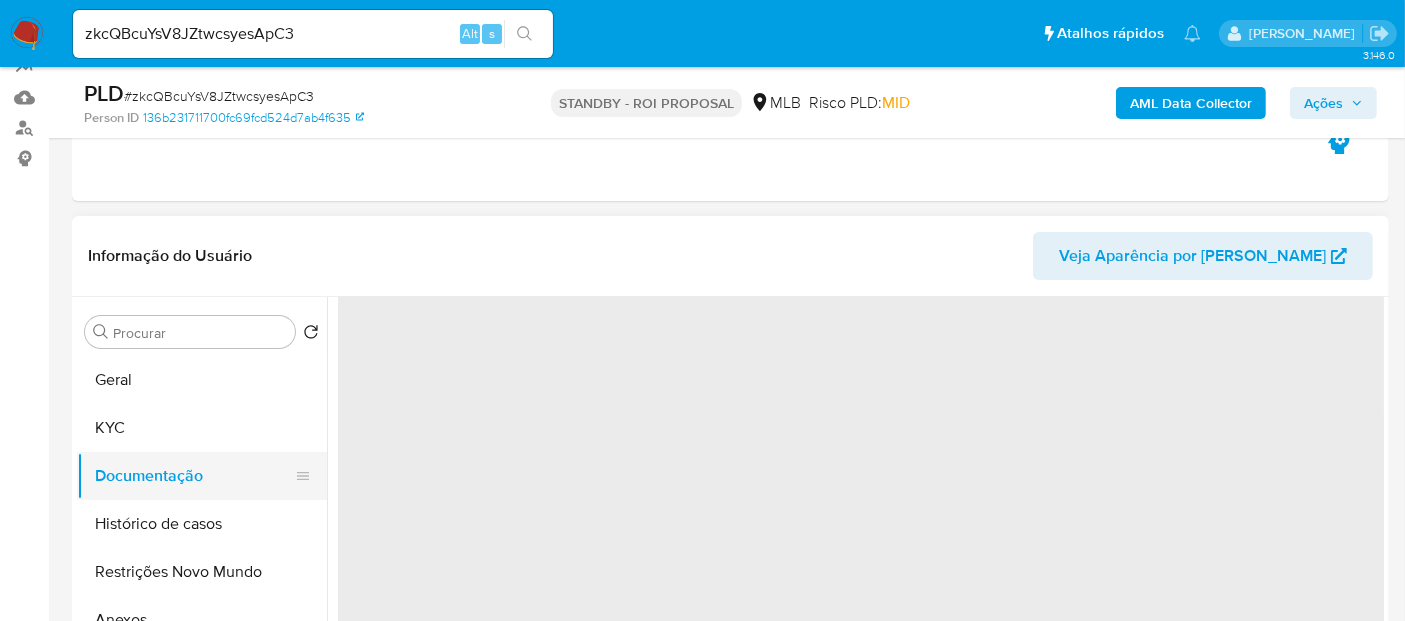 scroll, scrollTop: 0, scrollLeft: 0, axis: both 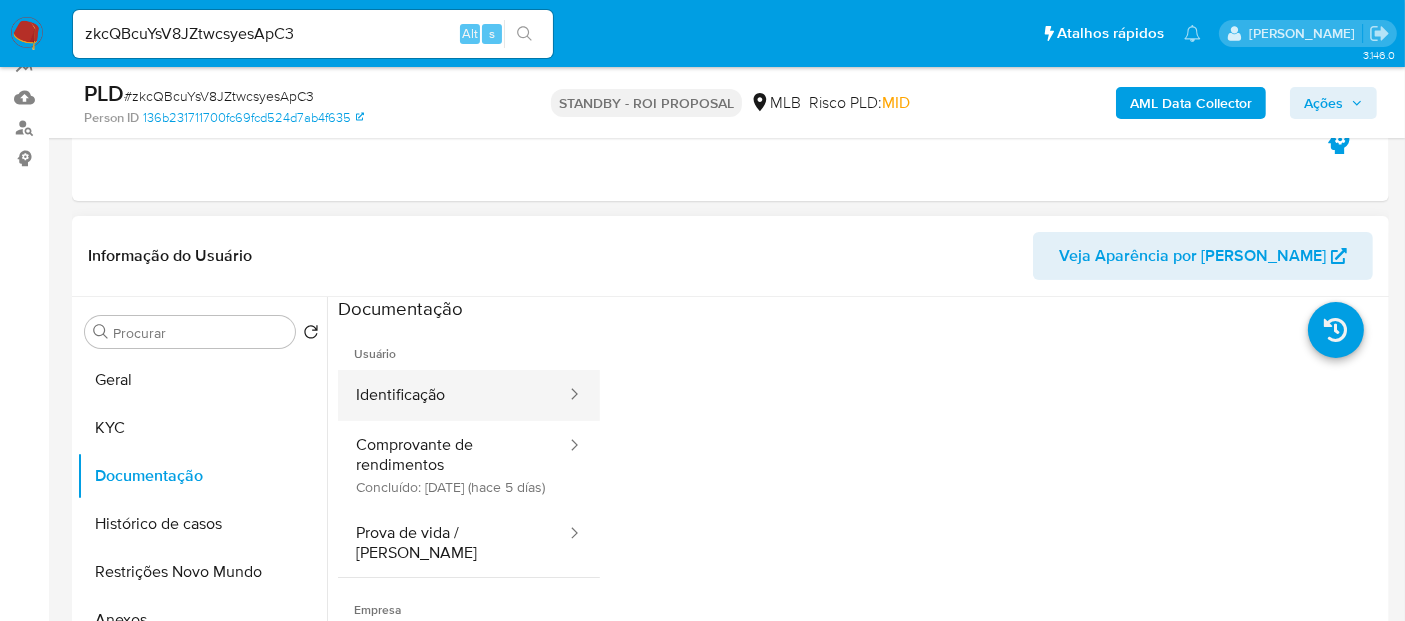 click on "Identificação" at bounding box center (453, 395) 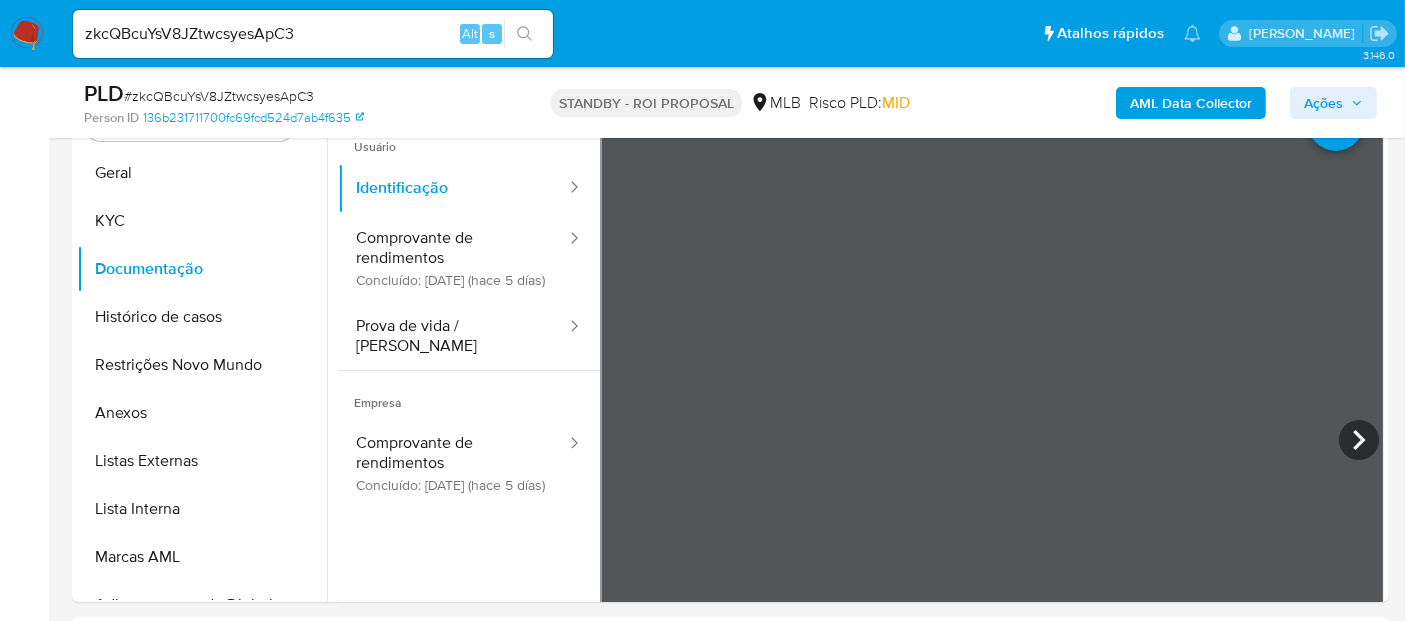 scroll, scrollTop: 437, scrollLeft: 0, axis: vertical 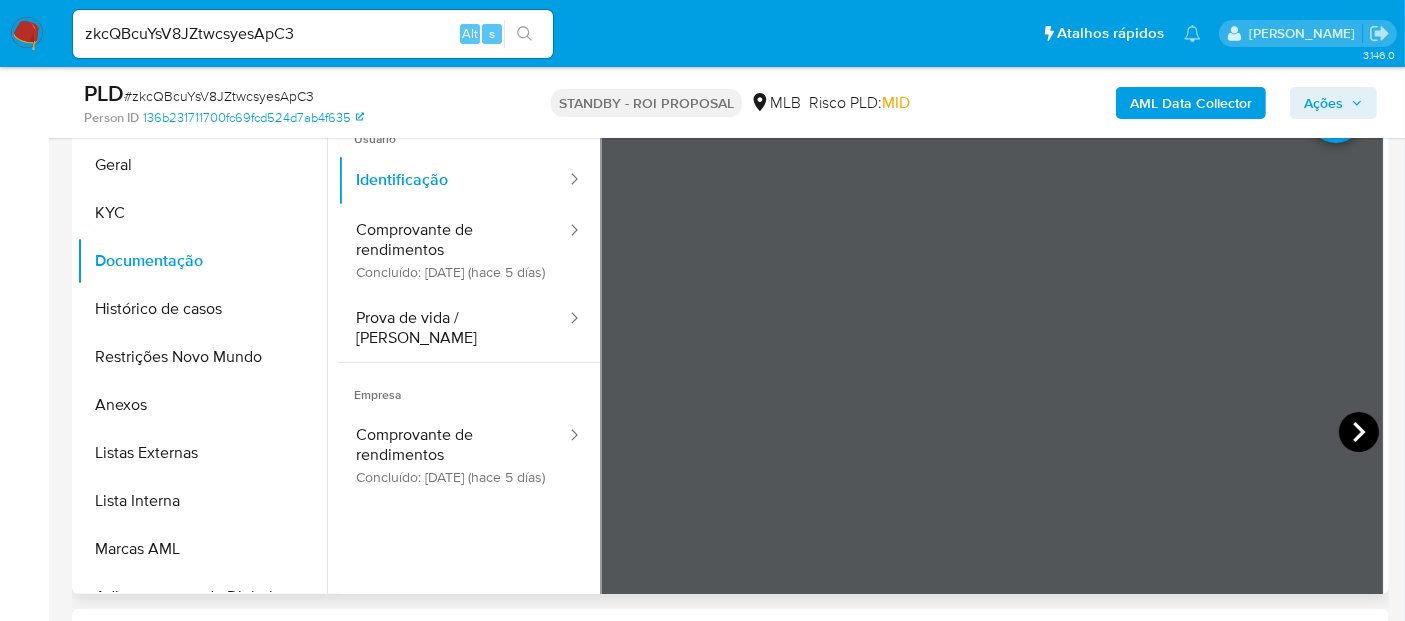 click 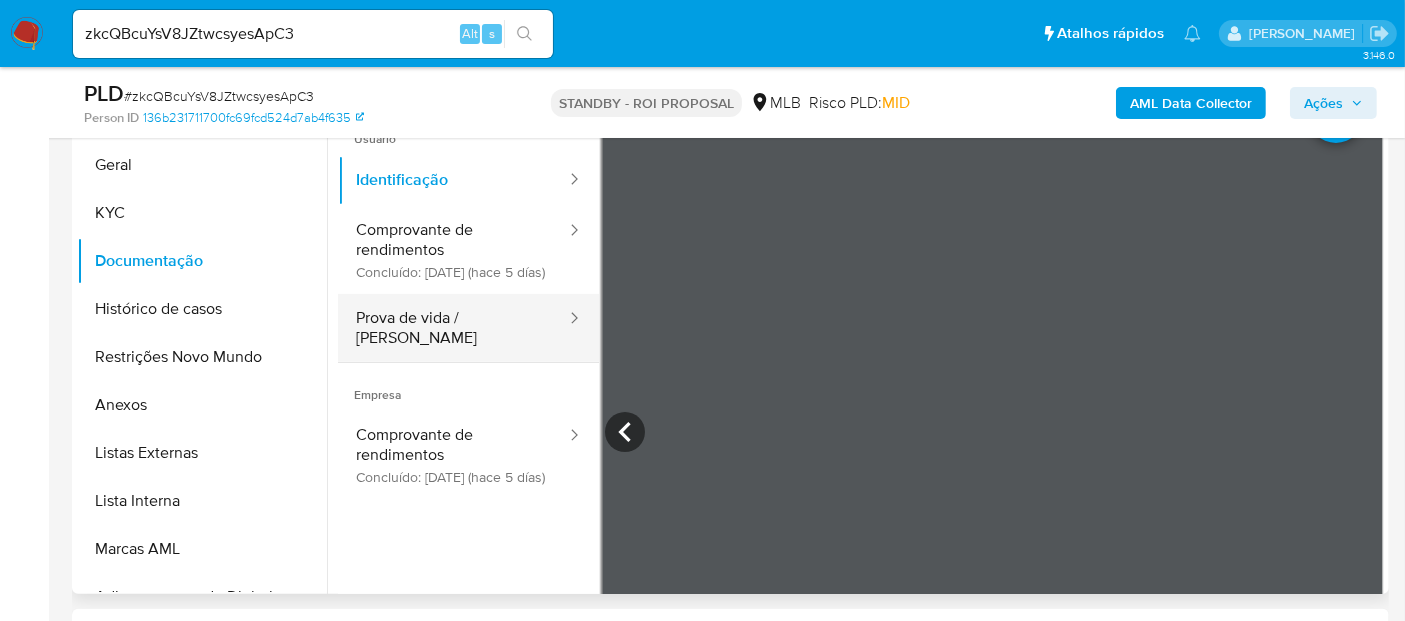 click on "Prova de vida / Selfie" at bounding box center (453, 328) 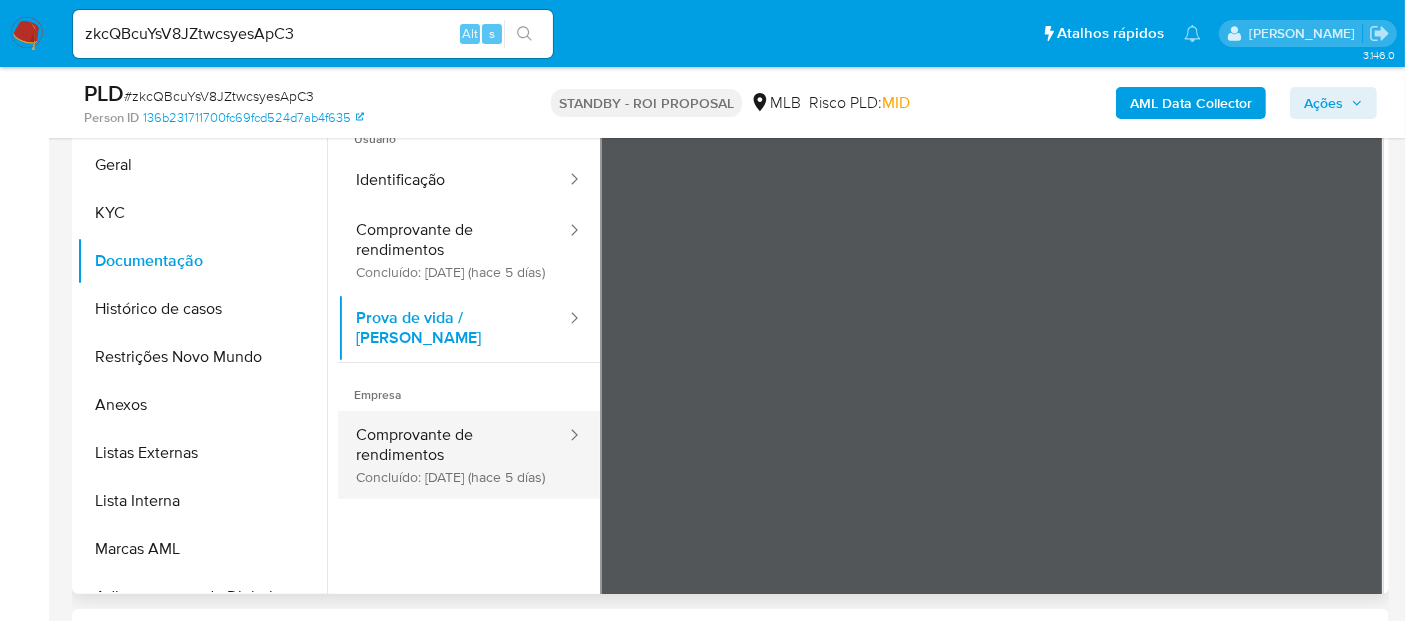 click on "Comprovante de rendimentos Concluído: 23/07/2025 (hace 5 días)" at bounding box center [453, 455] 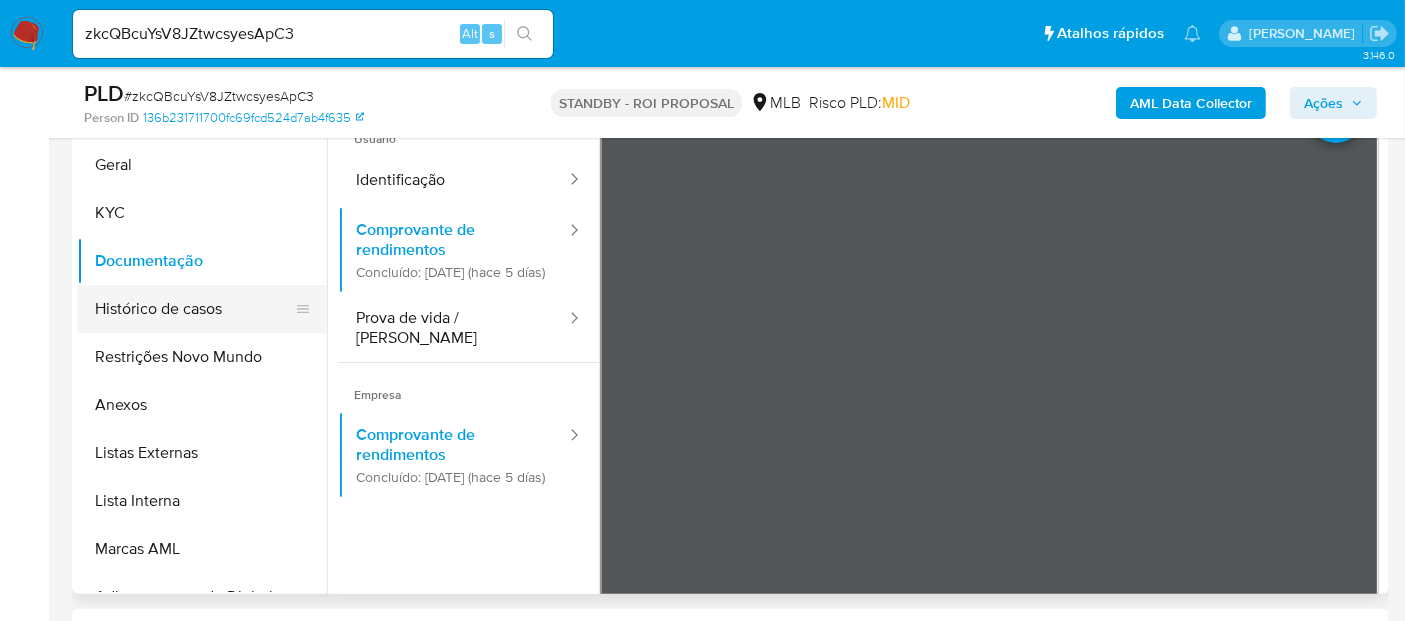 click on "Histórico de casos" at bounding box center [194, 309] 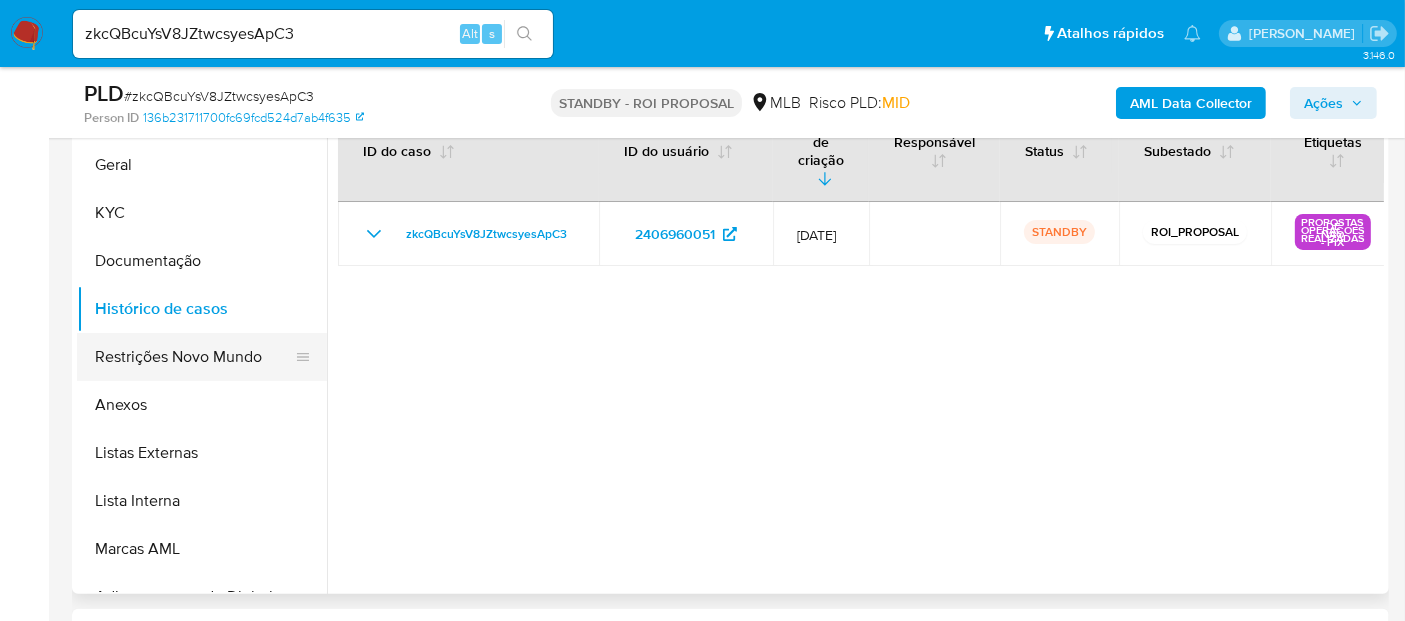 click on "Restrições Novo Mundo" at bounding box center (194, 357) 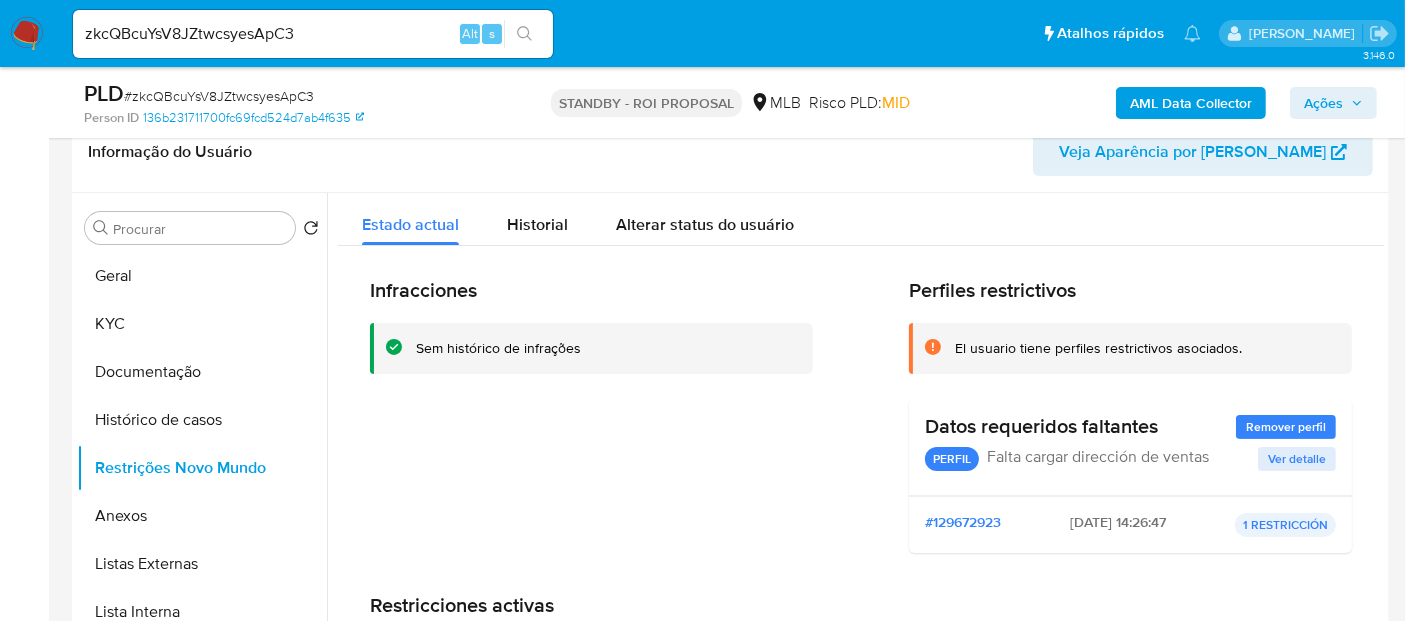 scroll, scrollTop: 215, scrollLeft: 0, axis: vertical 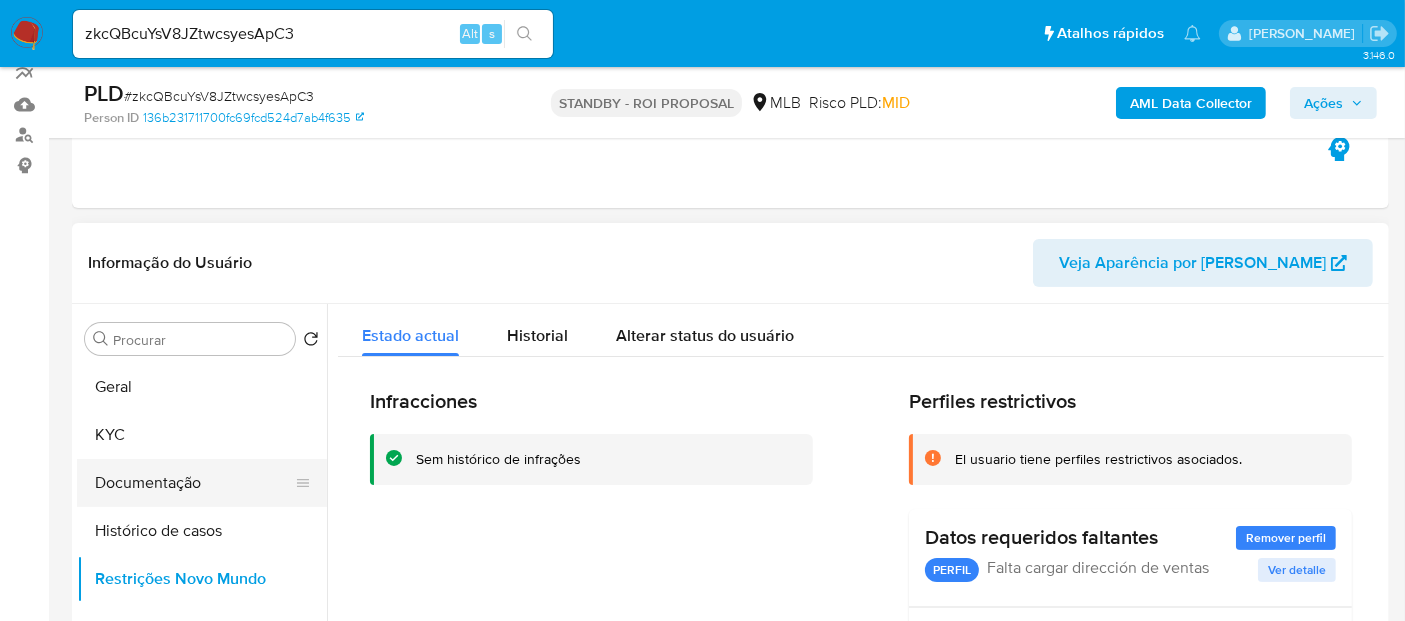 click on "Documentação" at bounding box center (194, 483) 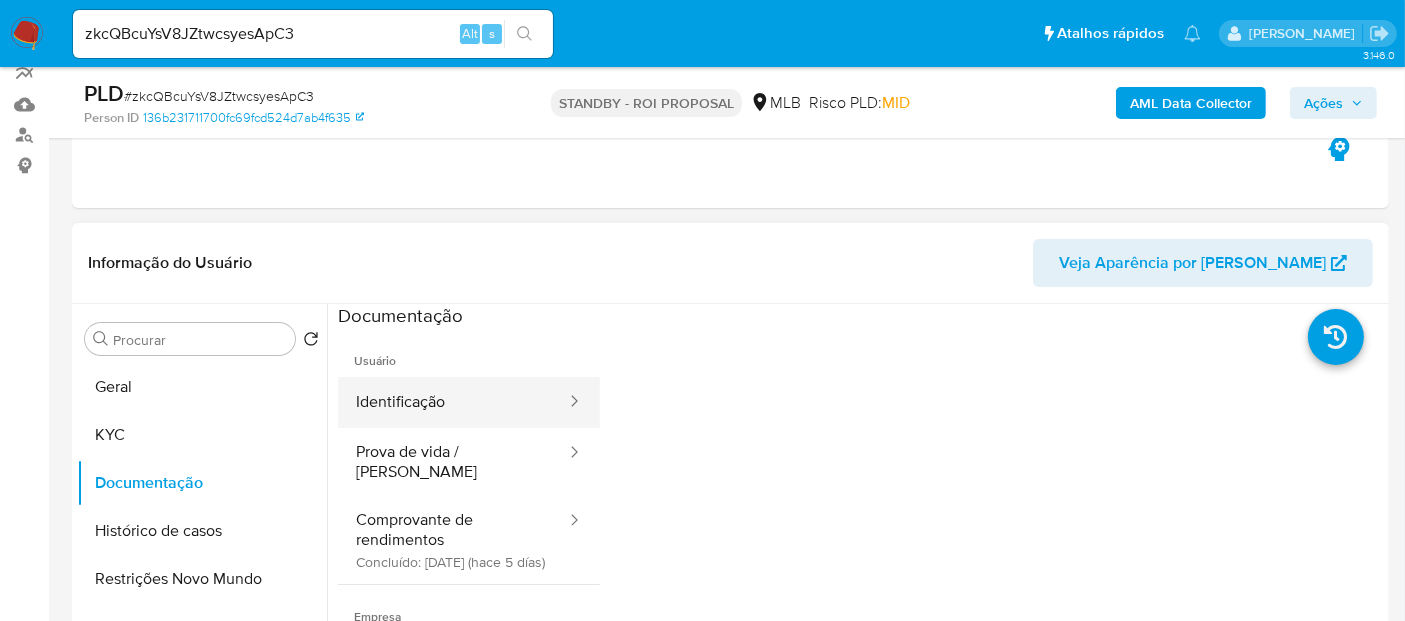 click on "Identificação" at bounding box center [453, 402] 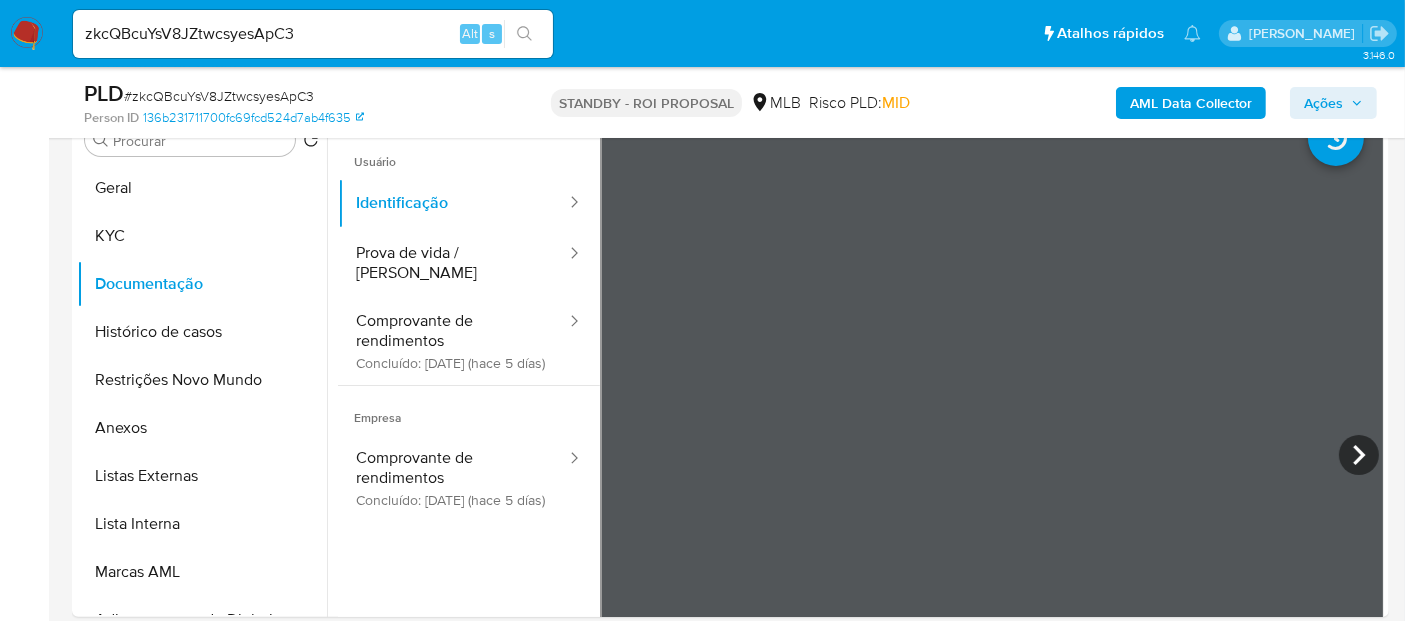 scroll, scrollTop: 427, scrollLeft: 0, axis: vertical 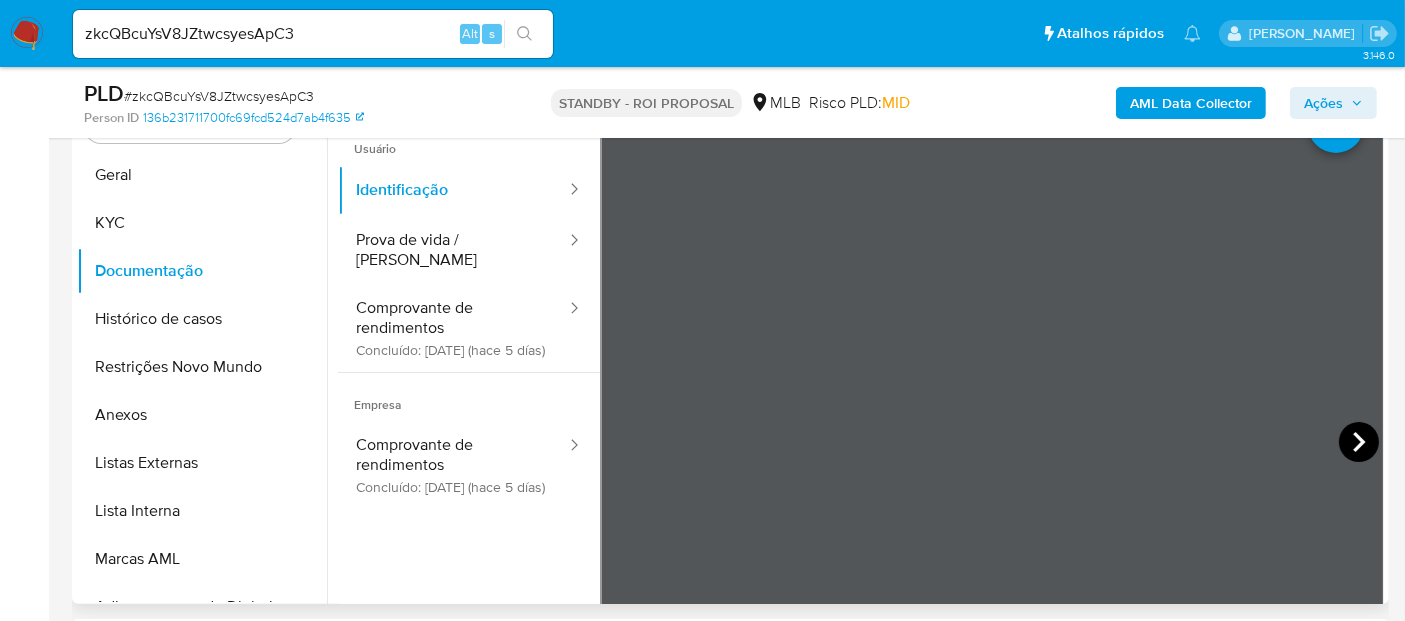 click 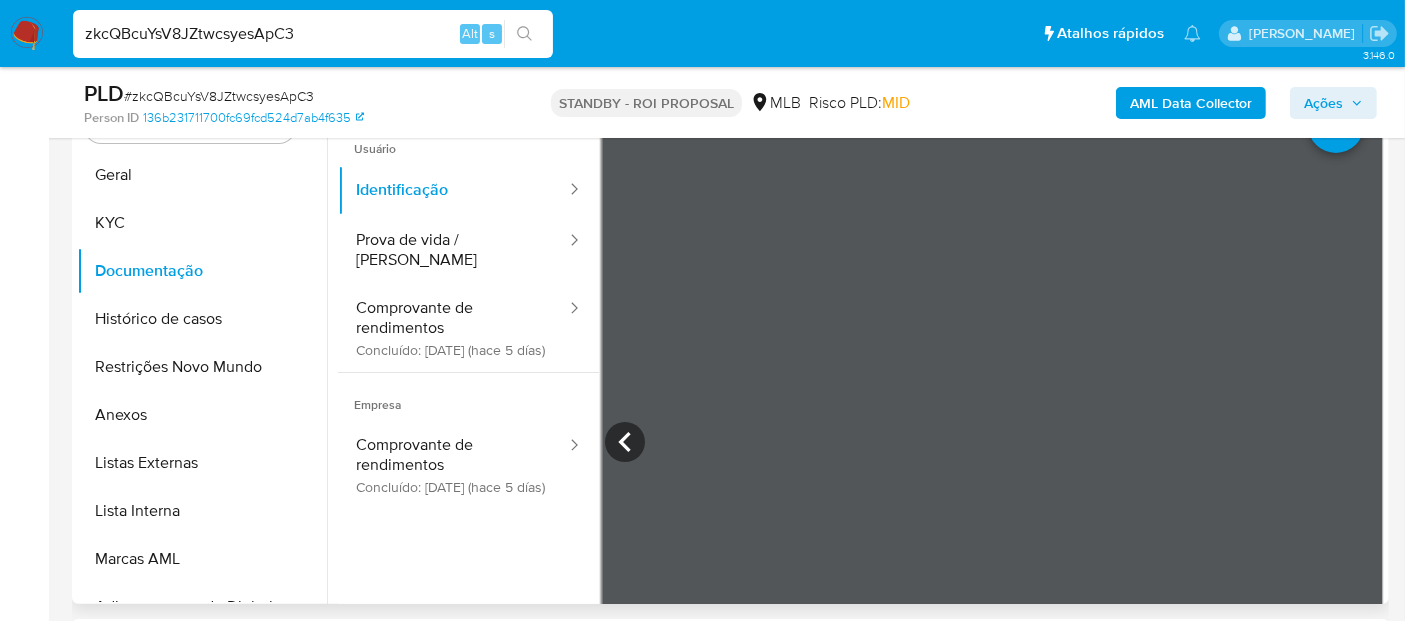 drag, startPoint x: 329, startPoint y: 26, endPoint x: 0, endPoint y: 55, distance: 330.27563 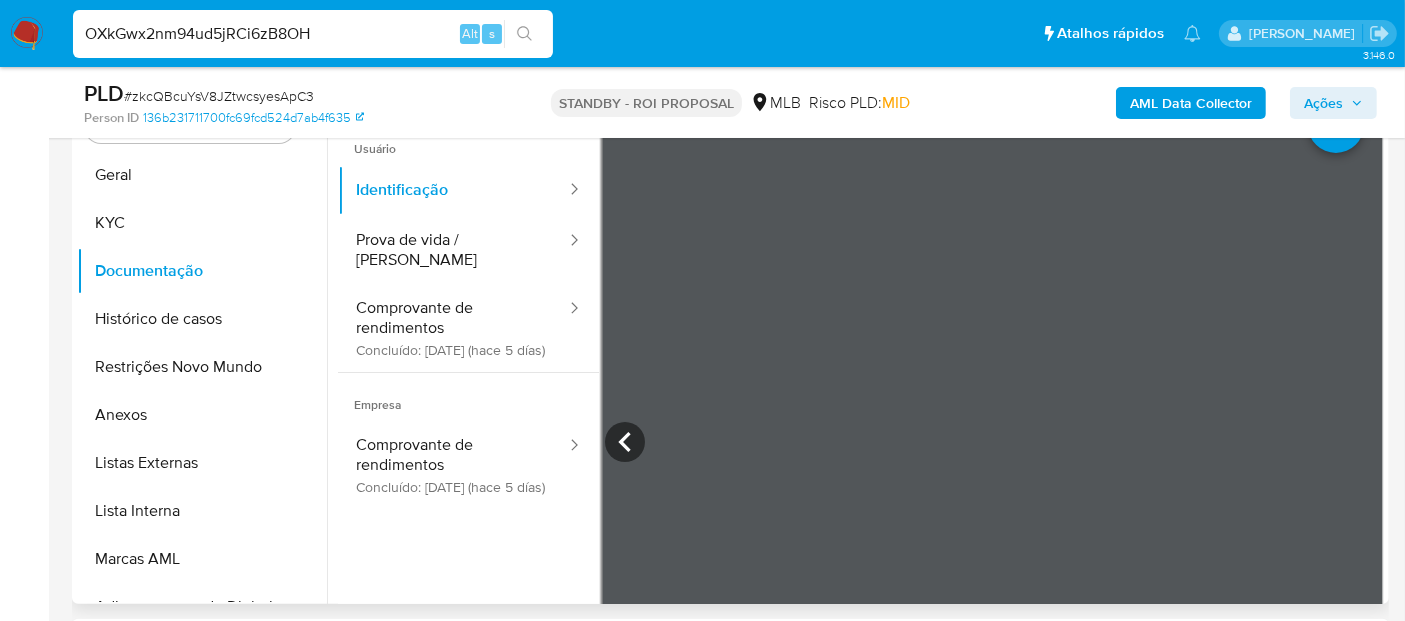 type on "OXkGwx2nm94ud5jRCi6zB8OH" 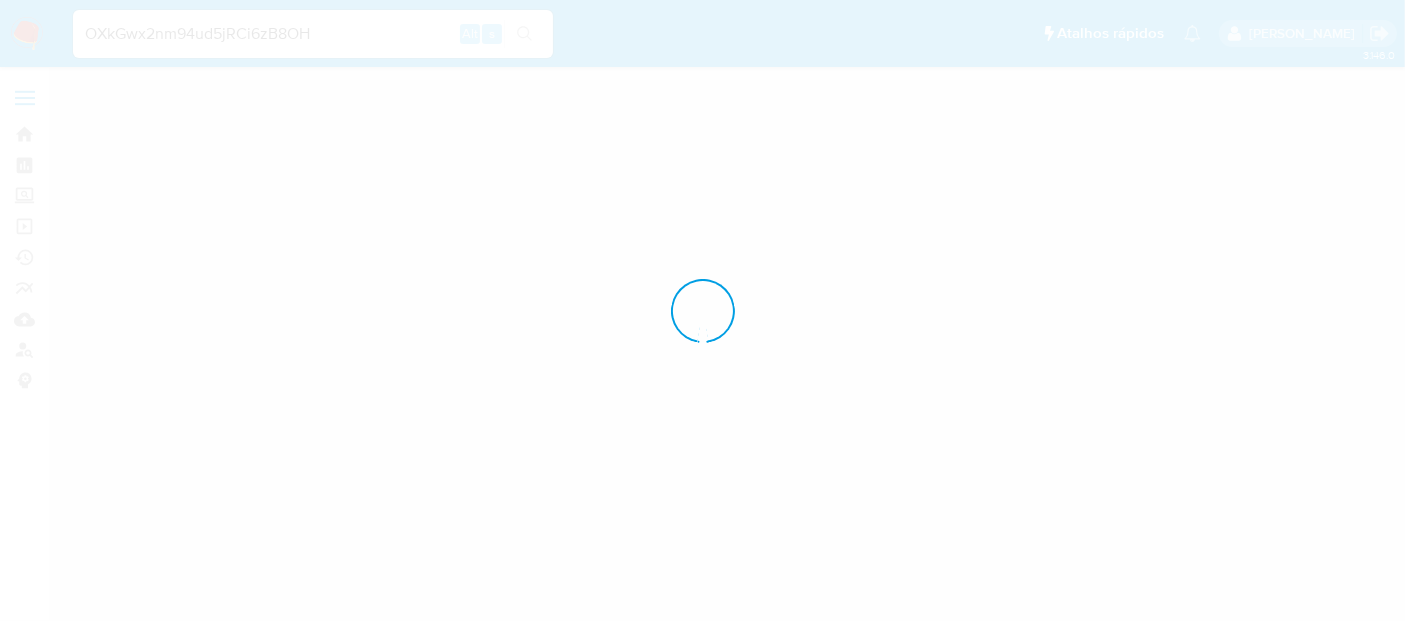 scroll, scrollTop: 0, scrollLeft: 0, axis: both 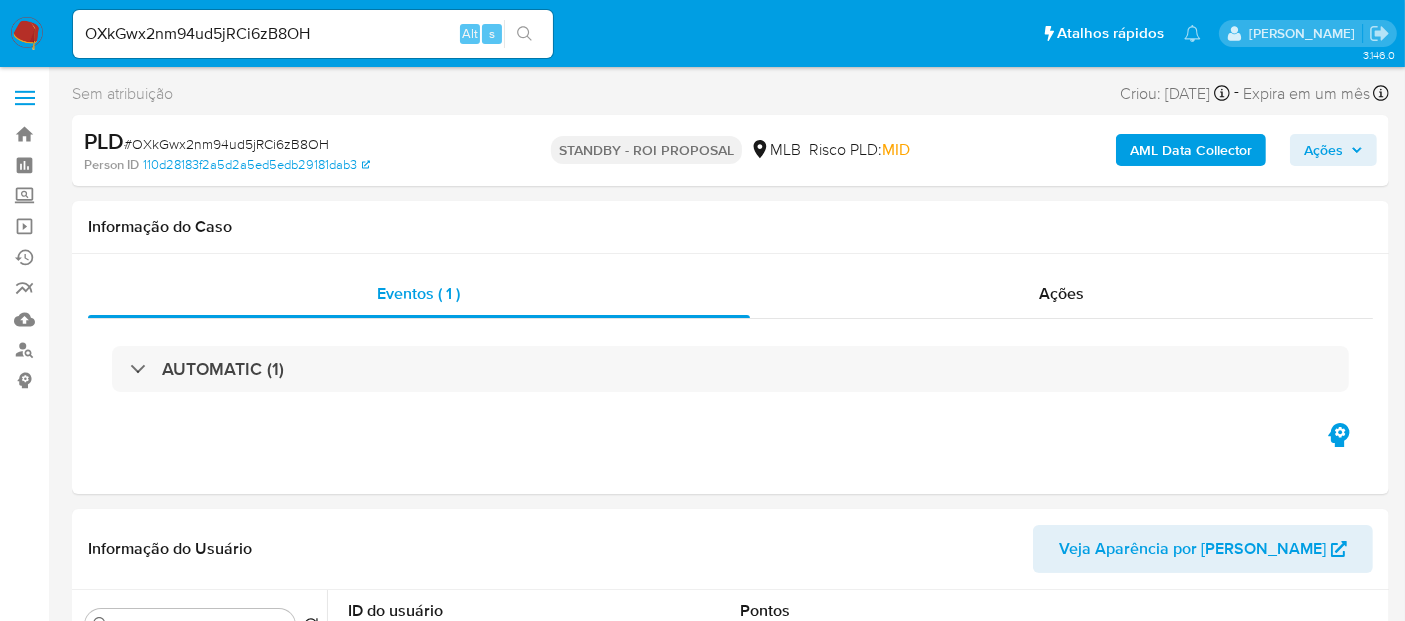 select on "10" 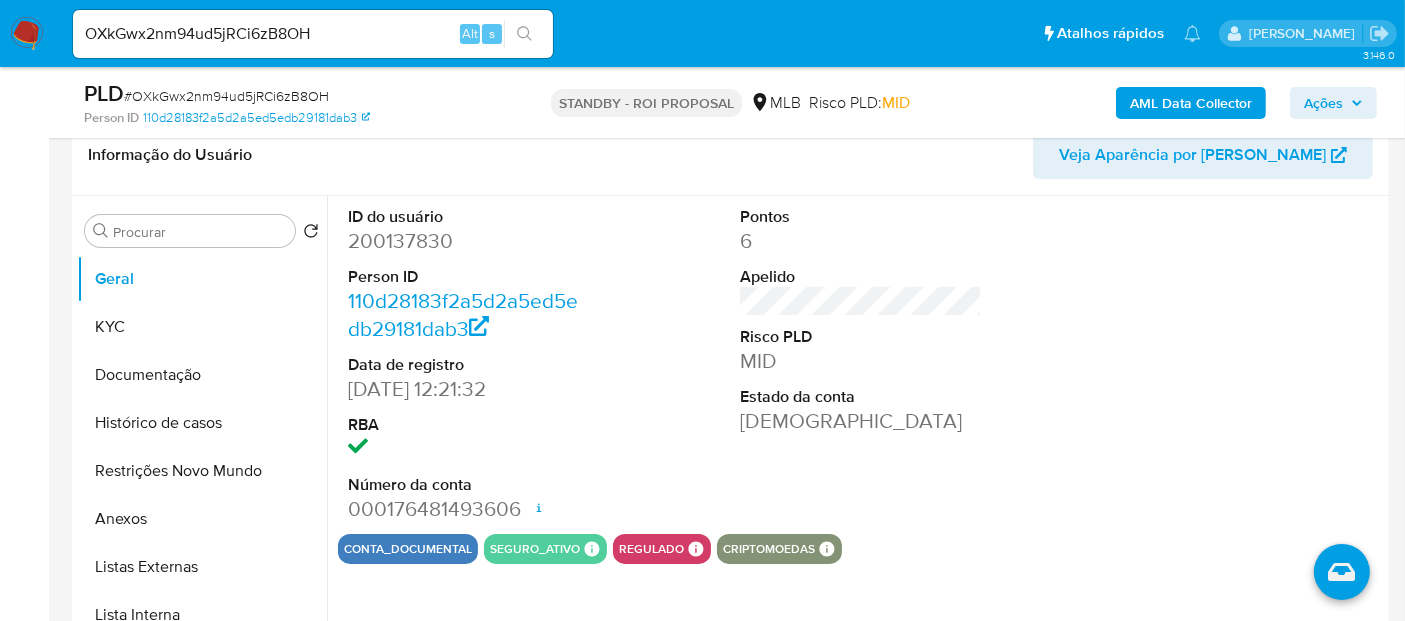 scroll, scrollTop: 333, scrollLeft: 0, axis: vertical 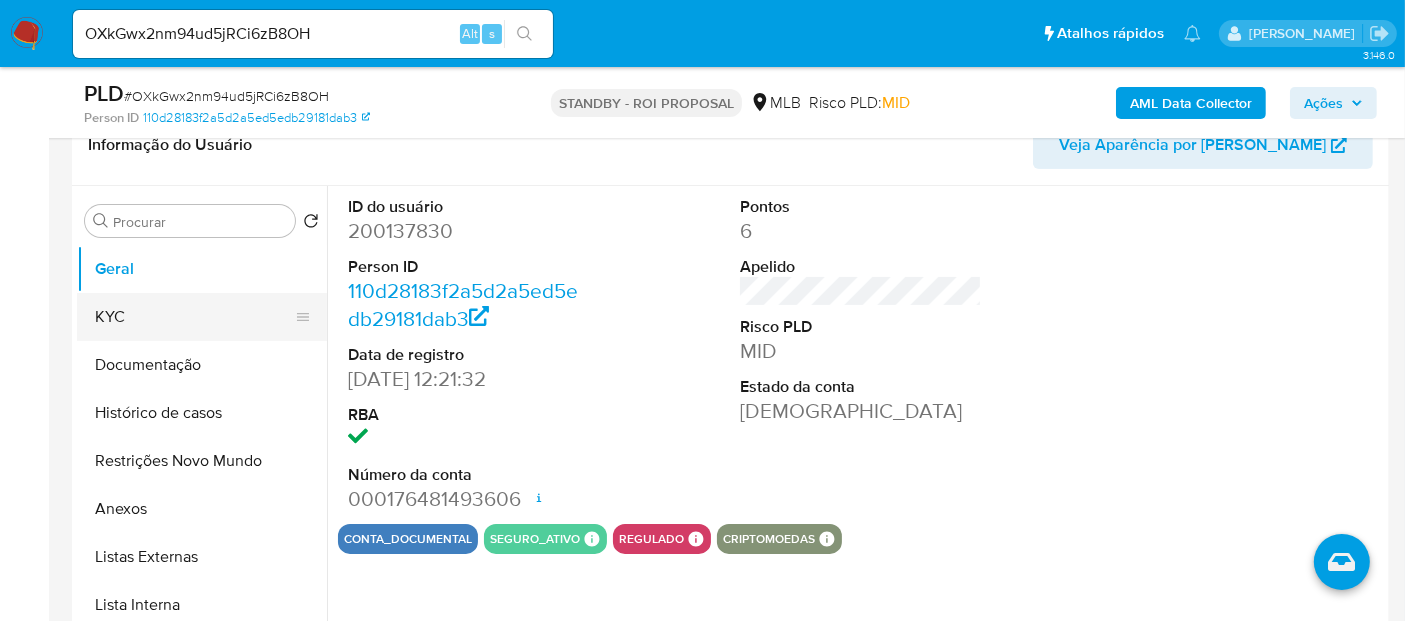 click on "KYC" at bounding box center (194, 317) 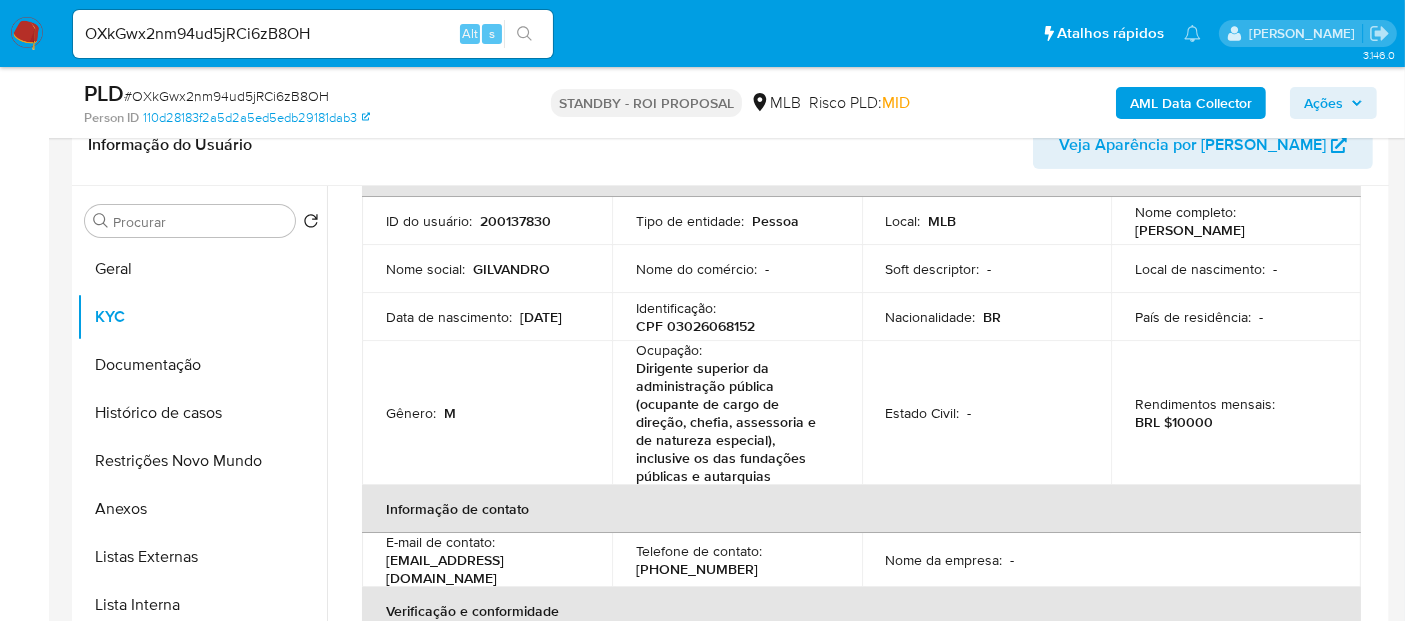 scroll, scrollTop: 111, scrollLeft: 0, axis: vertical 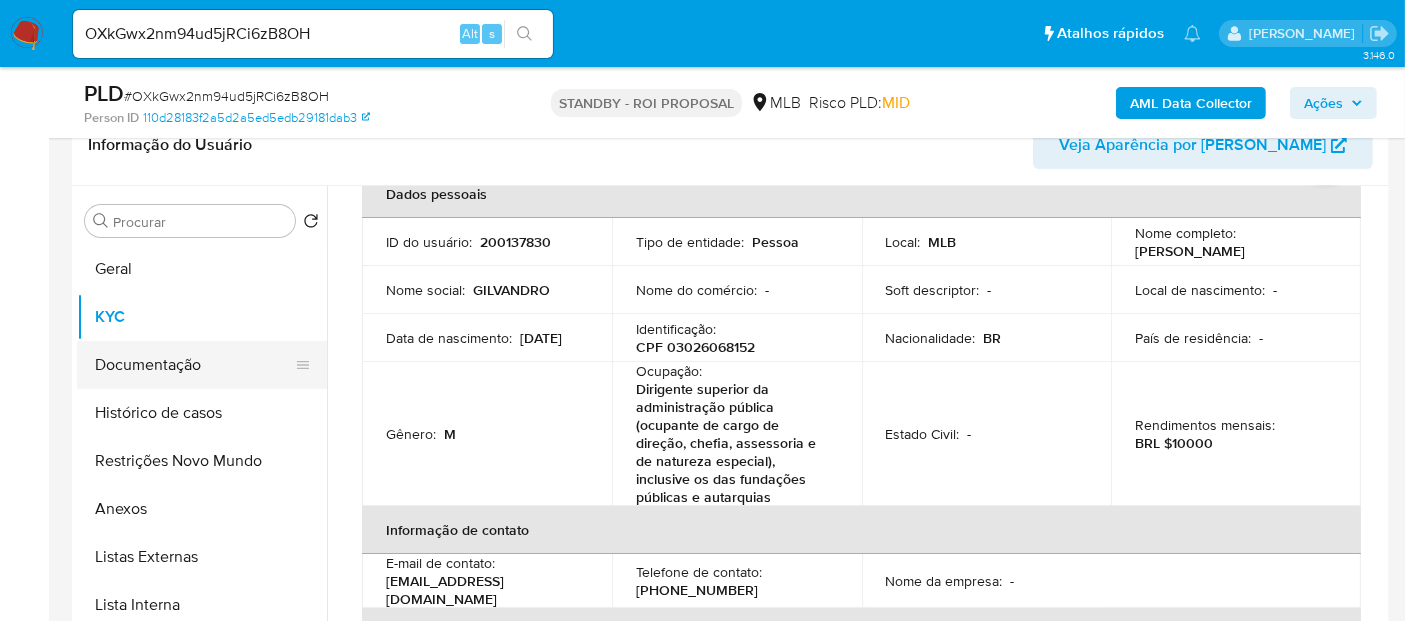 drag, startPoint x: 160, startPoint y: 372, endPoint x: 277, endPoint y: 370, distance: 117.01709 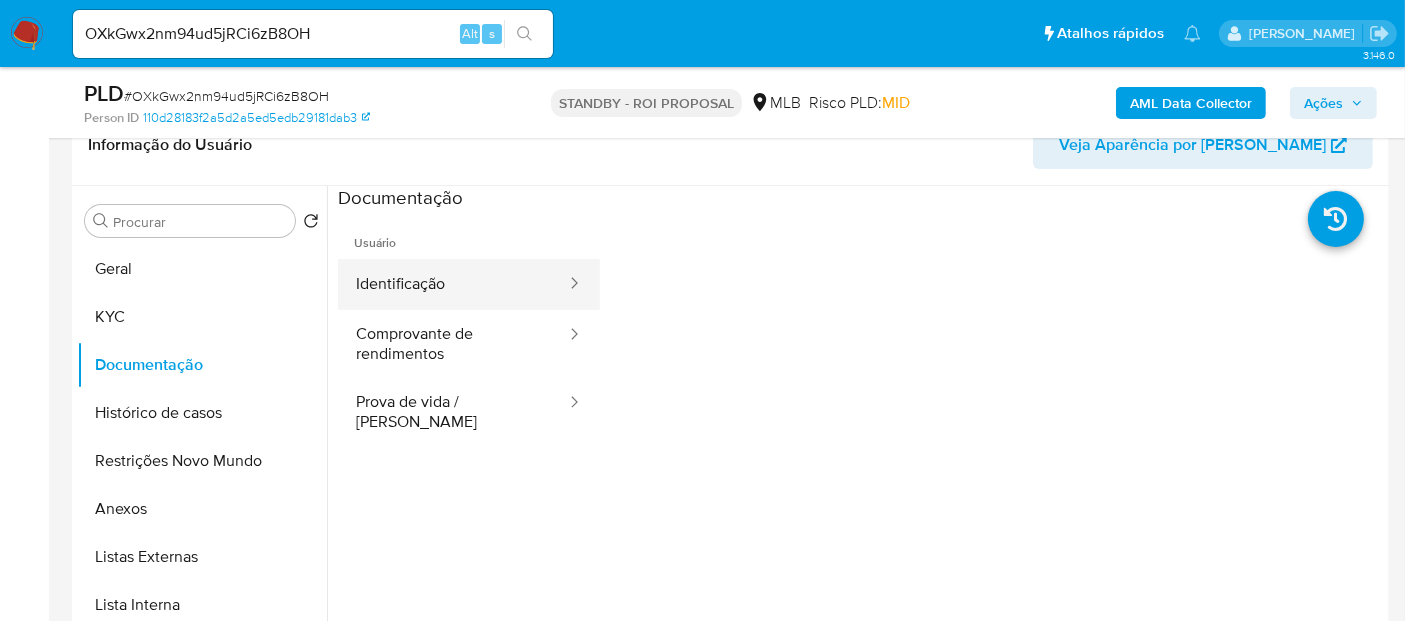 click on "Identificação" at bounding box center [453, 284] 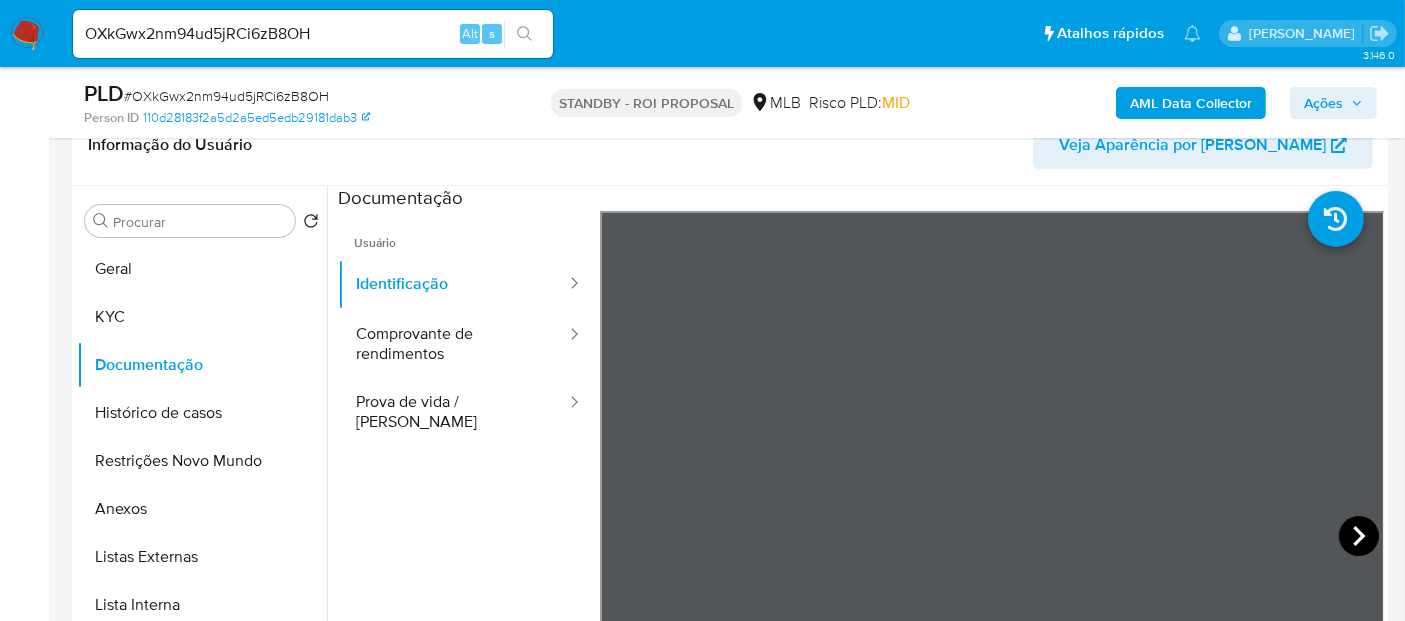 click 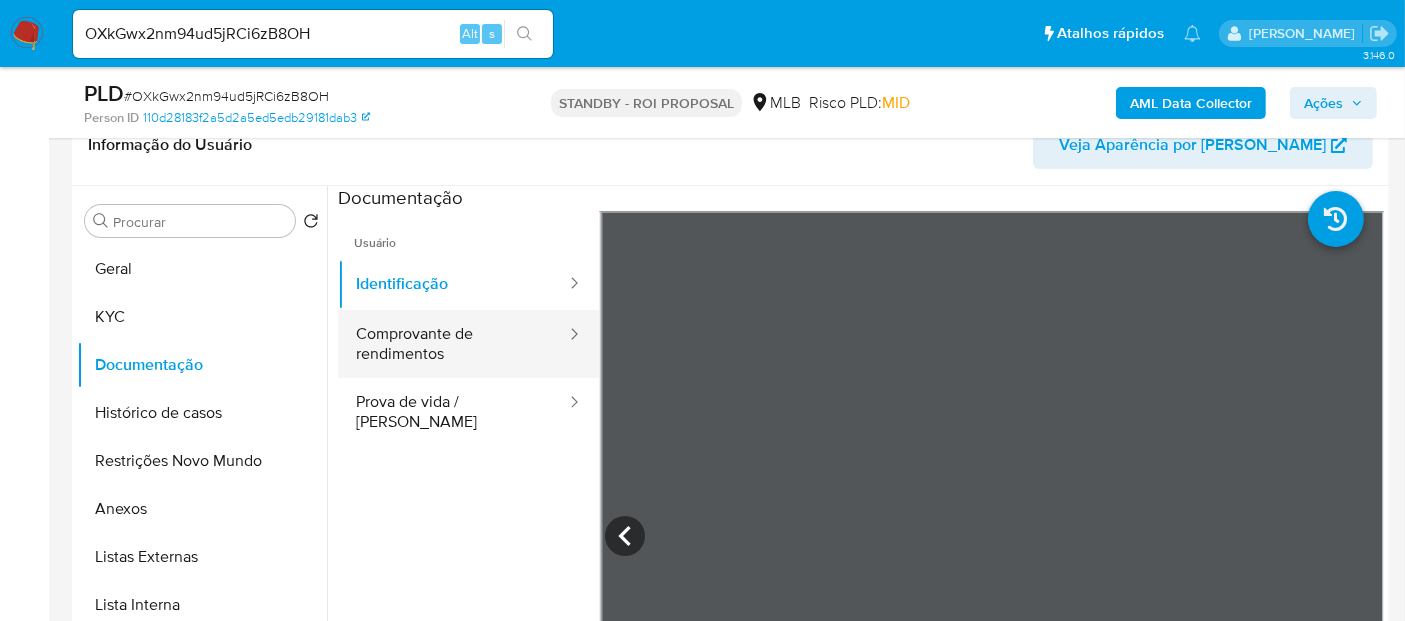 click on "Comprovante de rendimentos" at bounding box center [453, 344] 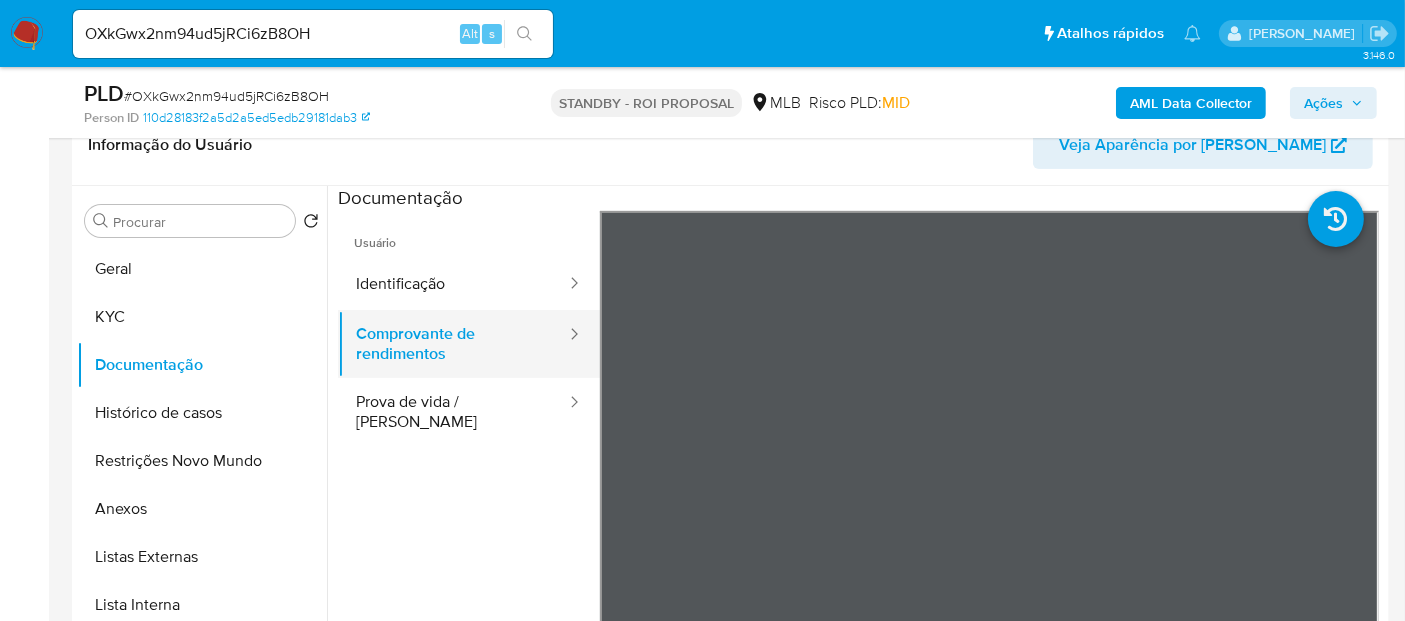 scroll, scrollTop: 174, scrollLeft: 0, axis: vertical 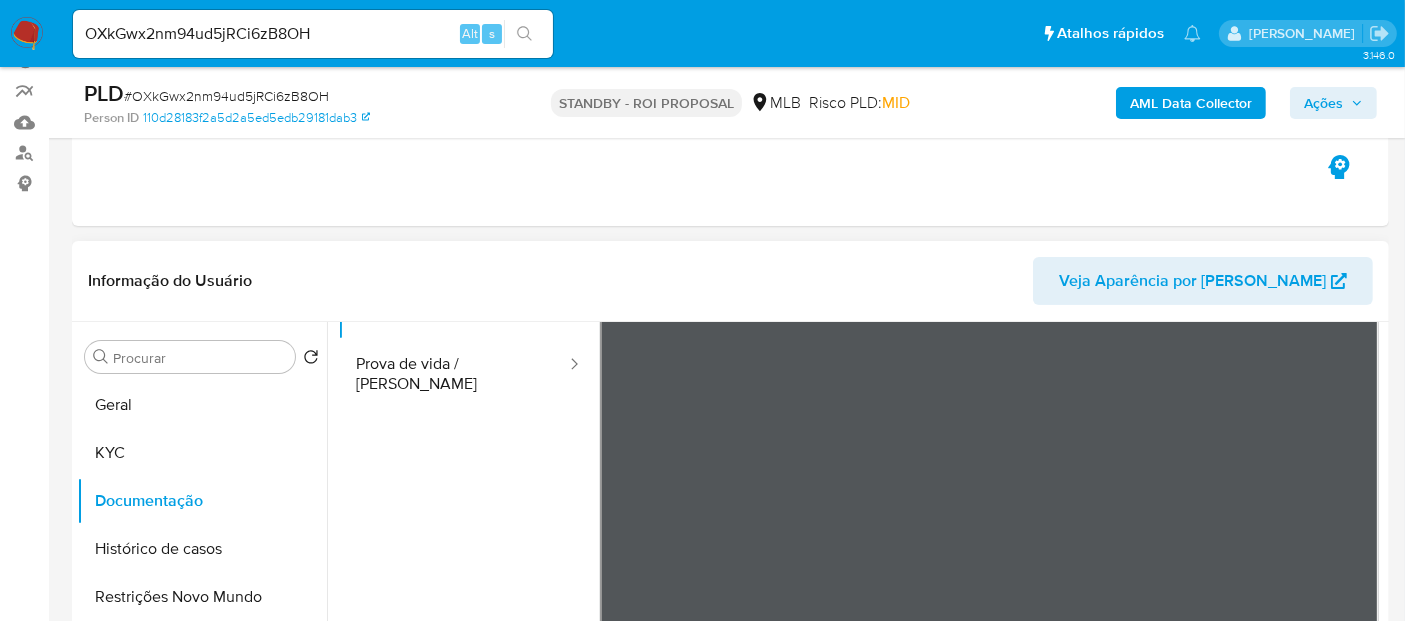 drag, startPoint x: 143, startPoint y: 410, endPoint x: 323, endPoint y: 412, distance: 180.01111 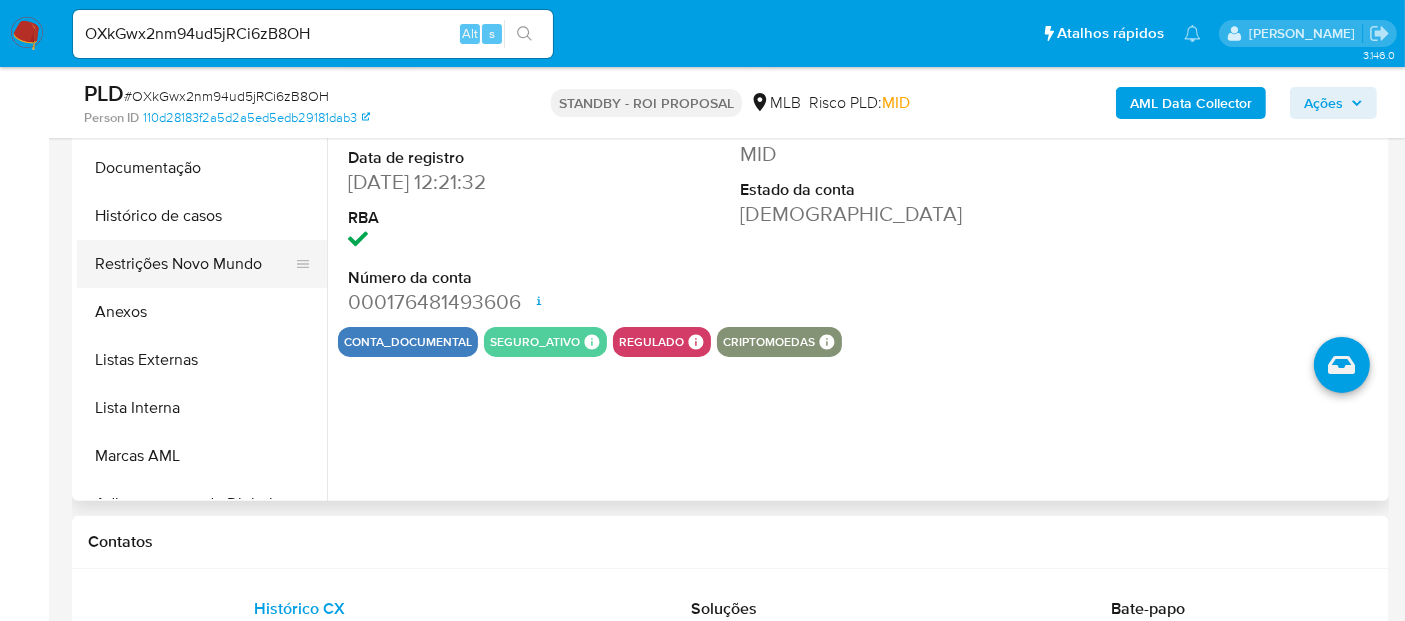 scroll, scrollTop: 419, scrollLeft: 0, axis: vertical 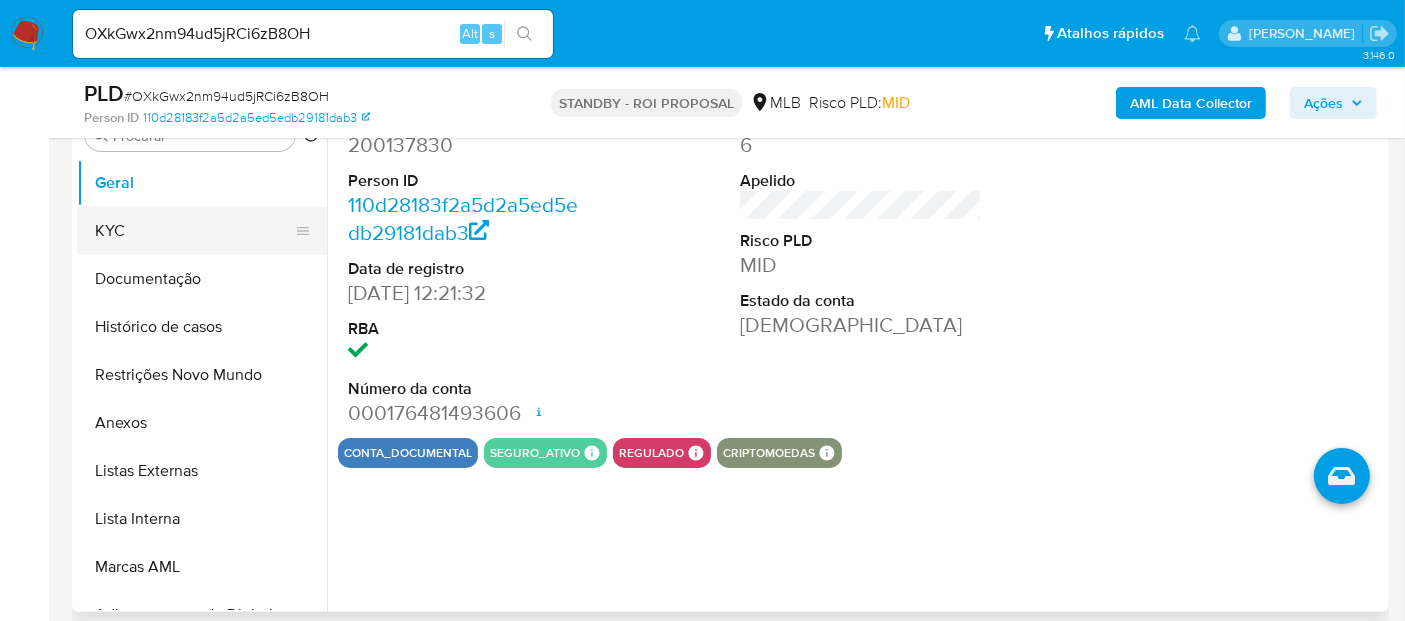 click on "KYC" at bounding box center [194, 231] 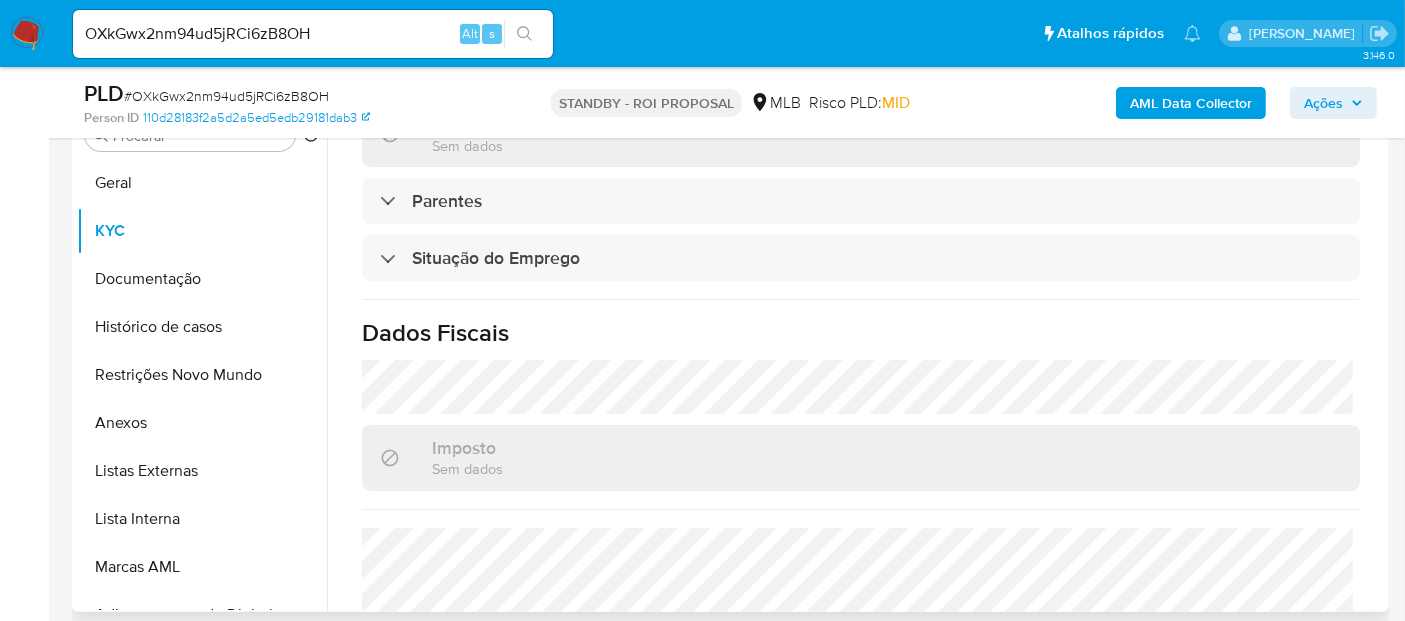 scroll, scrollTop: 1000, scrollLeft: 0, axis: vertical 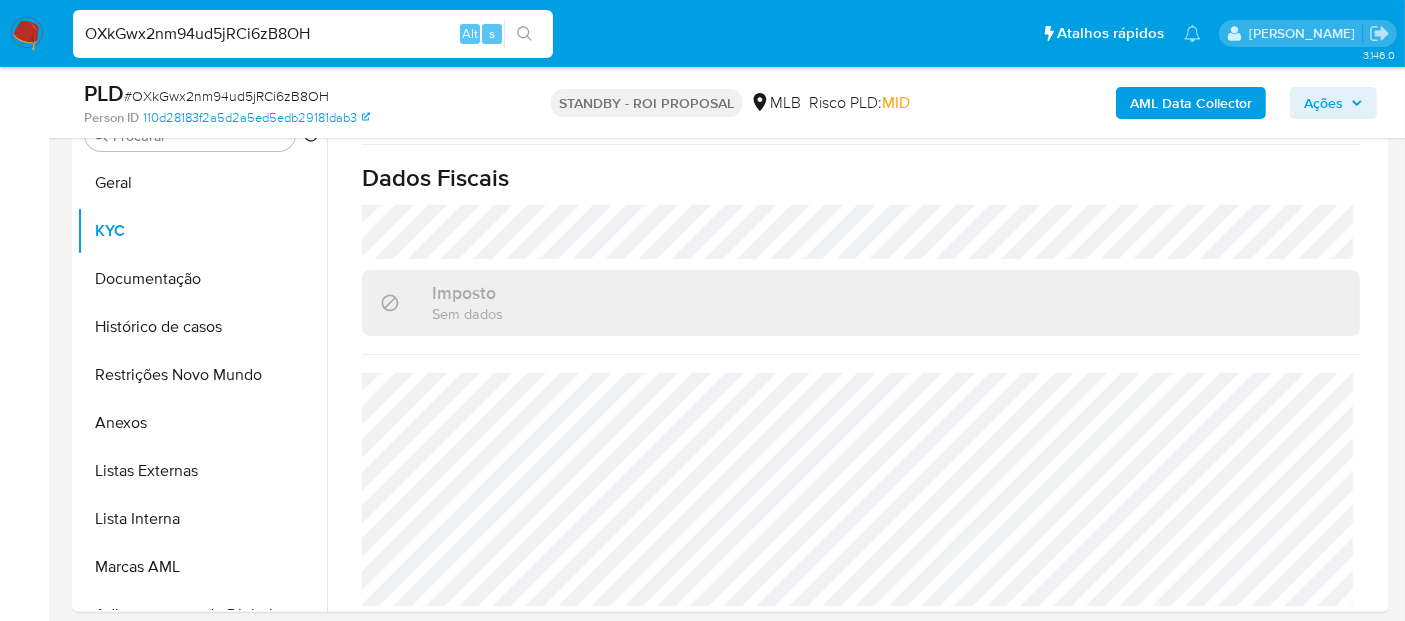 drag, startPoint x: 210, startPoint y: 38, endPoint x: 0, endPoint y: 47, distance: 210.19276 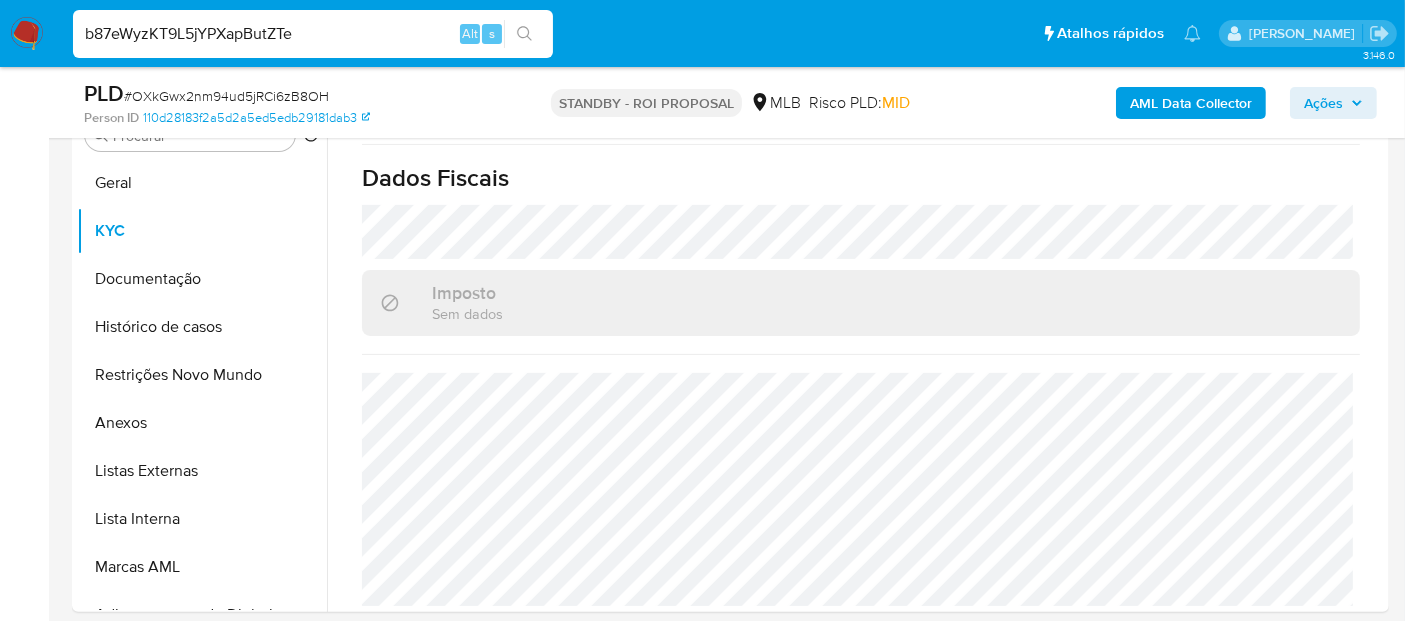 type on "b87eWyzKT9L5jYPXapButZTe" 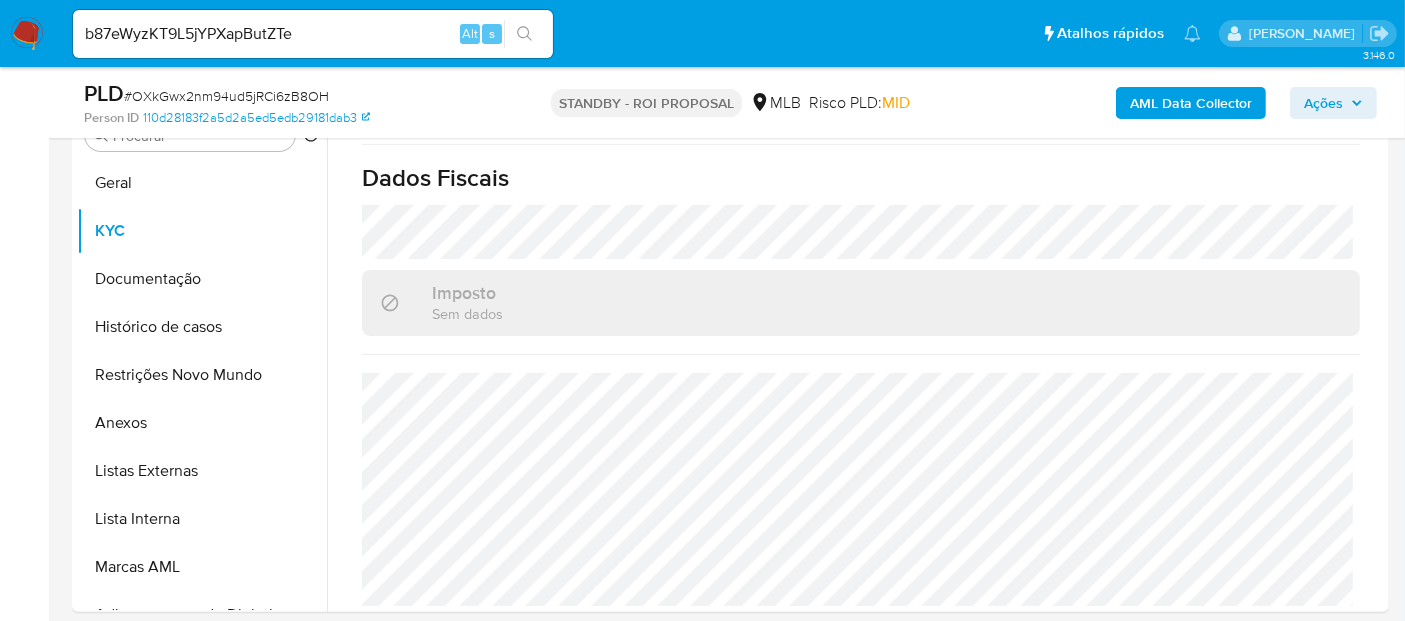 click at bounding box center [524, 34] 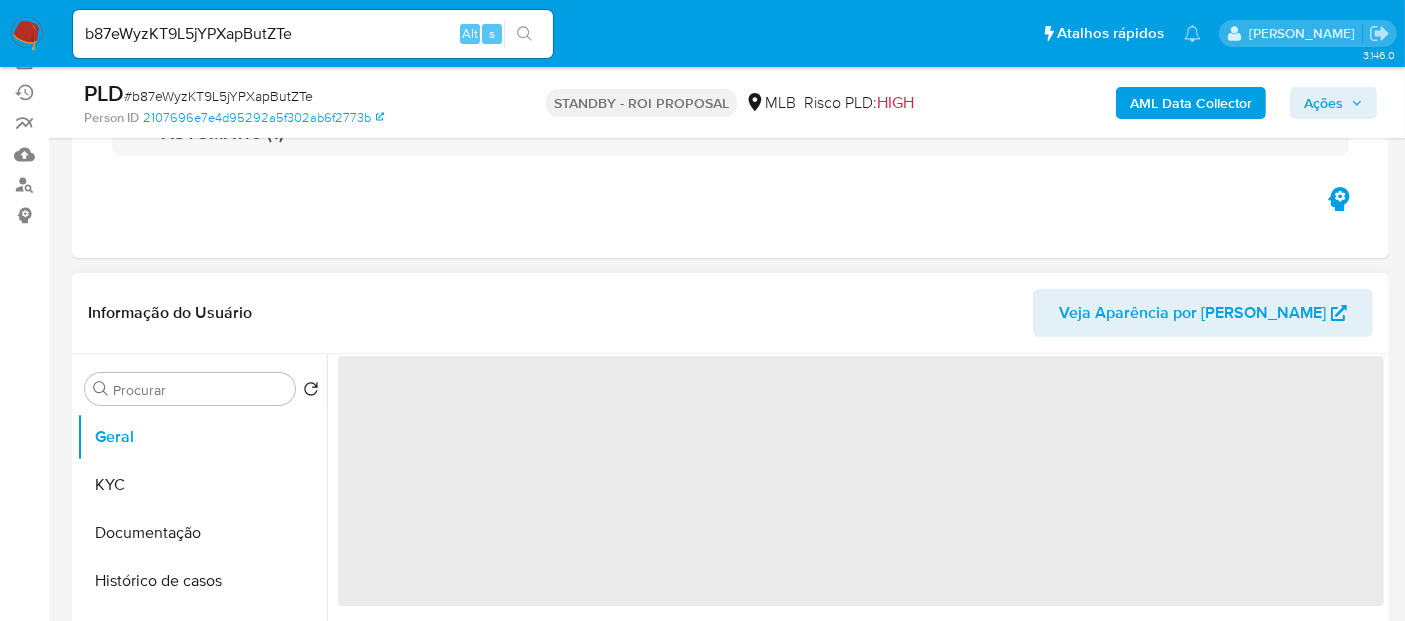 scroll, scrollTop: 222, scrollLeft: 0, axis: vertical 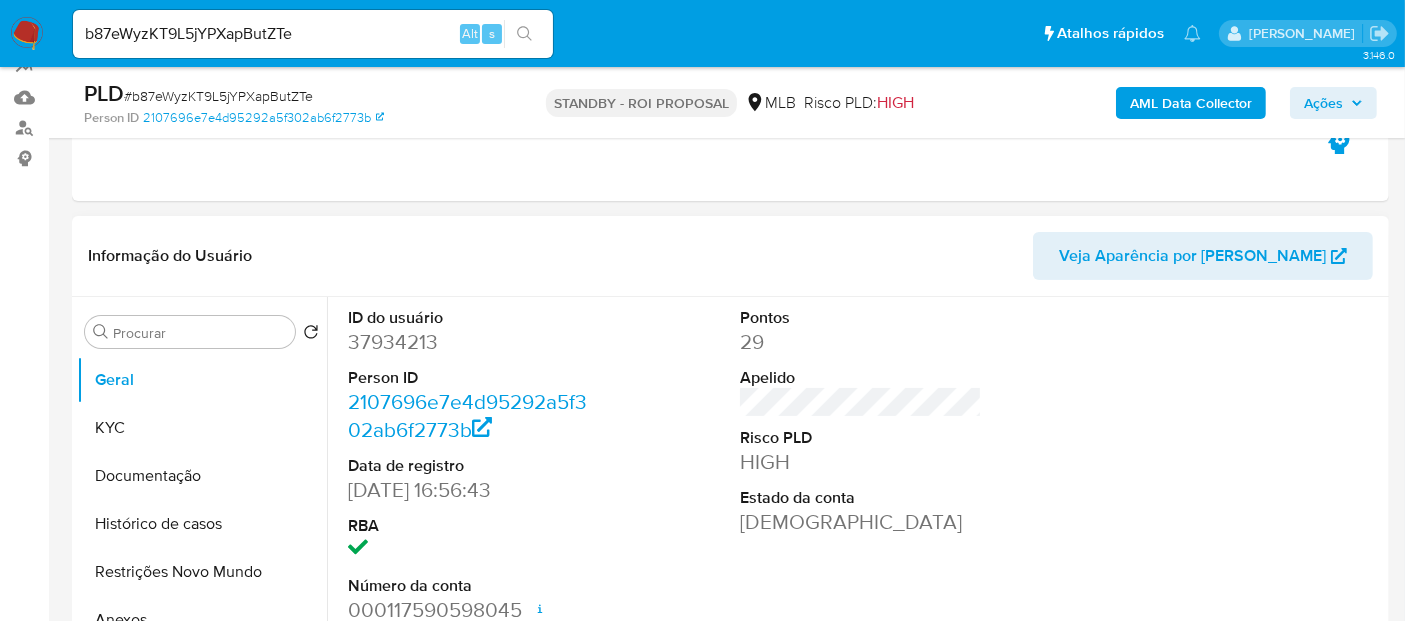 select on "10" 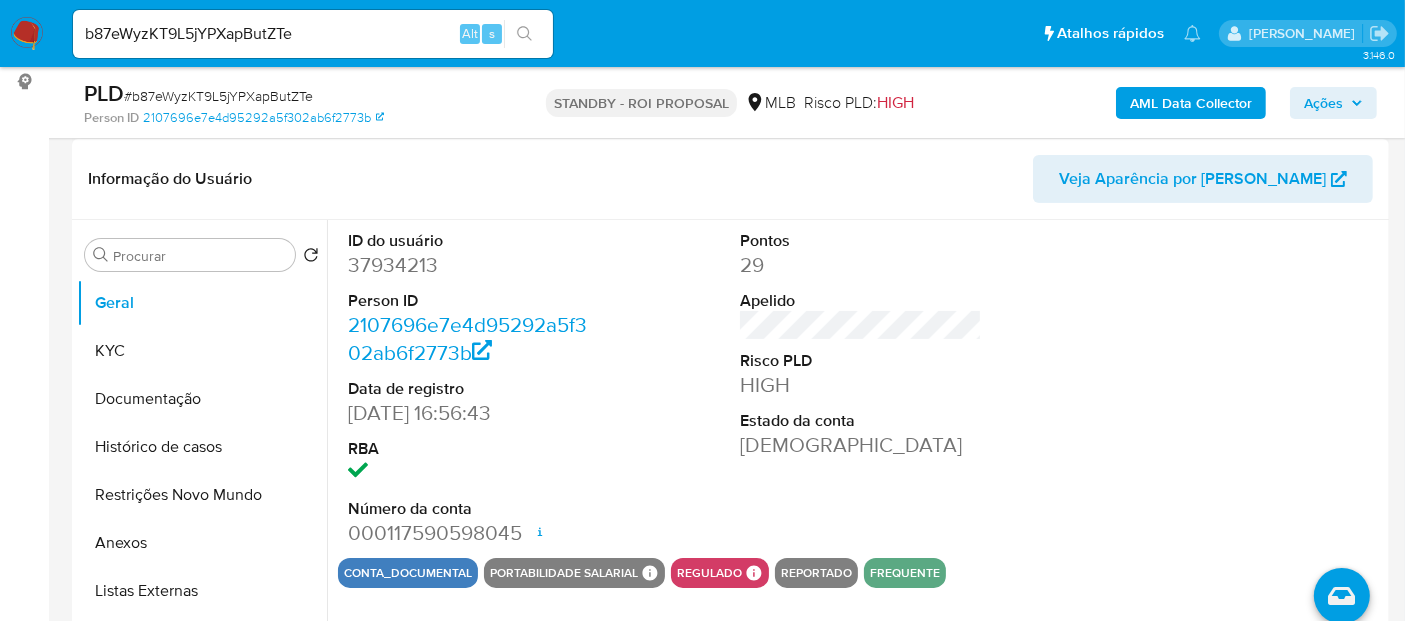 scroll, scrollTop: 333, scrollLeft: 0, axis: vertical 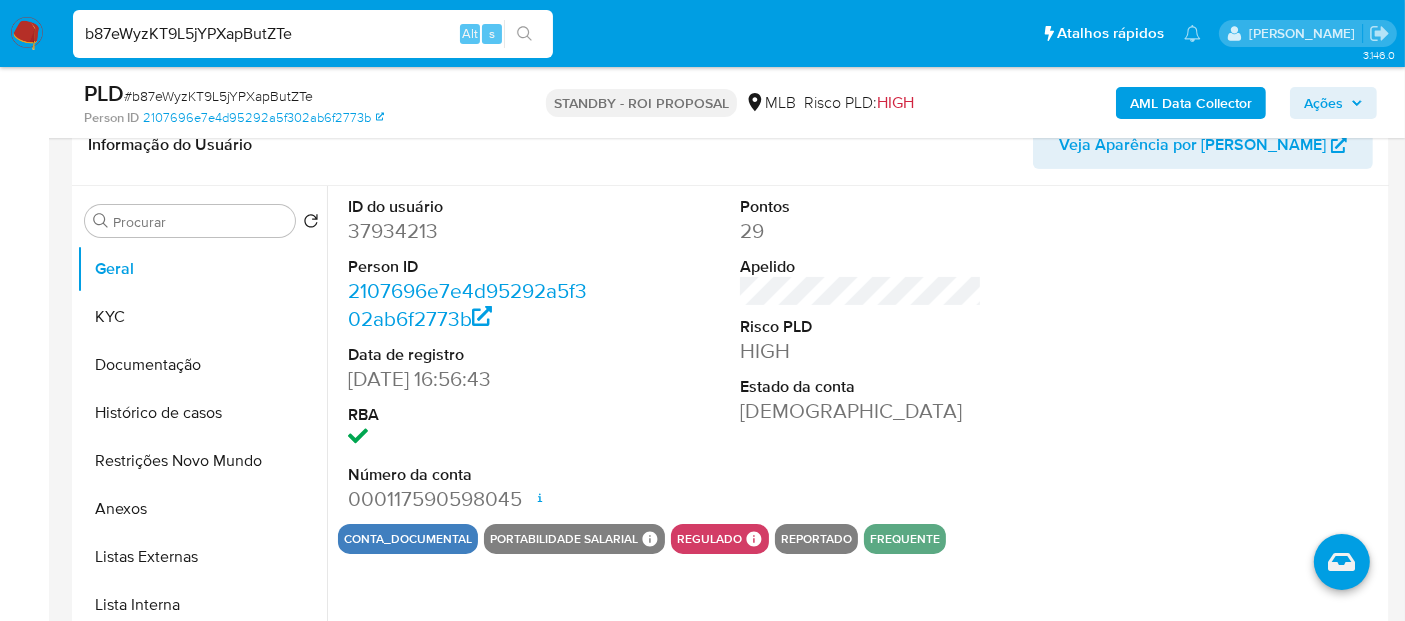 drag, startPoint x: 316, startPoint y: 25, endPoint x: 0, endPoint y: 23, distance: 316.00632 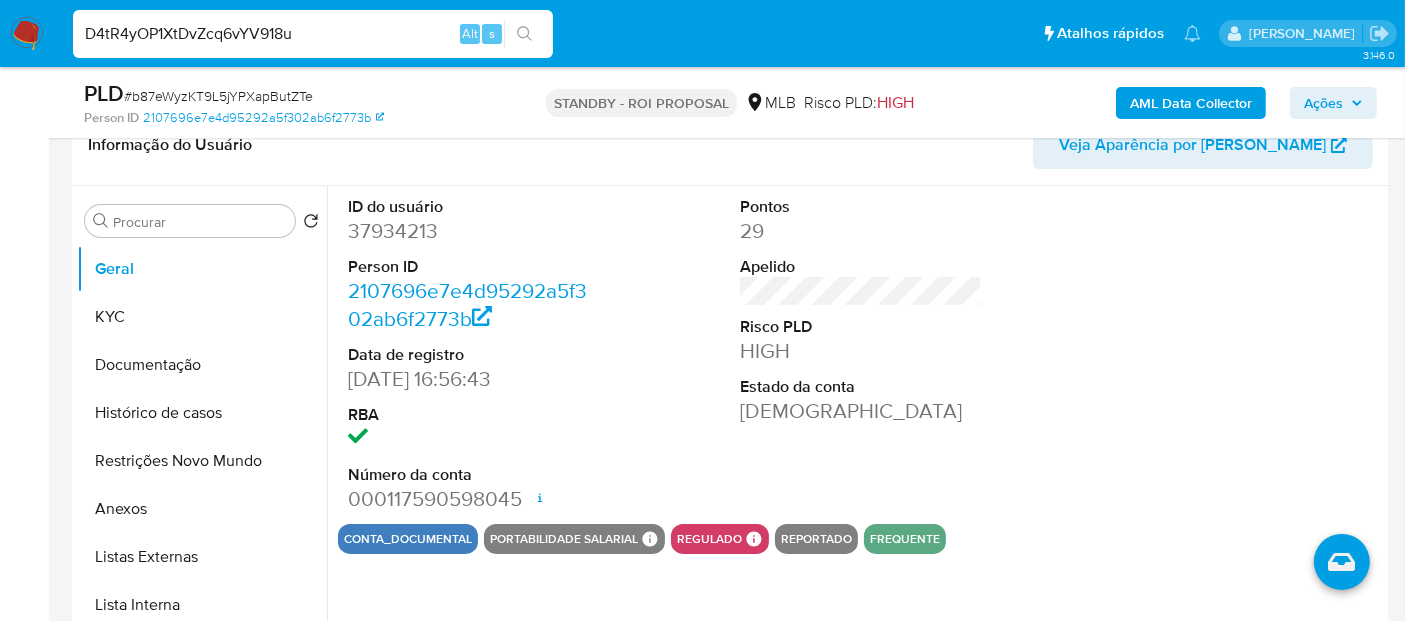 type on "D4tR4yOP1XtDvZcq6vYV918u" 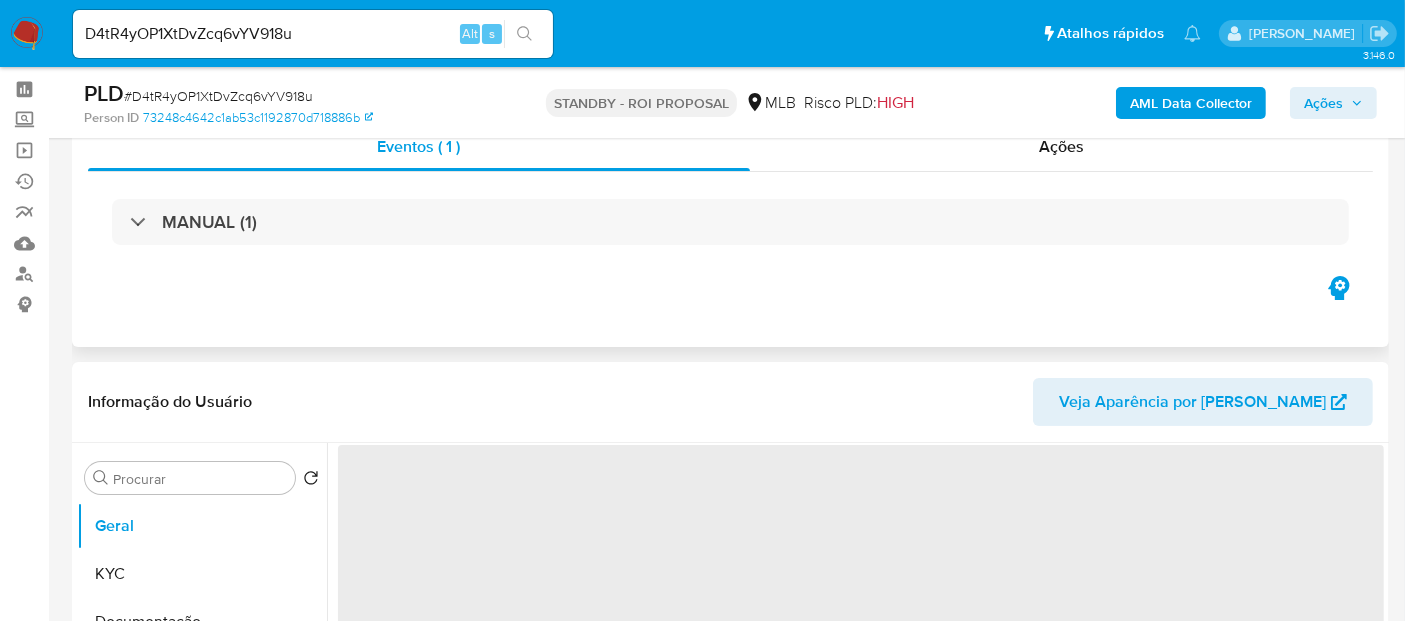 scroll, scrollTop: 222, scrollLeft: 0, axis: vertical 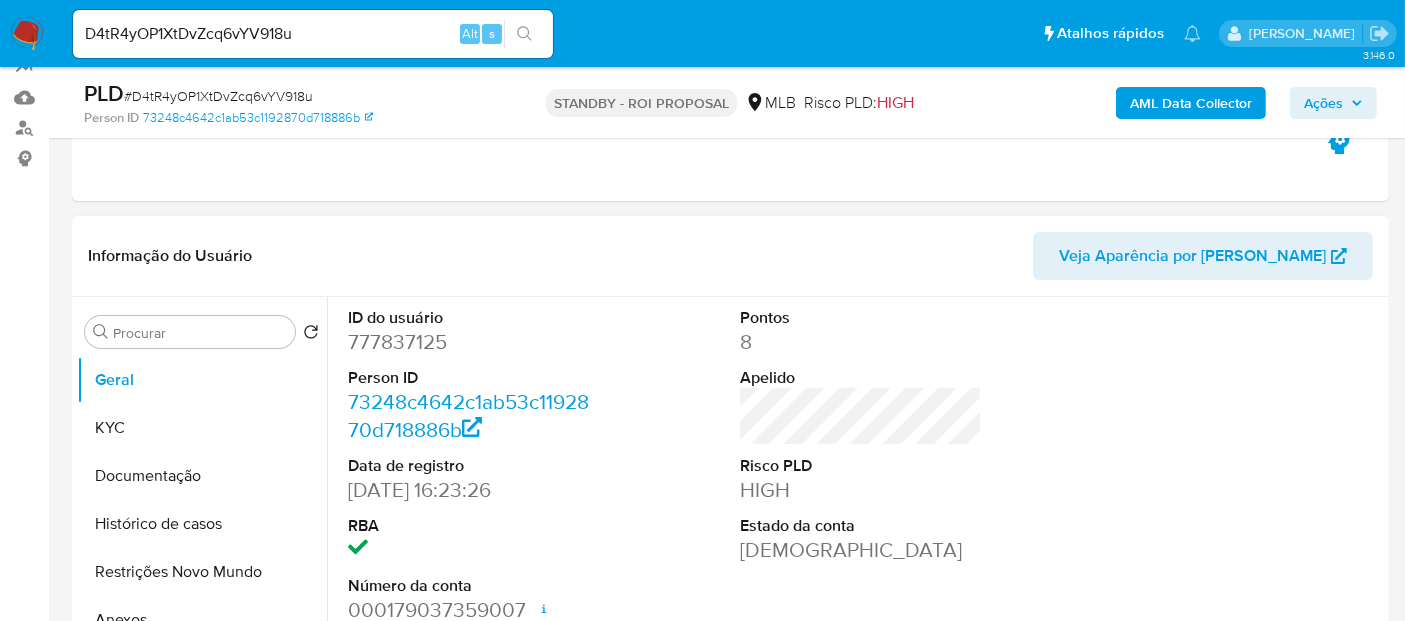 select on "10" 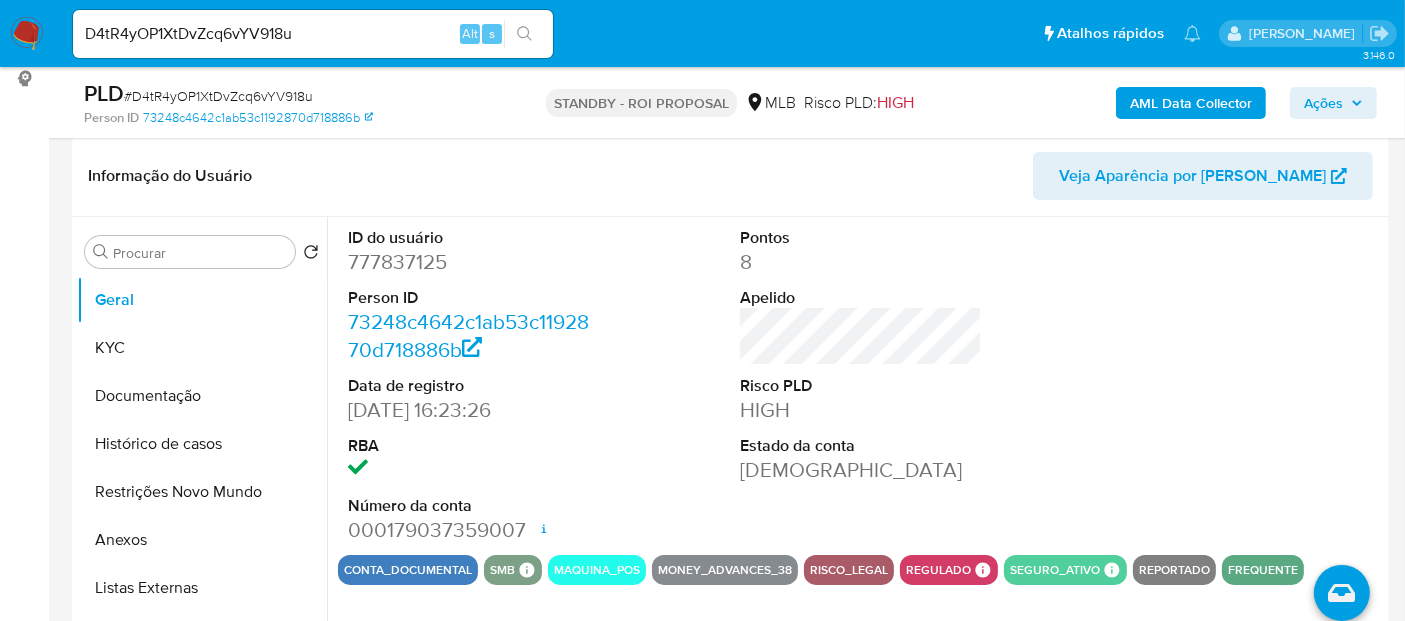 scroll, scrollTop: 333, scrollLeft: 0, axis: vertical 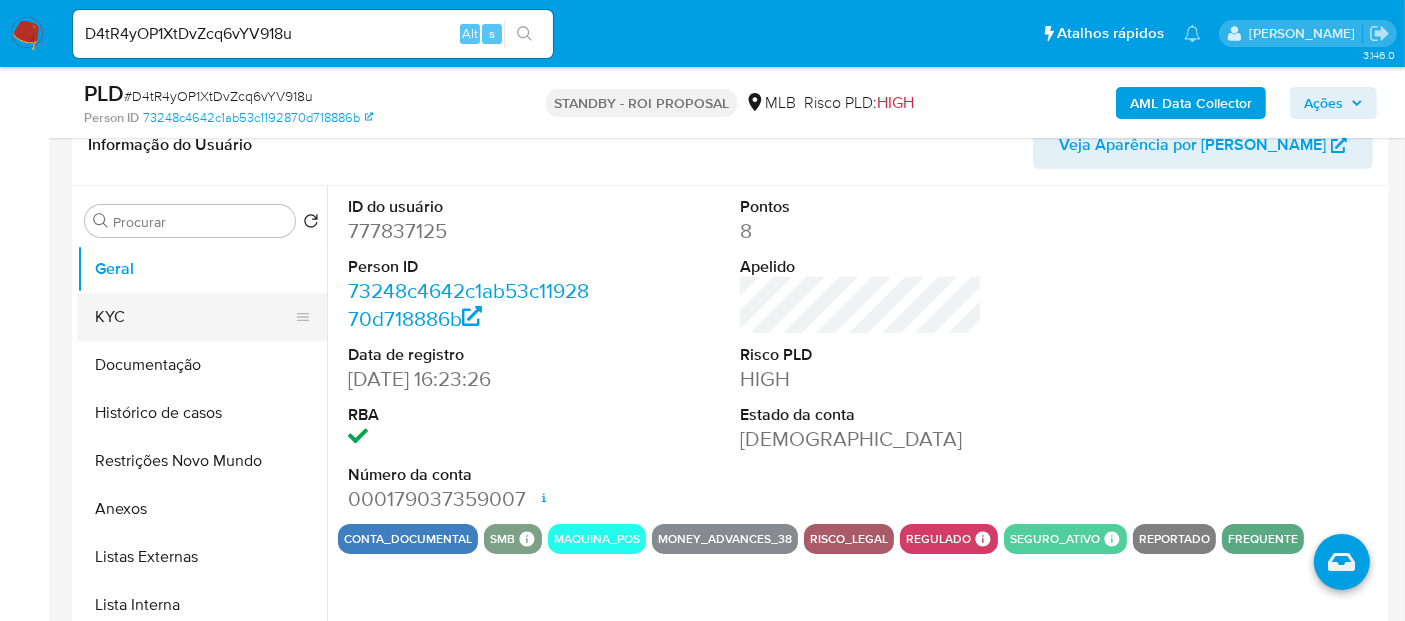 click on "KYC" at bounding box center (194, 317) 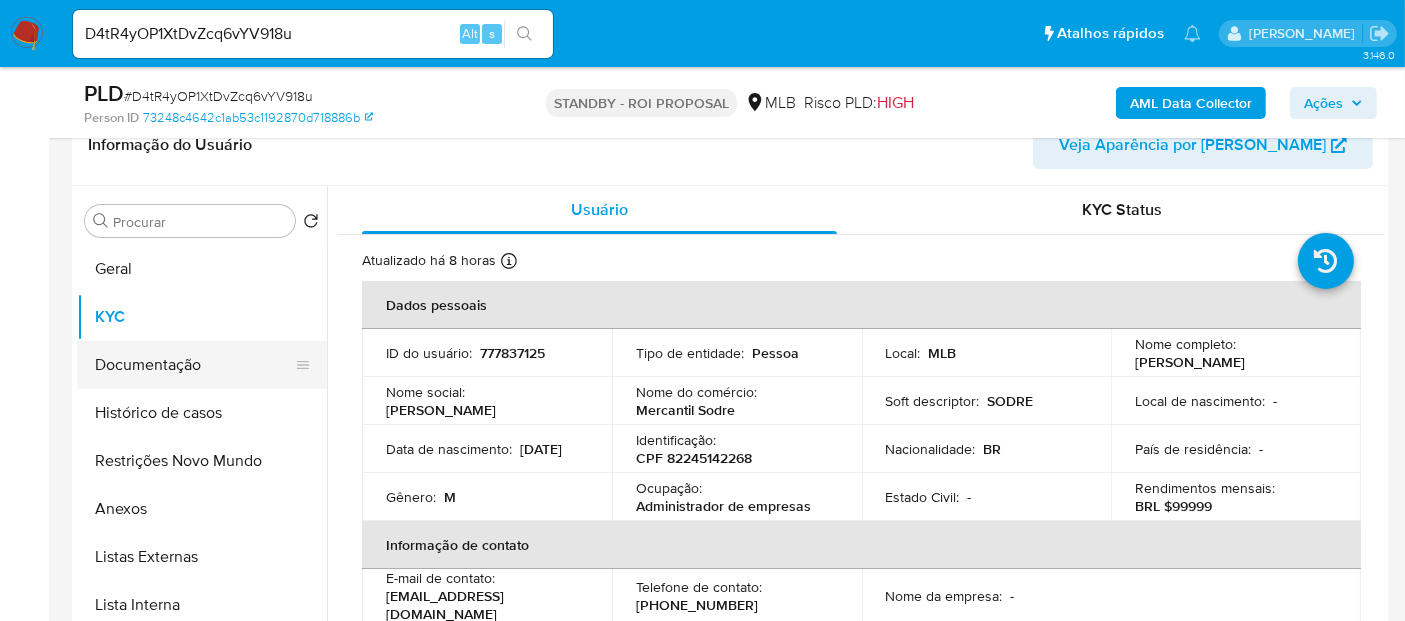 click on "Documentação" at bounding box center [194, 365] 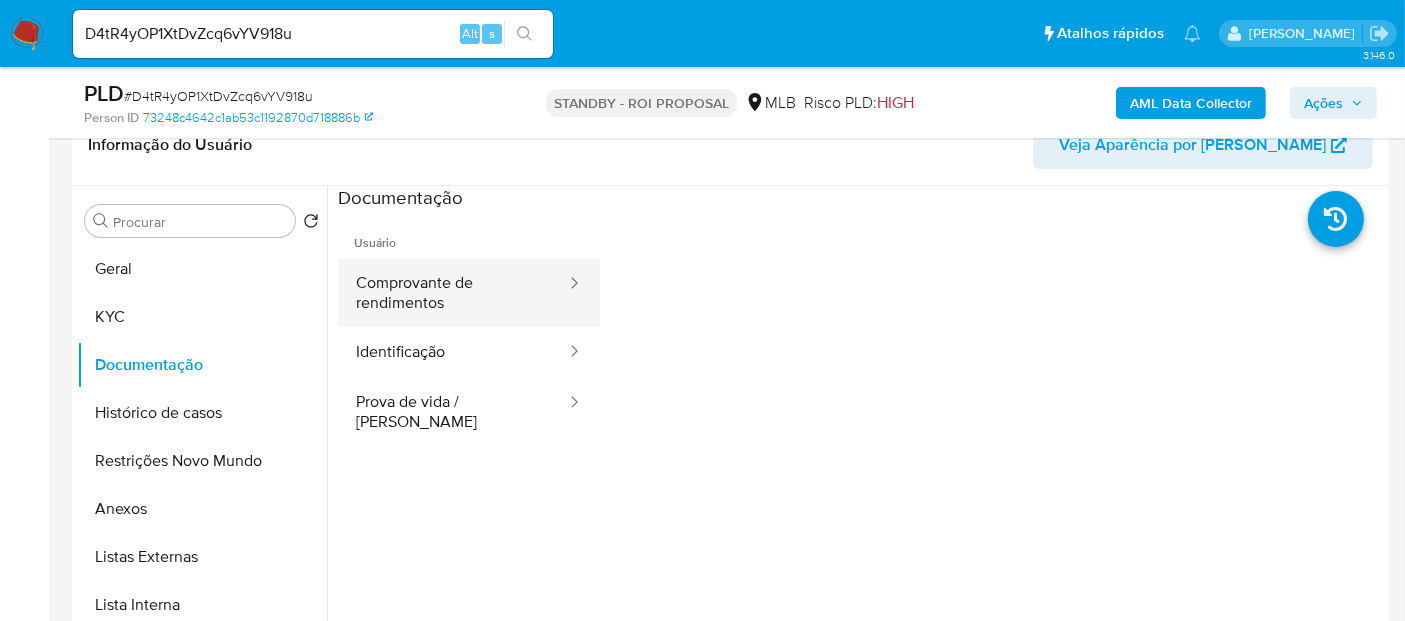 click on "Comprovante de rendimentos" at bounding box center [453, 293] 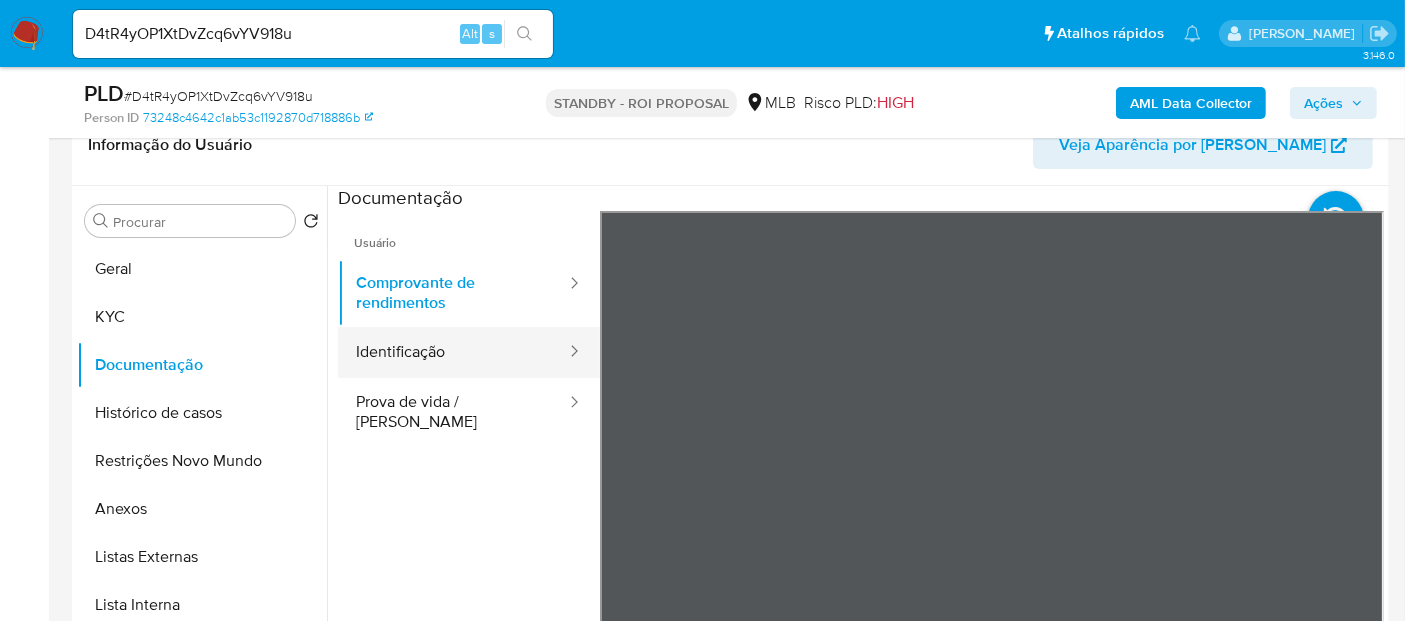 drag, startPoint x: 389, startPoint y: 342, endPoint x: 575, endPoint y: 358, distance: 186.6869 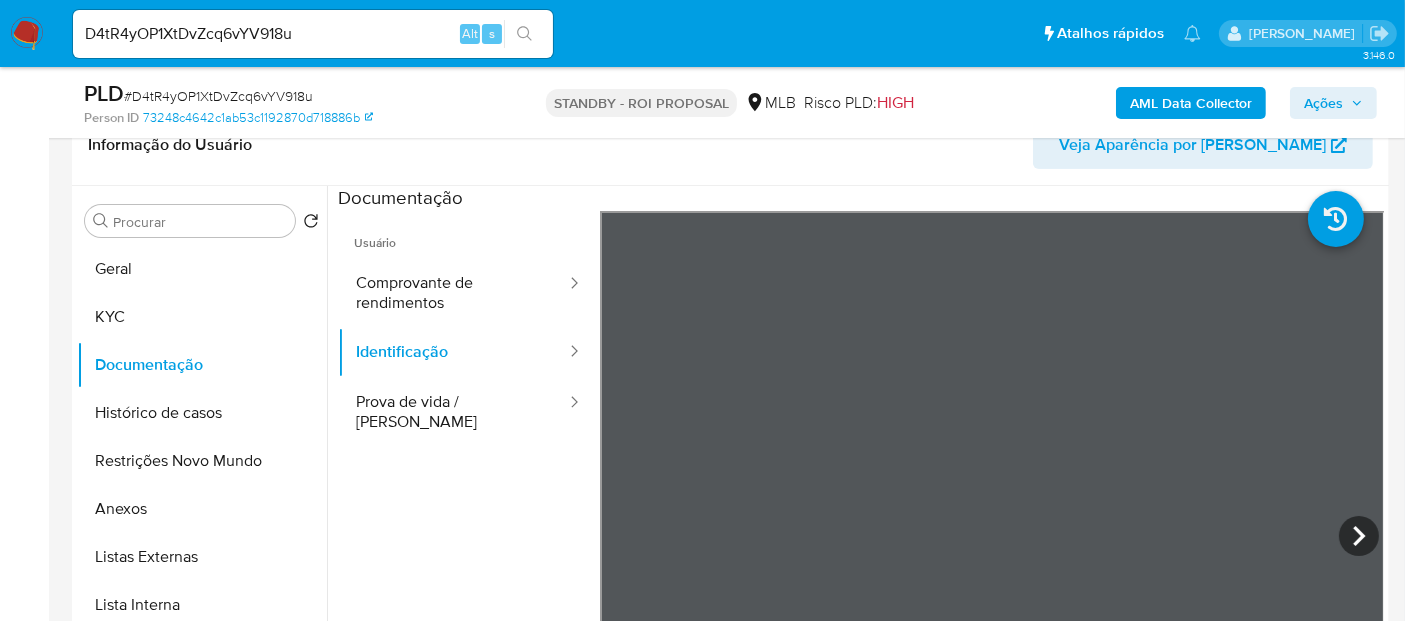 drag, startPoint x: 426, startPoint y: 397, endPoint x: 594, endPoint y: 389, distance: 168.19037 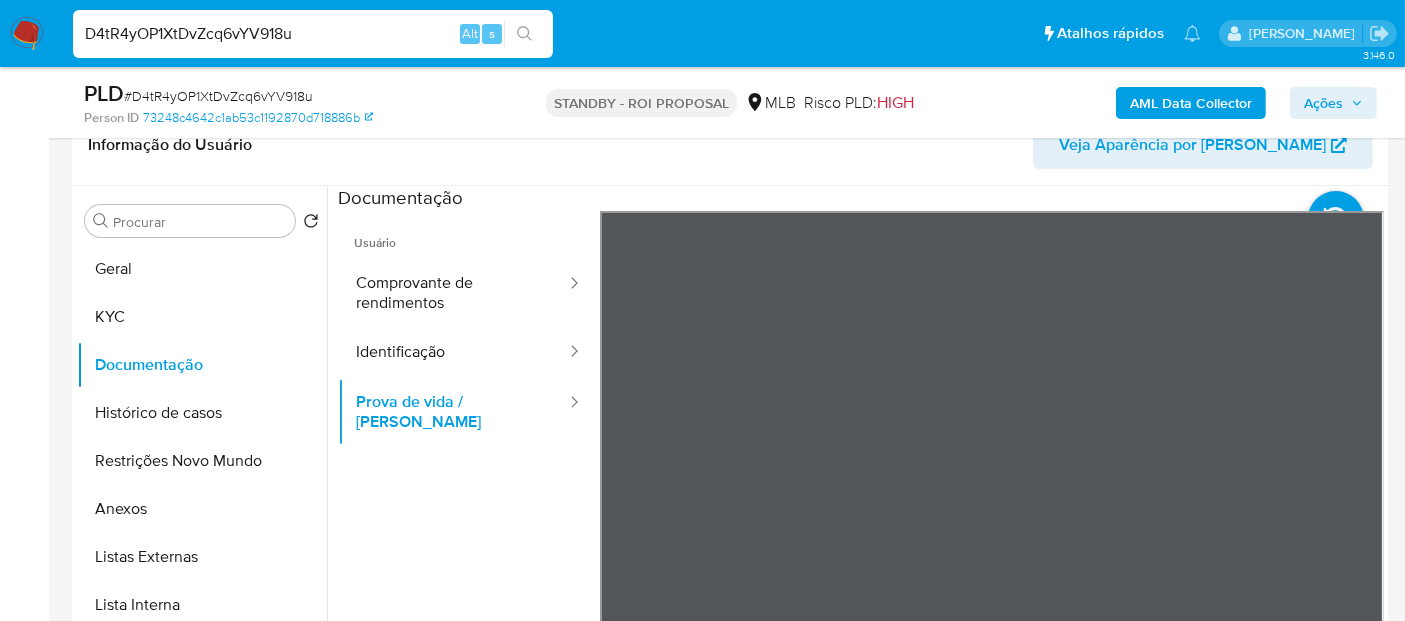 drag, startPoint x: 340, startPoint y: 43, endPoint x: 0, endPoint y: 101, distance: 344.9116 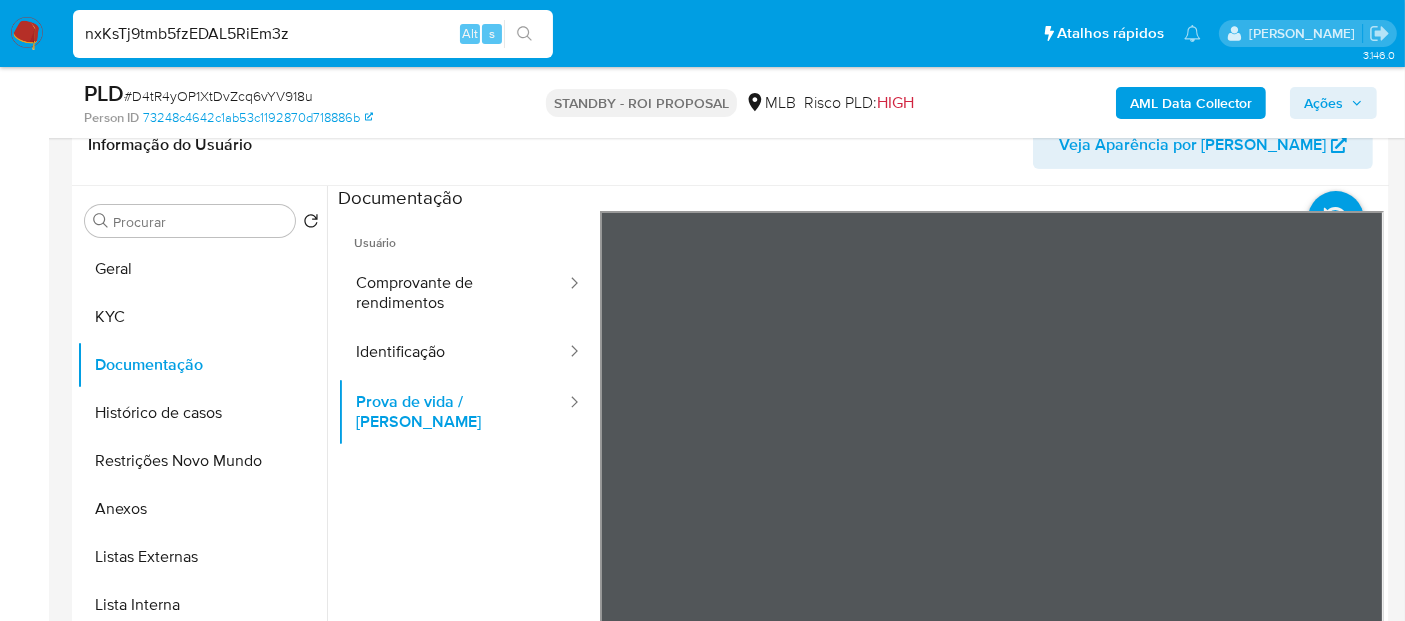 type on "nxKsTj9tmb5fzEDAL5RiEm3z" 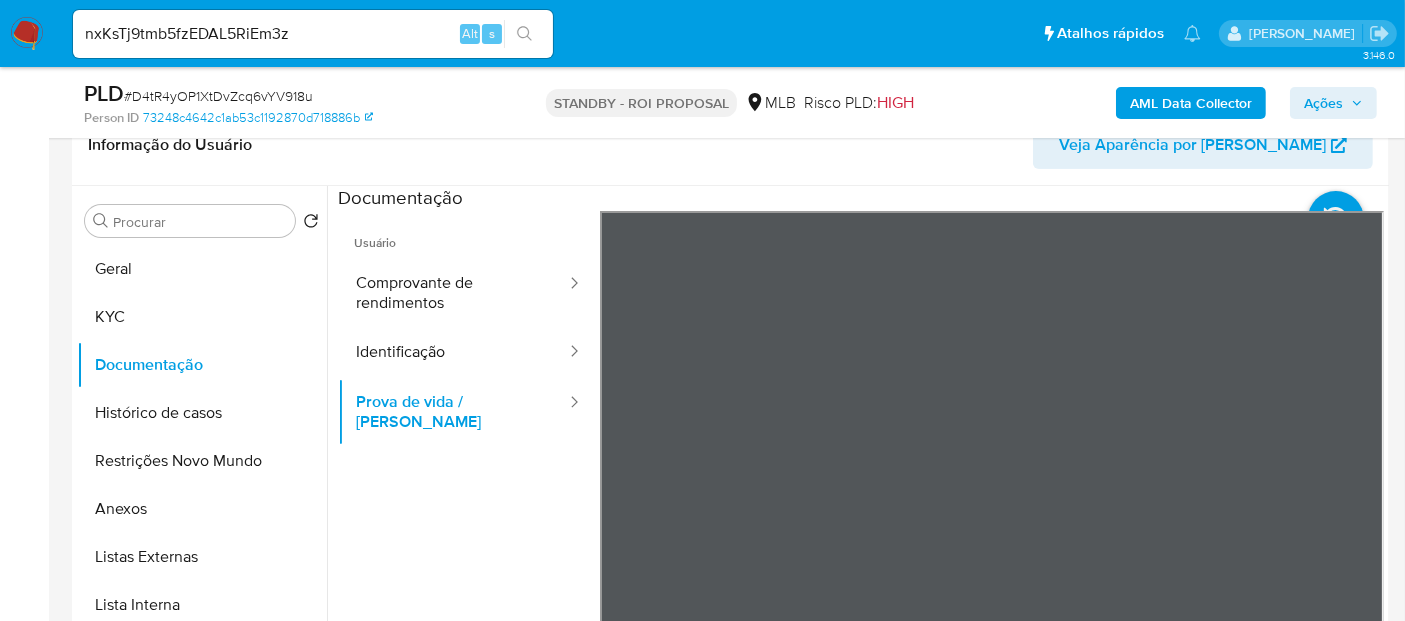 click 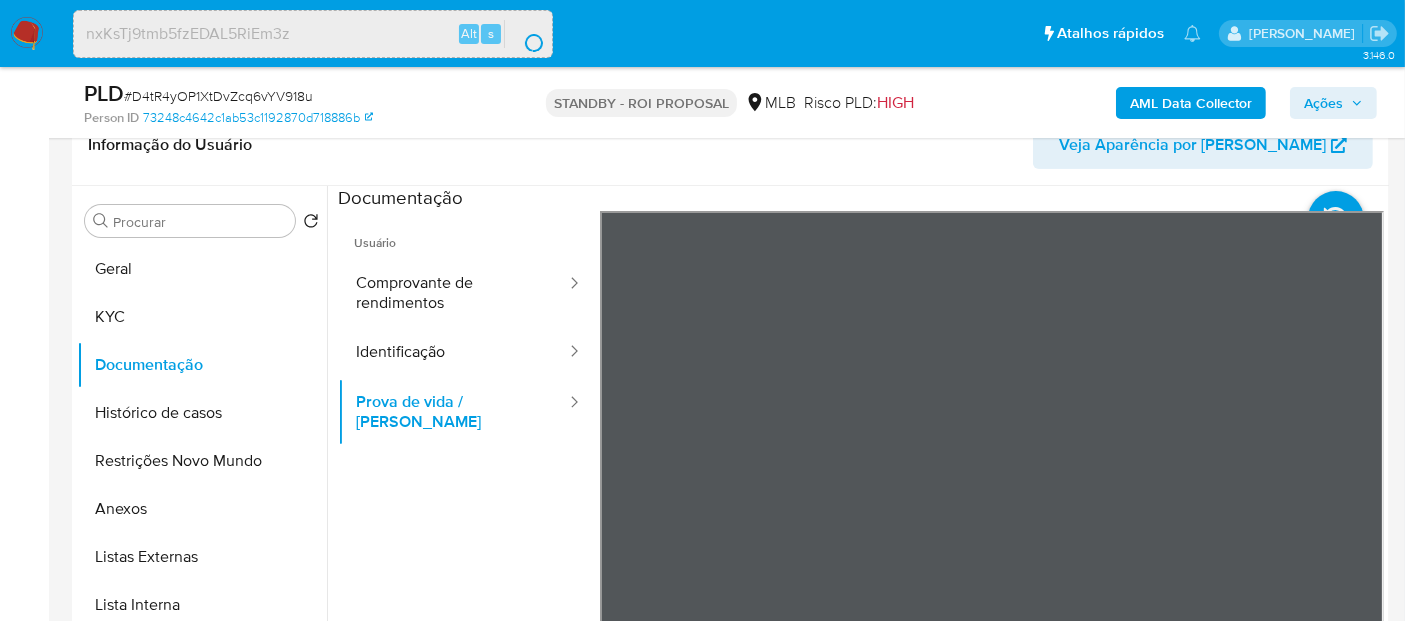 scroll, scrollTop: 0, scrollLeft: 0, axis: both 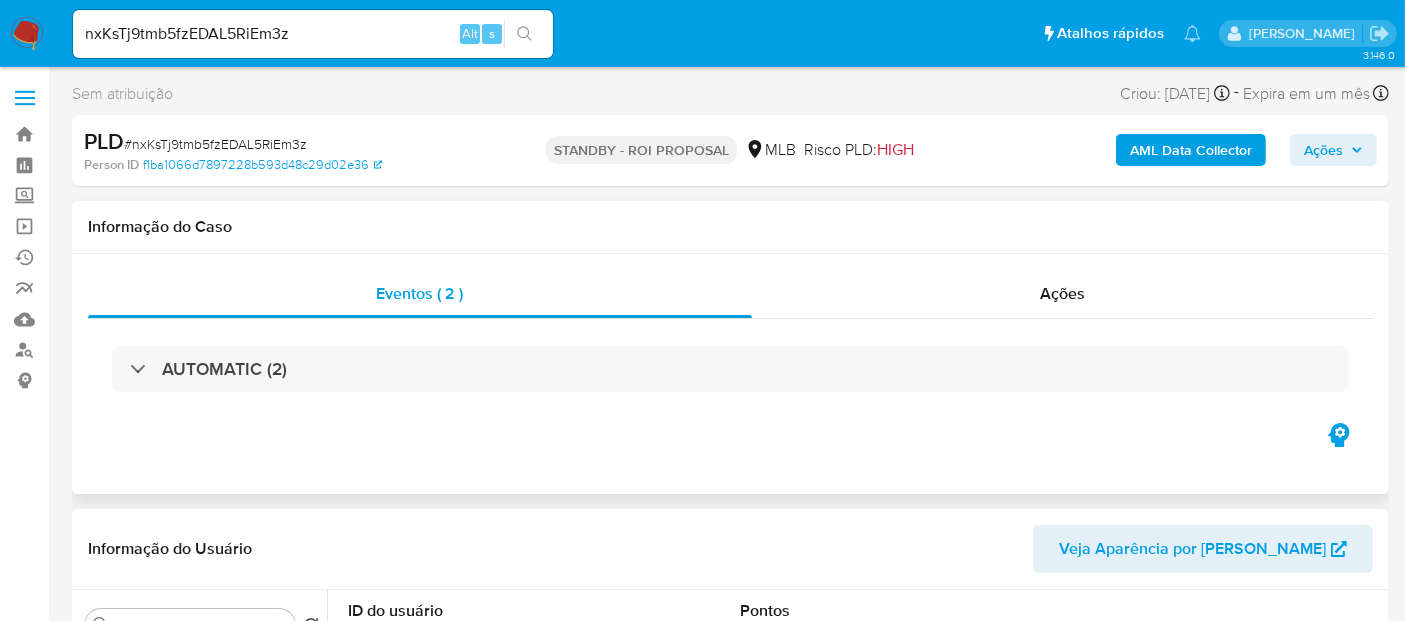 select on "10" 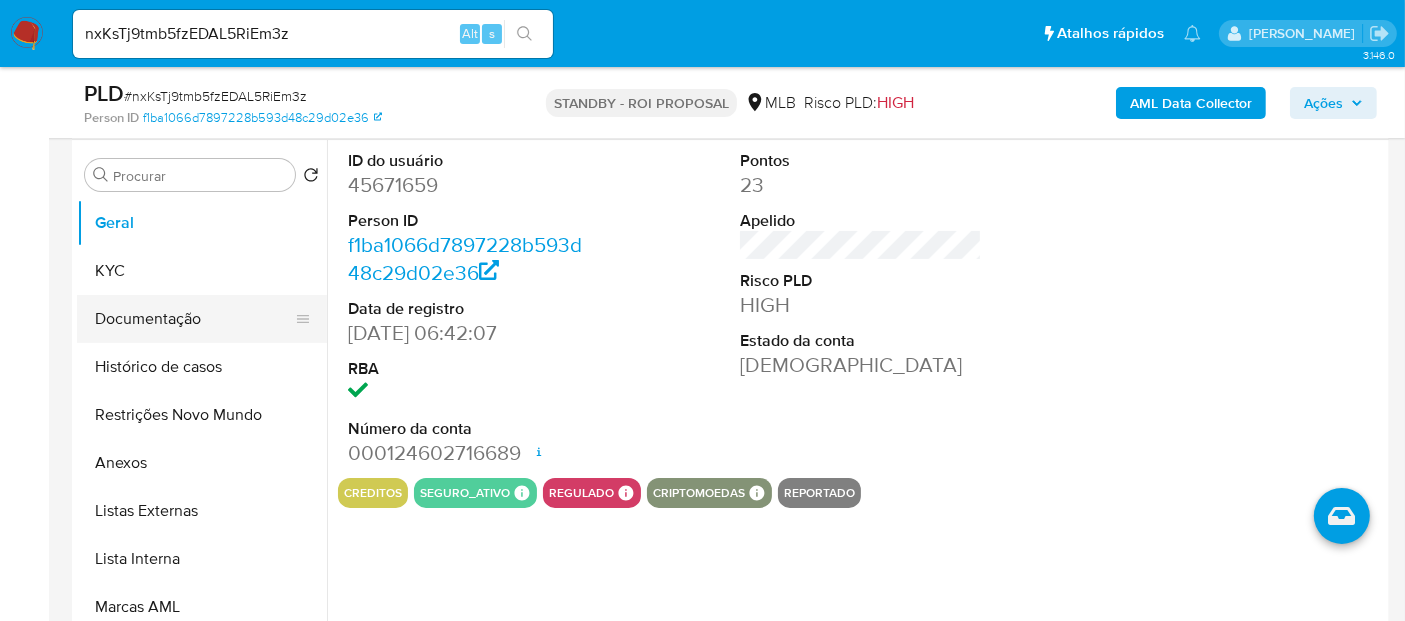 scroll, scrollTop: 333, scrollLeft: 0, axis: vertical 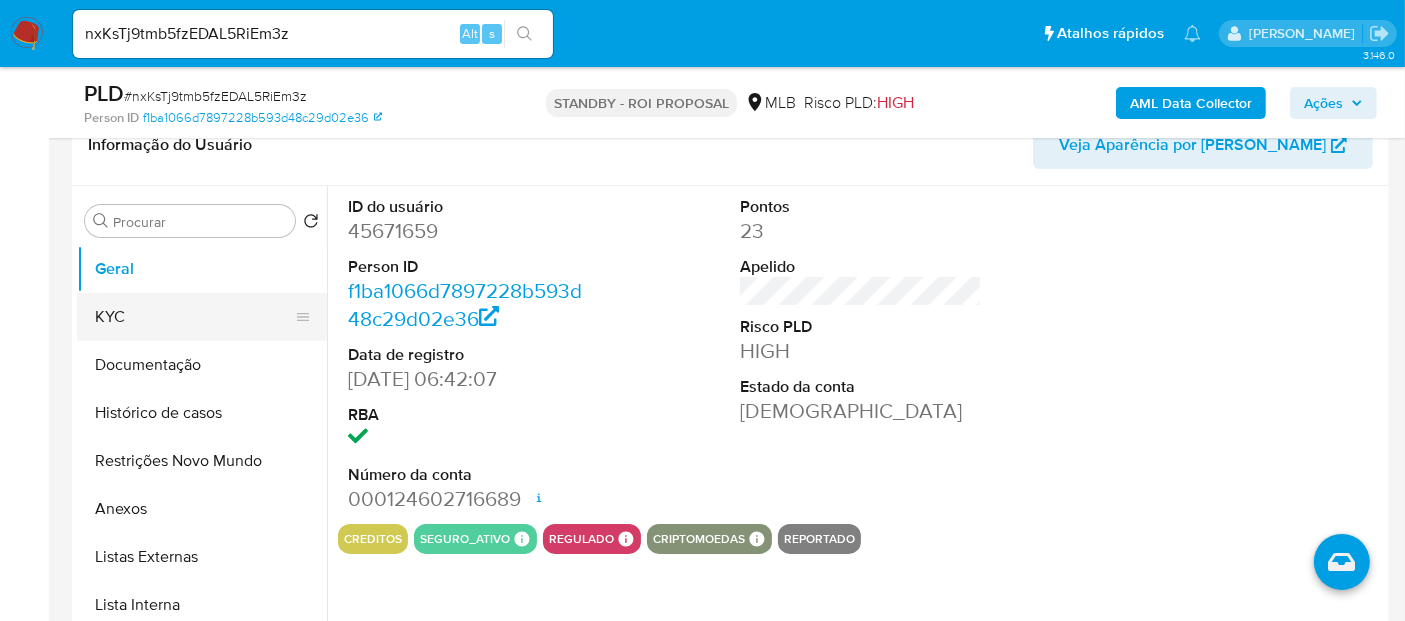 click on "KYC" at bounding box center (194, 317) 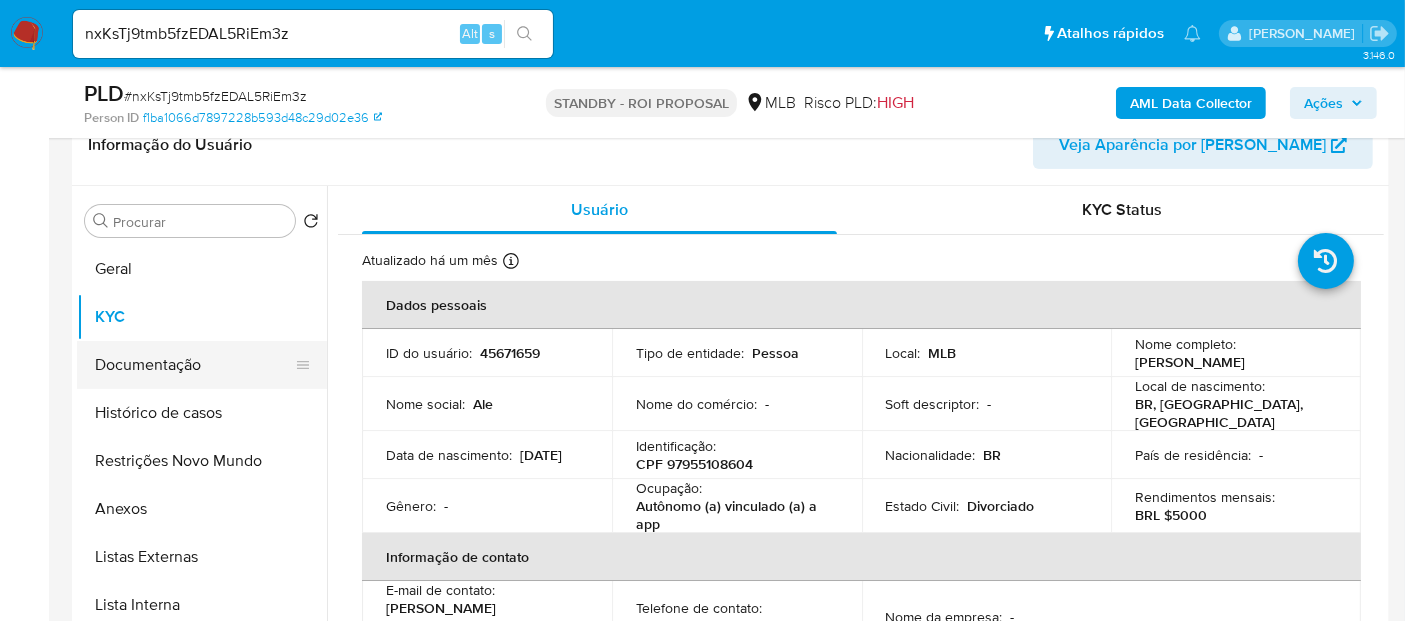 click on "Documentação" at bounding box center [194, 365] 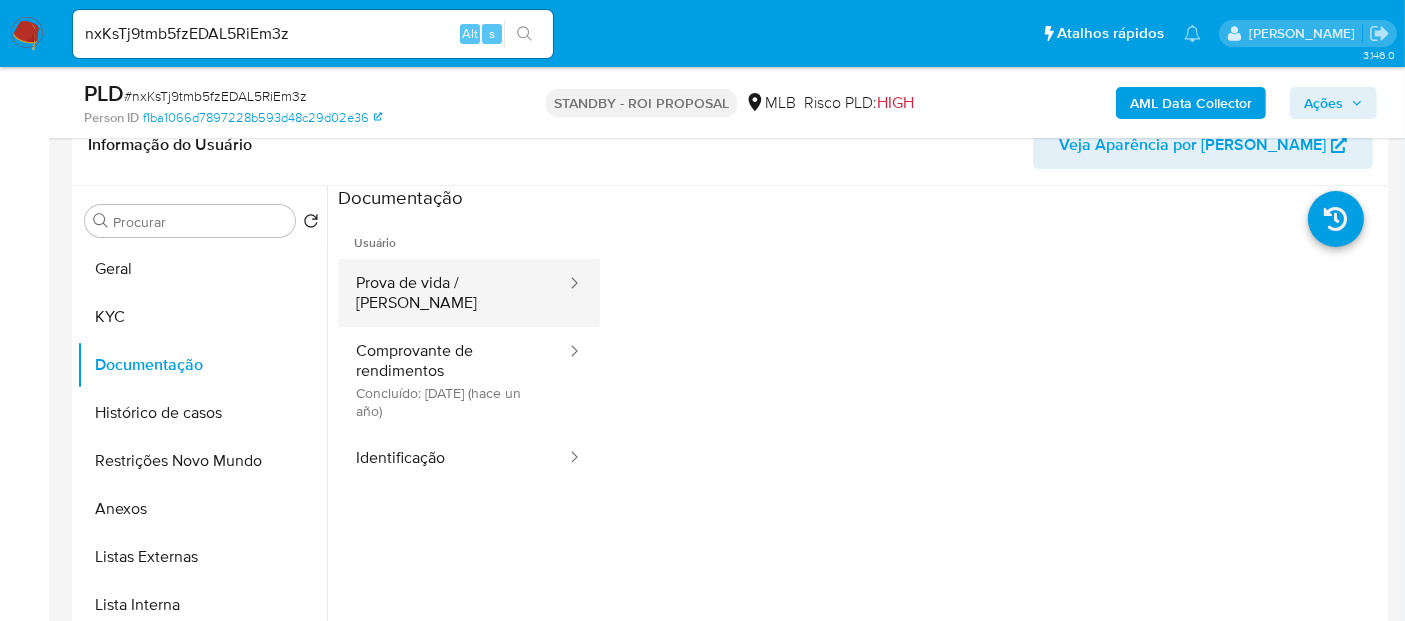drag, startPoint x: 470, startPoint y: 283, endPoint x: 496, endPoint y: 290, distance: 26.925823 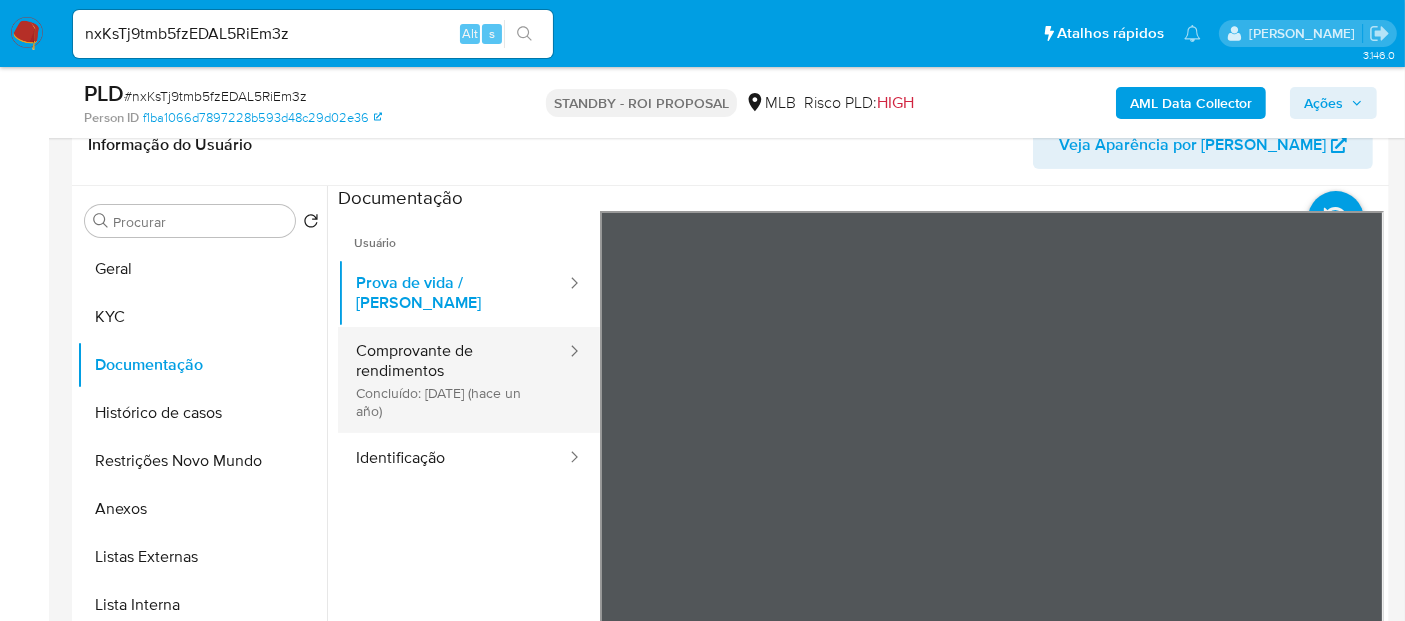 click on "Comprovante de rendimentos Concluído: 03/04/2024 (hace un año)" at bounding box center [453, 380] 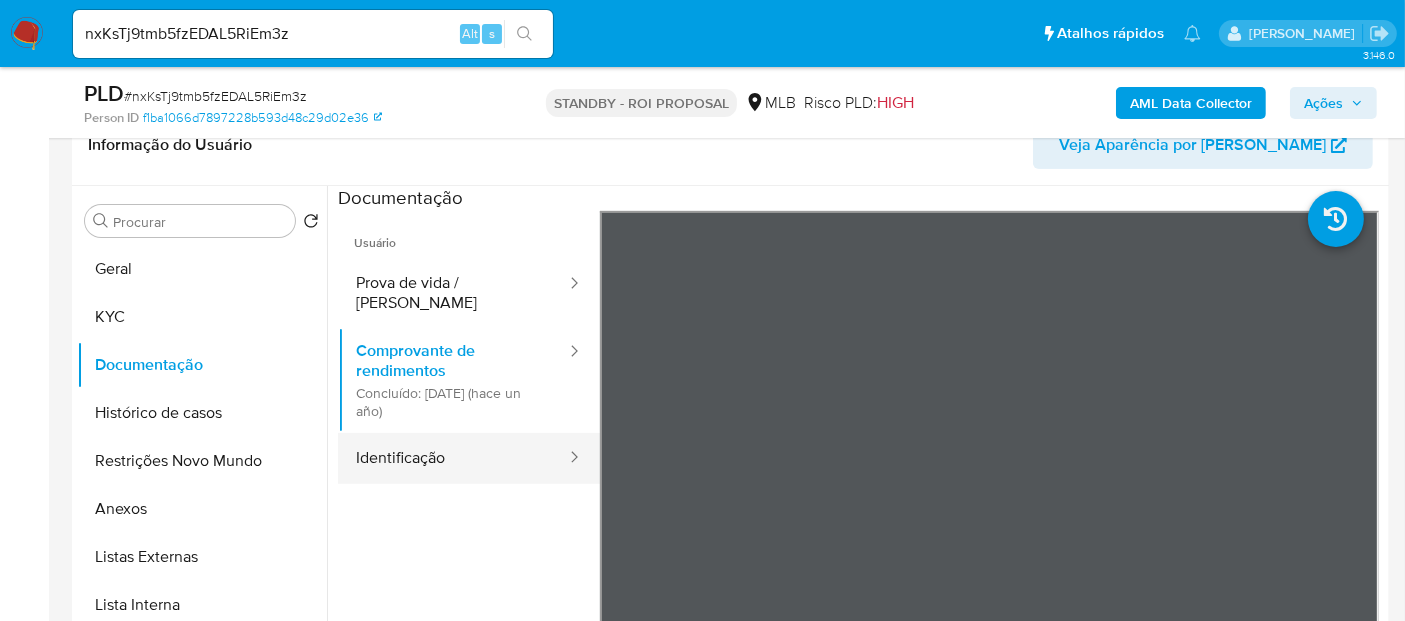 click on "Identificação" at bounding box center (453, 458) 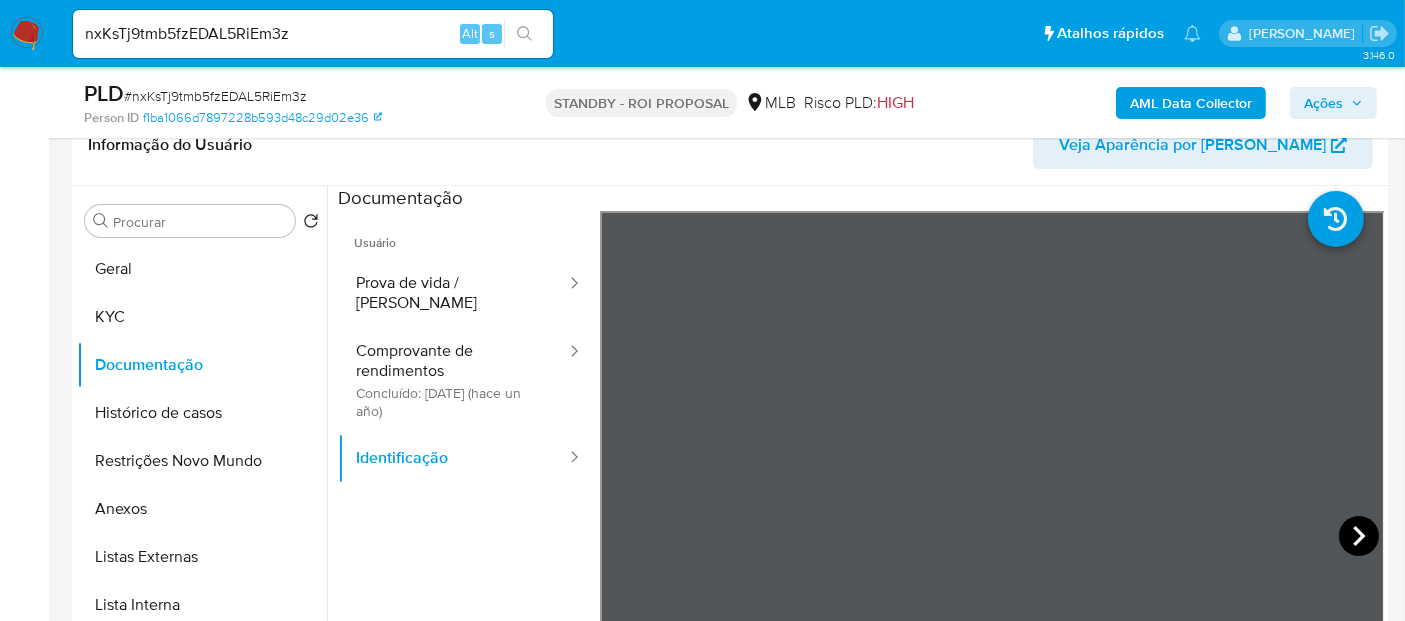 click 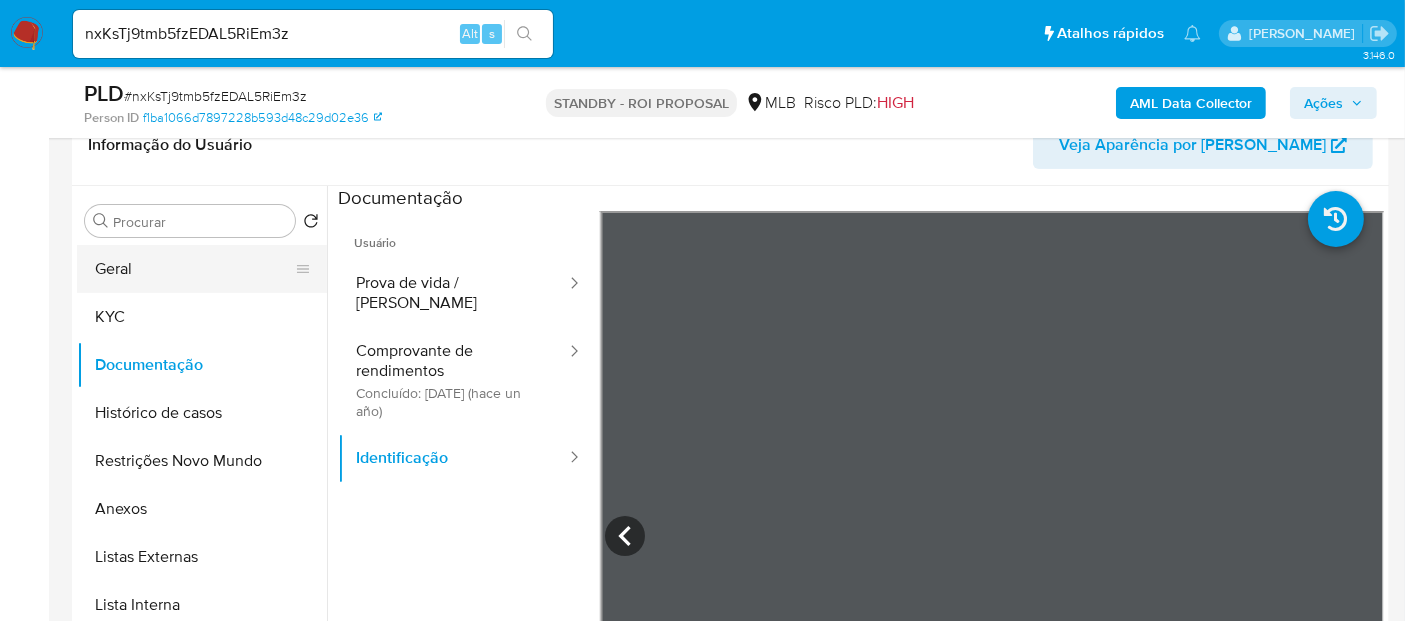 click on "Geral" at bounding box center (194, 269) 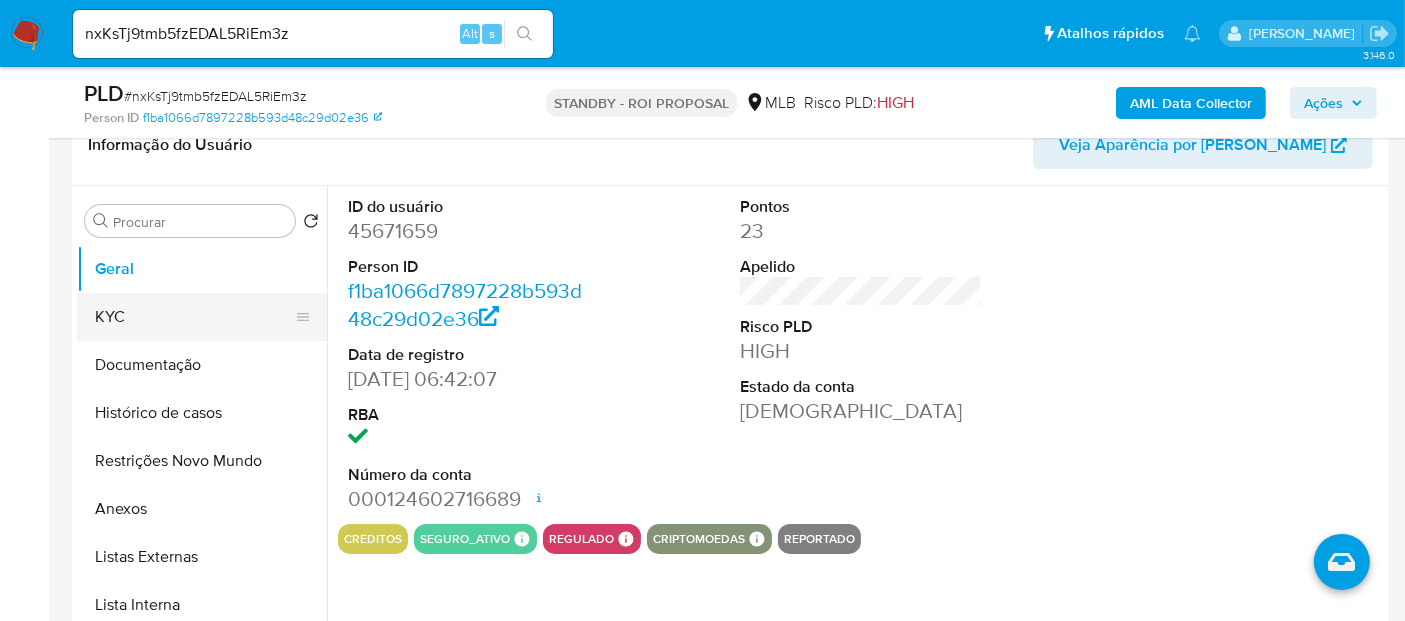drag, startPoint x: 147, startPoint y: 309, endPoint x: 157, endPoint y: 308, distance: 10.049875 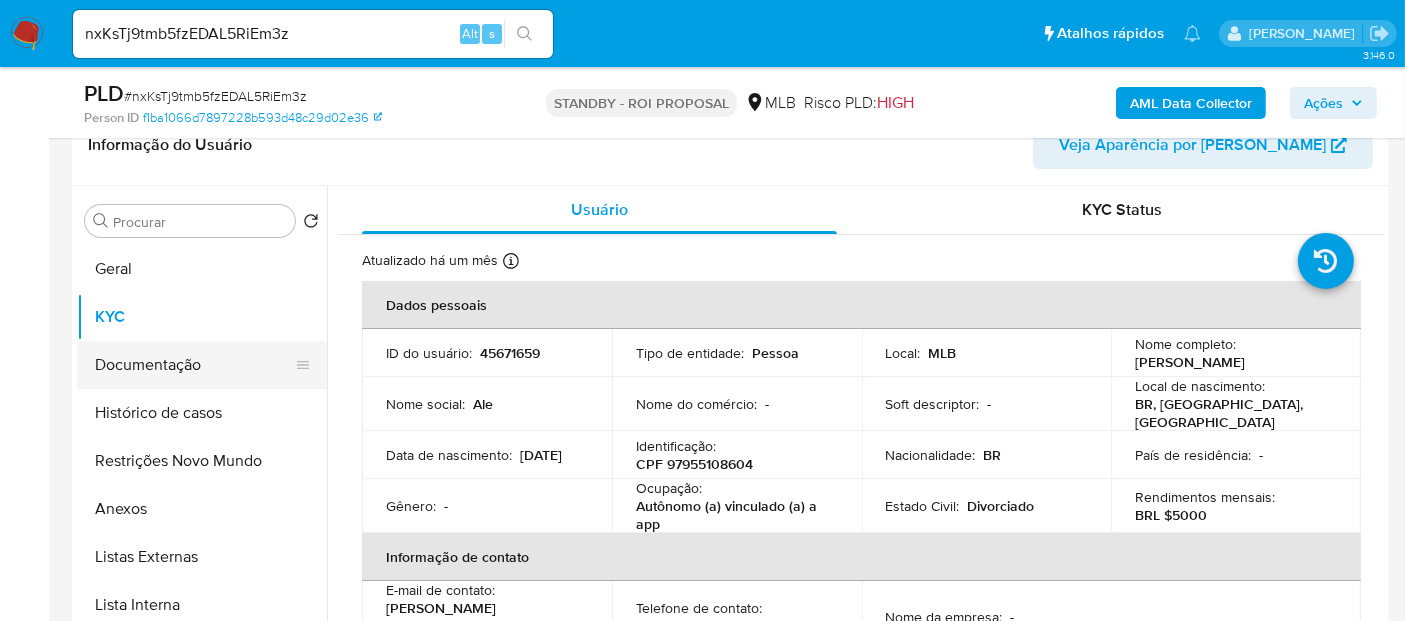 click on "Documentação" at bounding box center (194, 365) 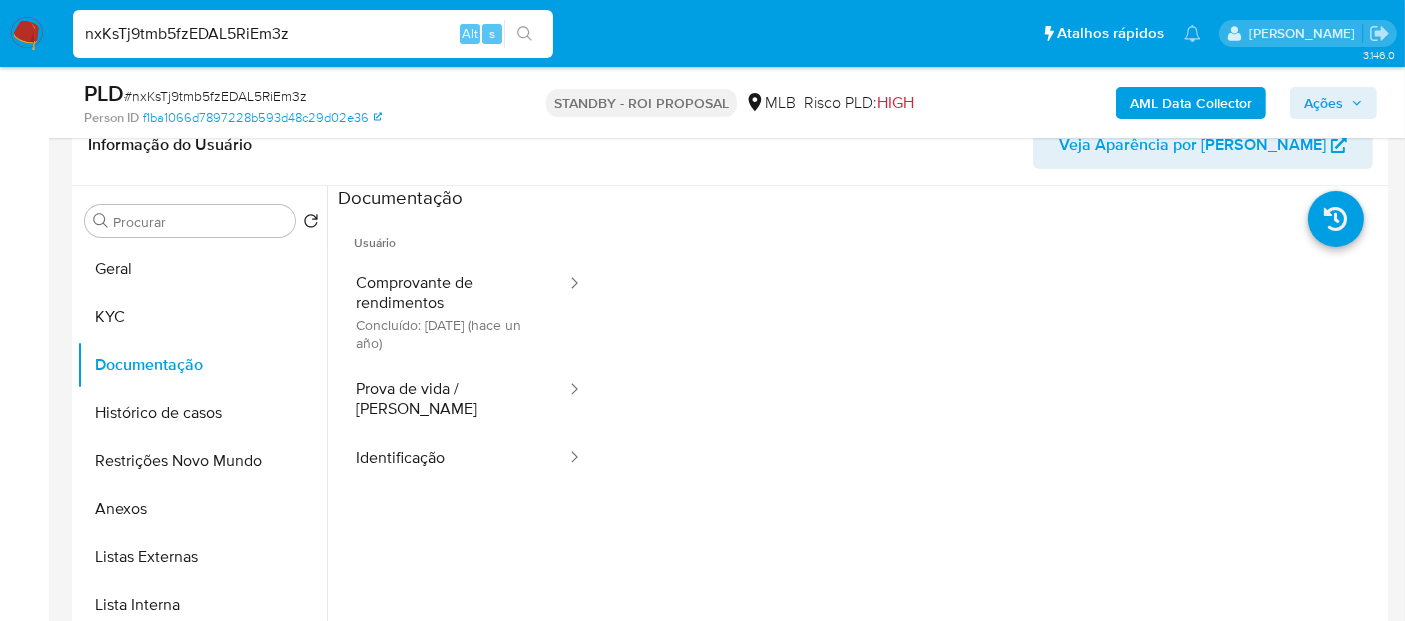 drag, startPoint x: 359, startPoint y: 32, endPoint x: 0, endPoint y: 72, distance: 361.22153 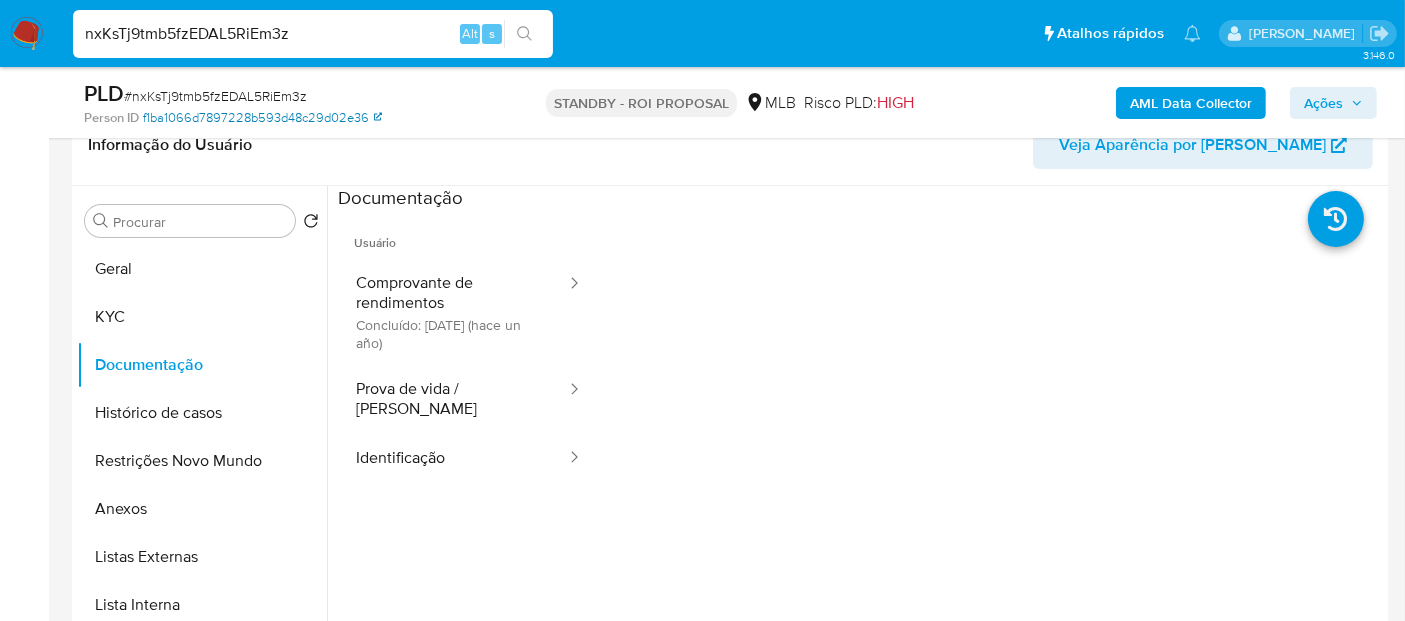paste on "jyY7dnrrd707nRv0YtHaQKOl" 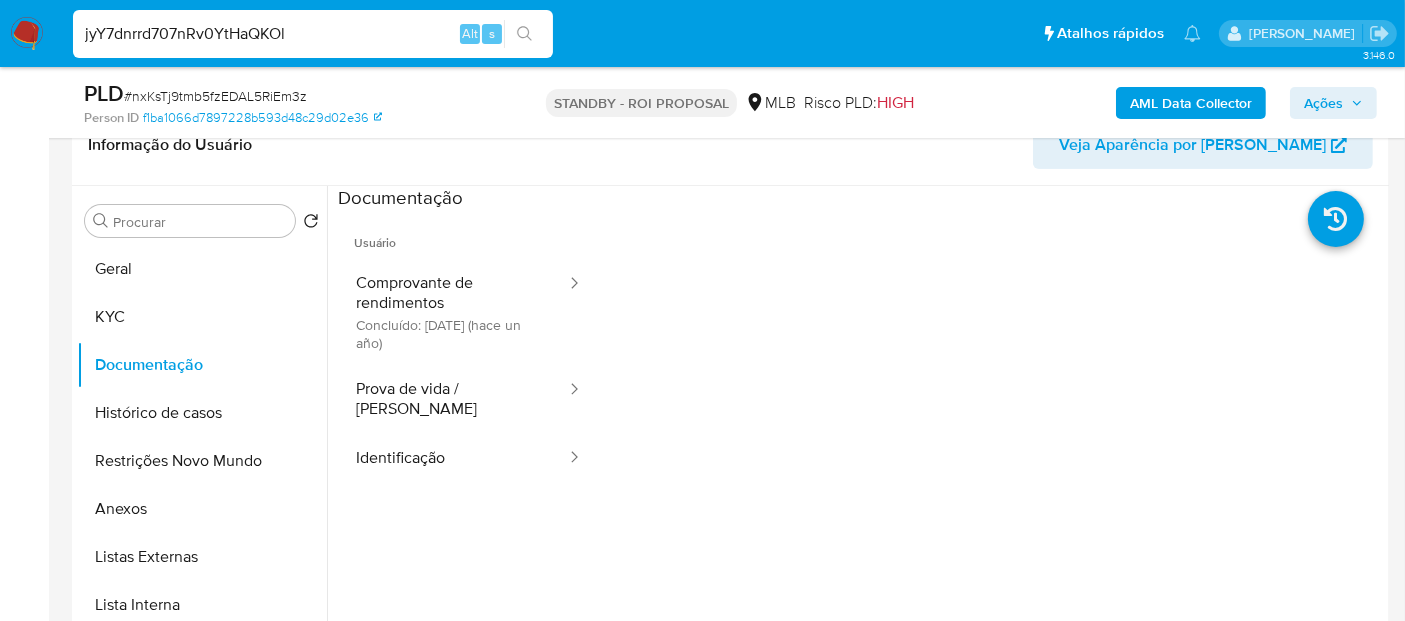 type on "jyY7dnrrd707nRv0YtHaQKOl" 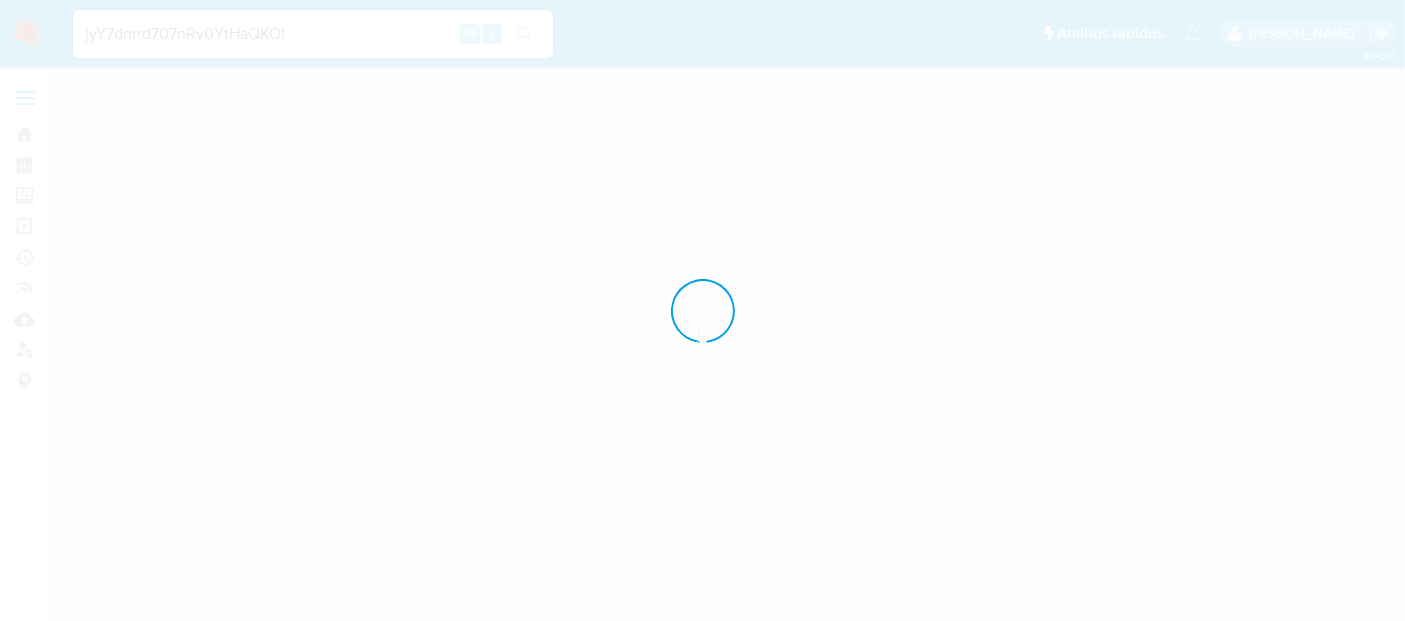 scroll, scrollTop: 0, scrollLeft: 0, axis: both 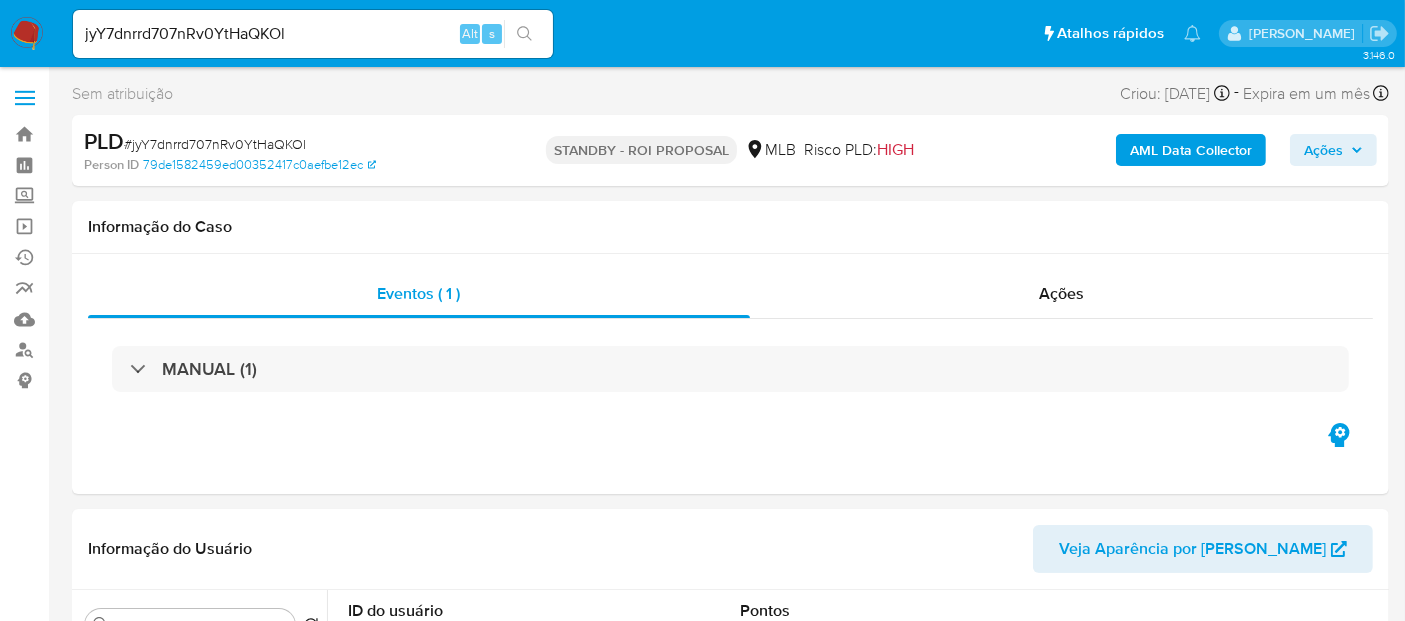 select on "10" 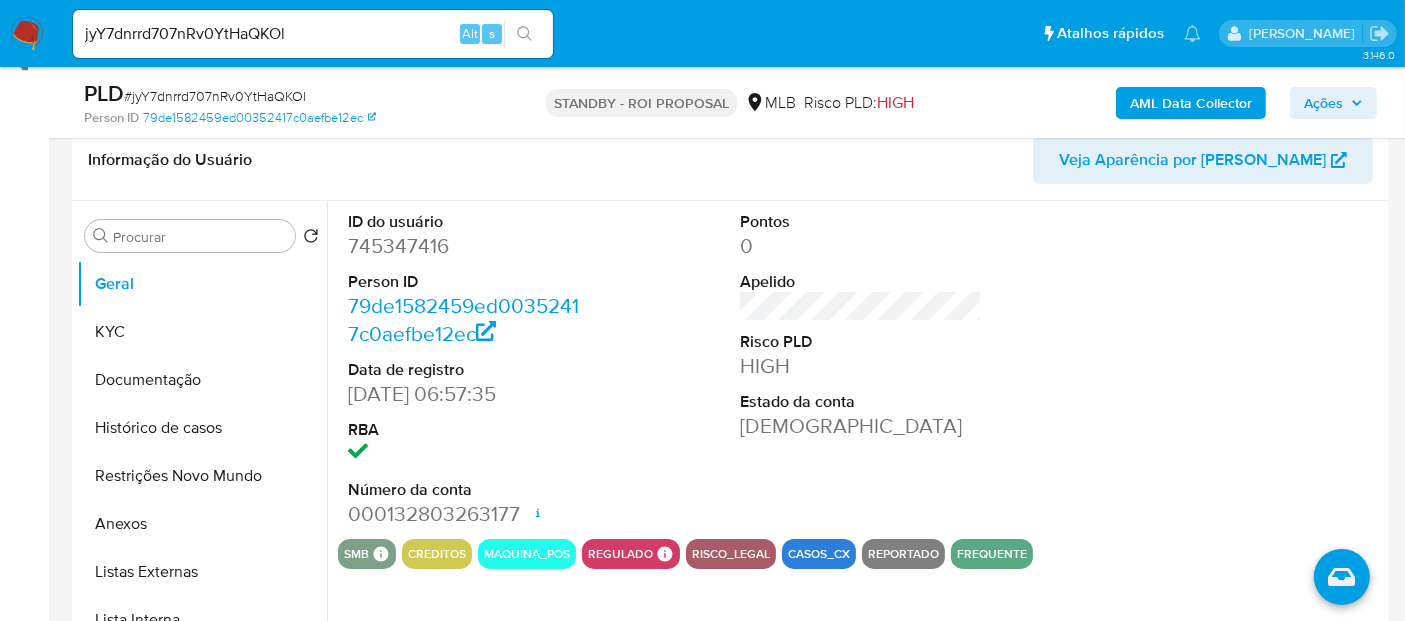 scroll, scrollTop: 333, scrollLeft: 0, axis: vertical 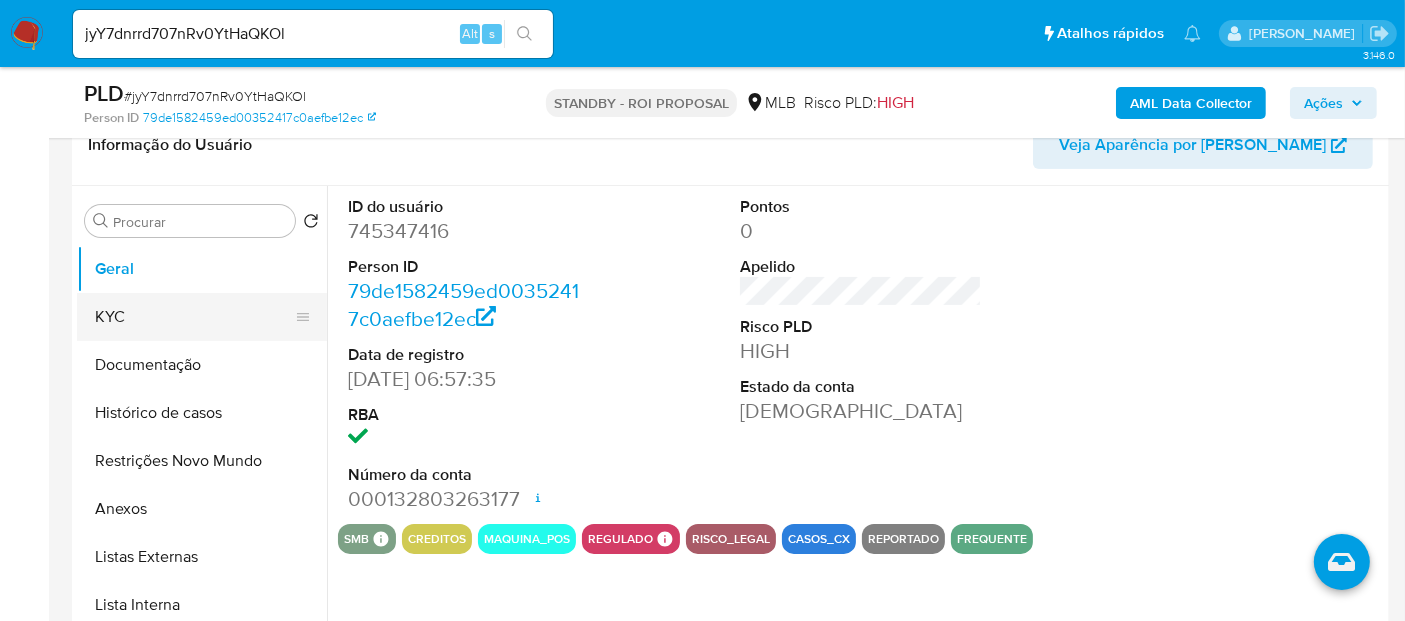click on "KYC" at bounding box center [194, 317] 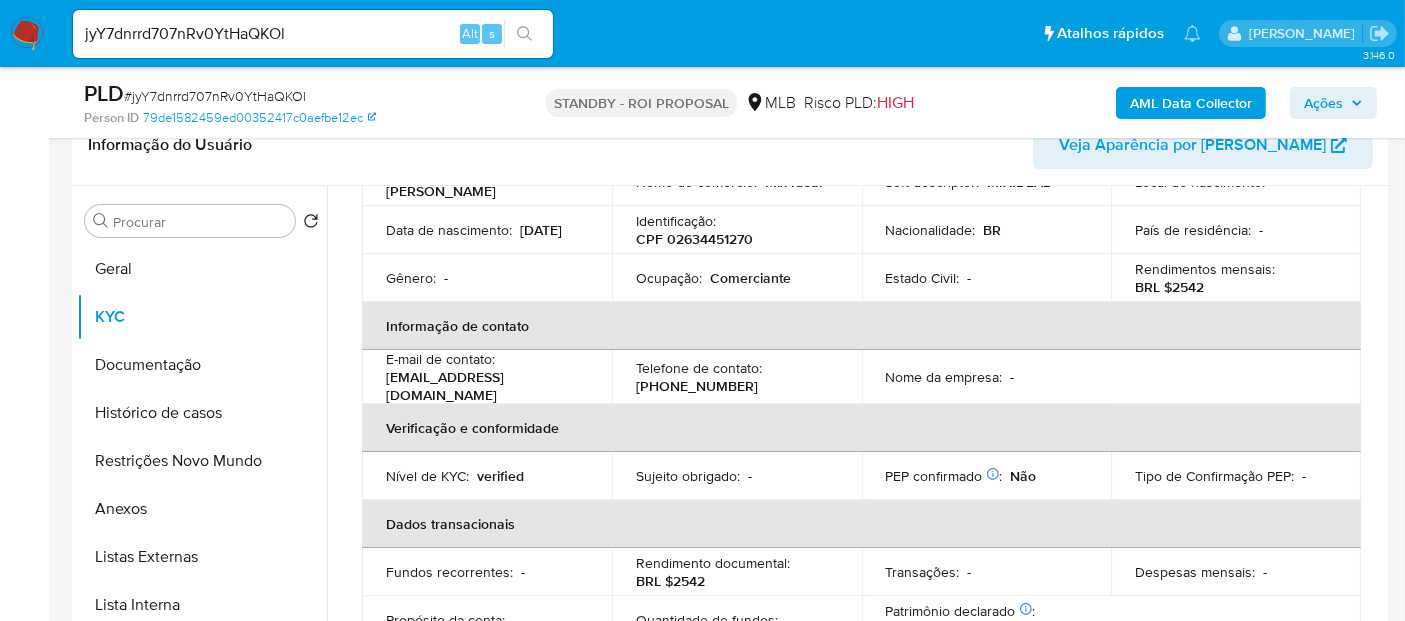 scroll, scrollTop: 222, scrollLeft: 0, axis: vertical 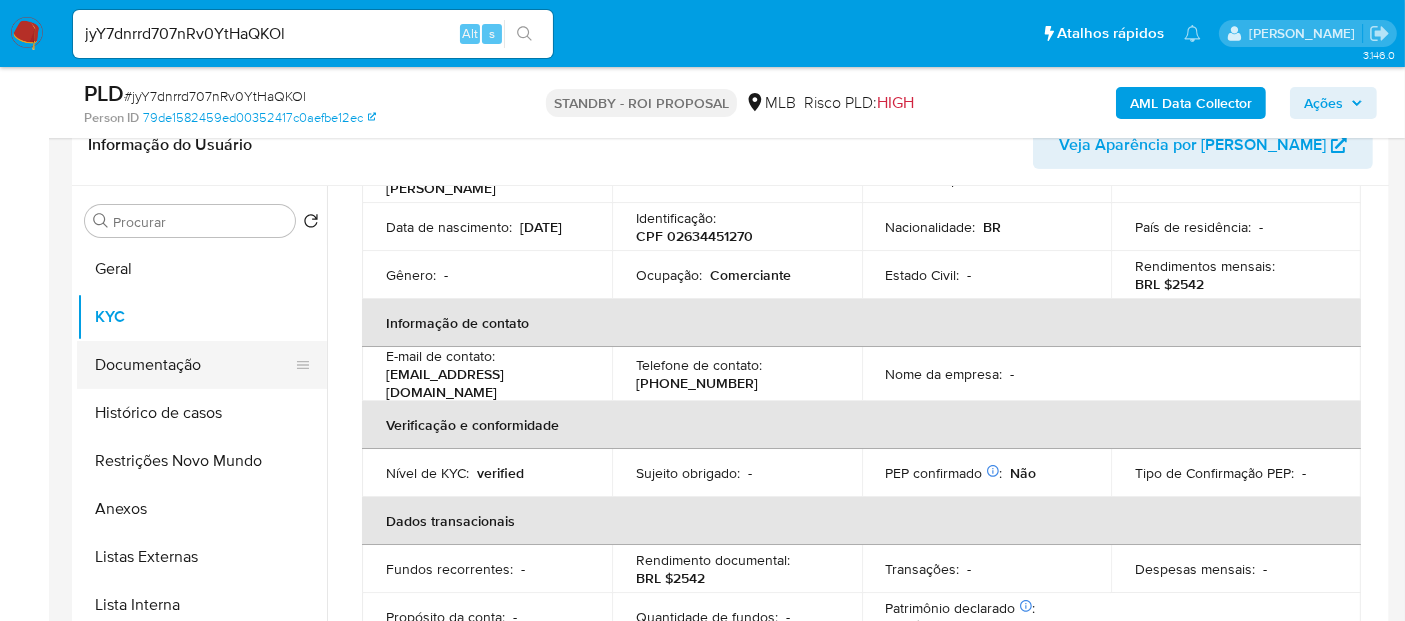drag, startPoint x: 157, startPoint y: 362, endPoint x: 260, endPoint y: 361, distance: 103.00485 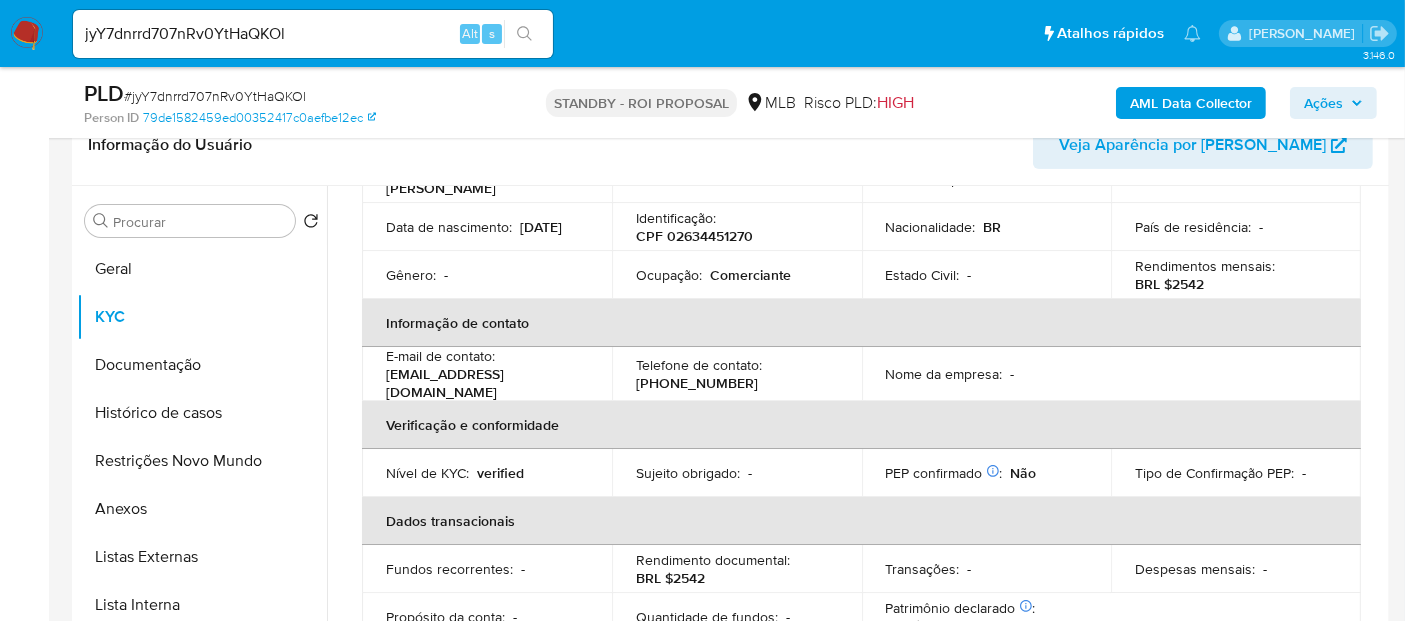 scroll, scrollTop: 0, scrollLeft: 0, axis: both 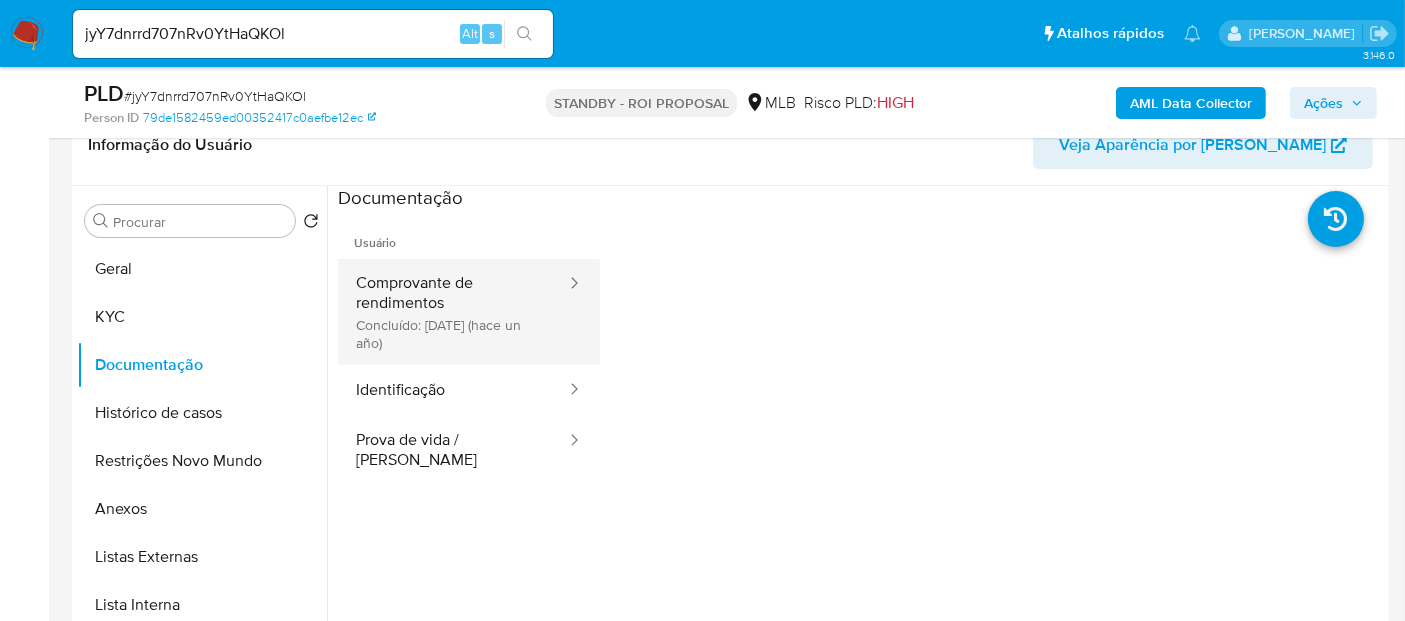 click on "Comprovante de rendimentos Concluído: 27/03/2024 (hace un año)" at bounding box center [453, 312] 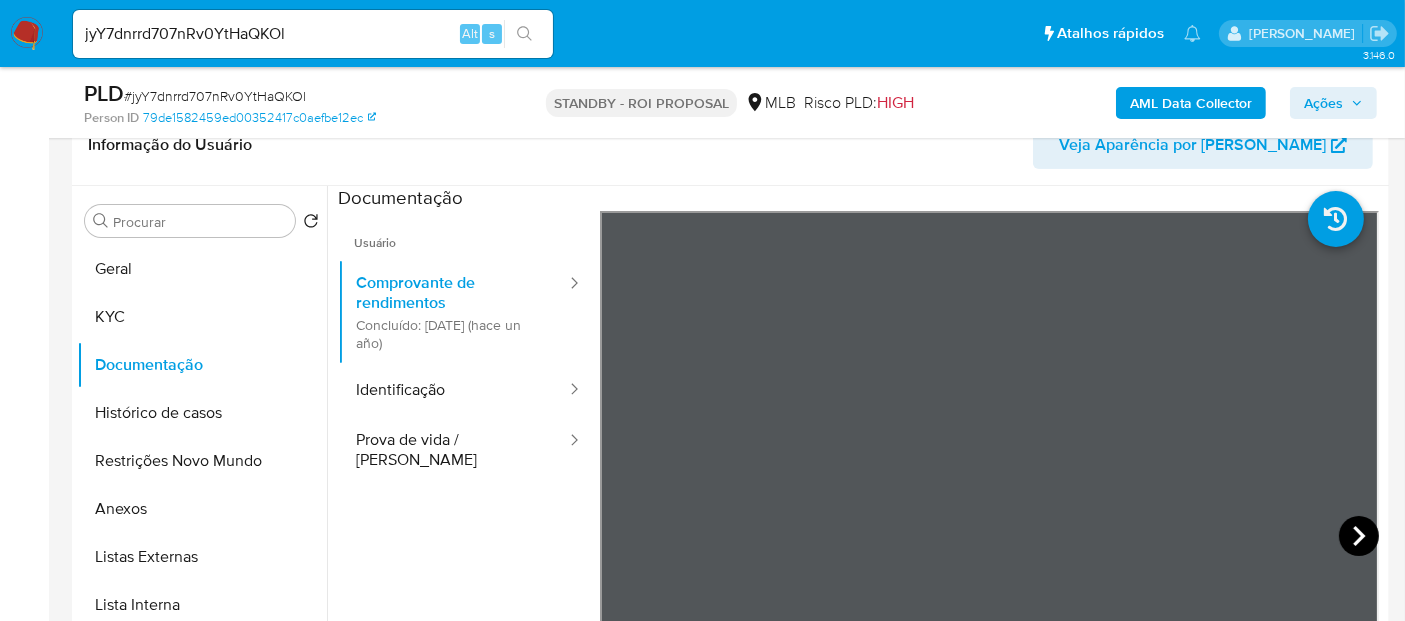 click 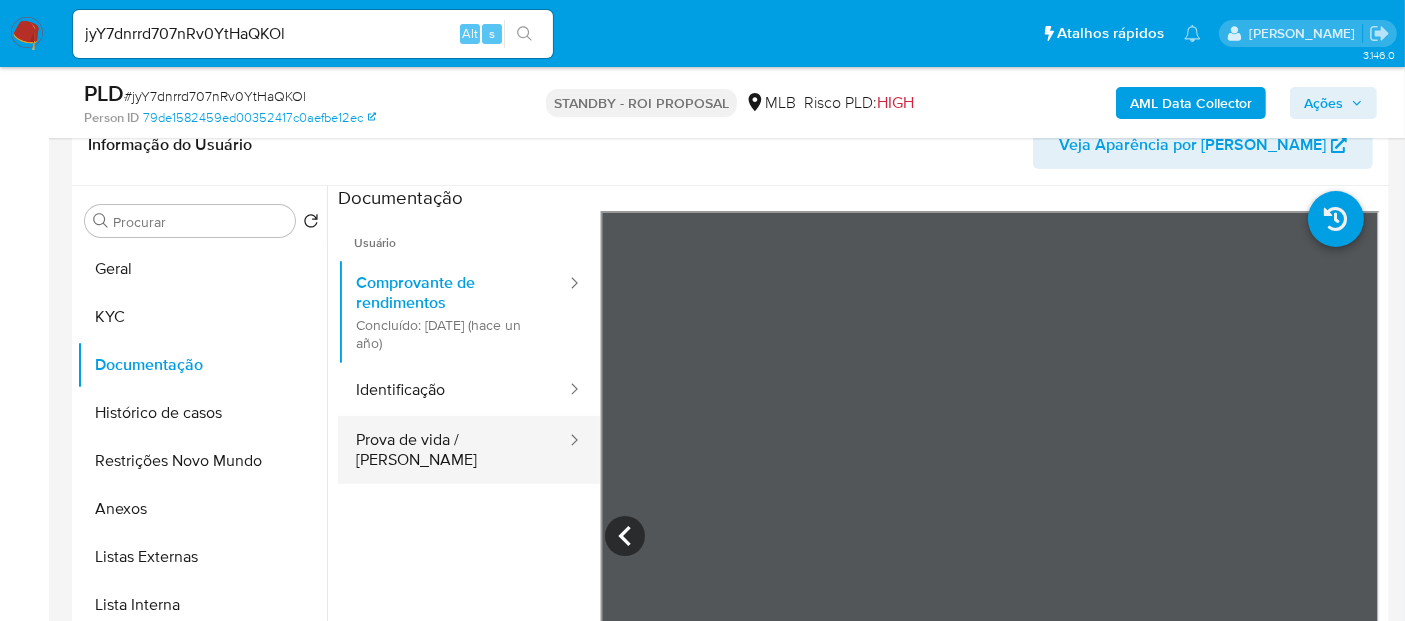 drag, startPoint x: 395, startPoint y: 394, endPoint x: 579, endPoint y: 418, distance: 185.55861 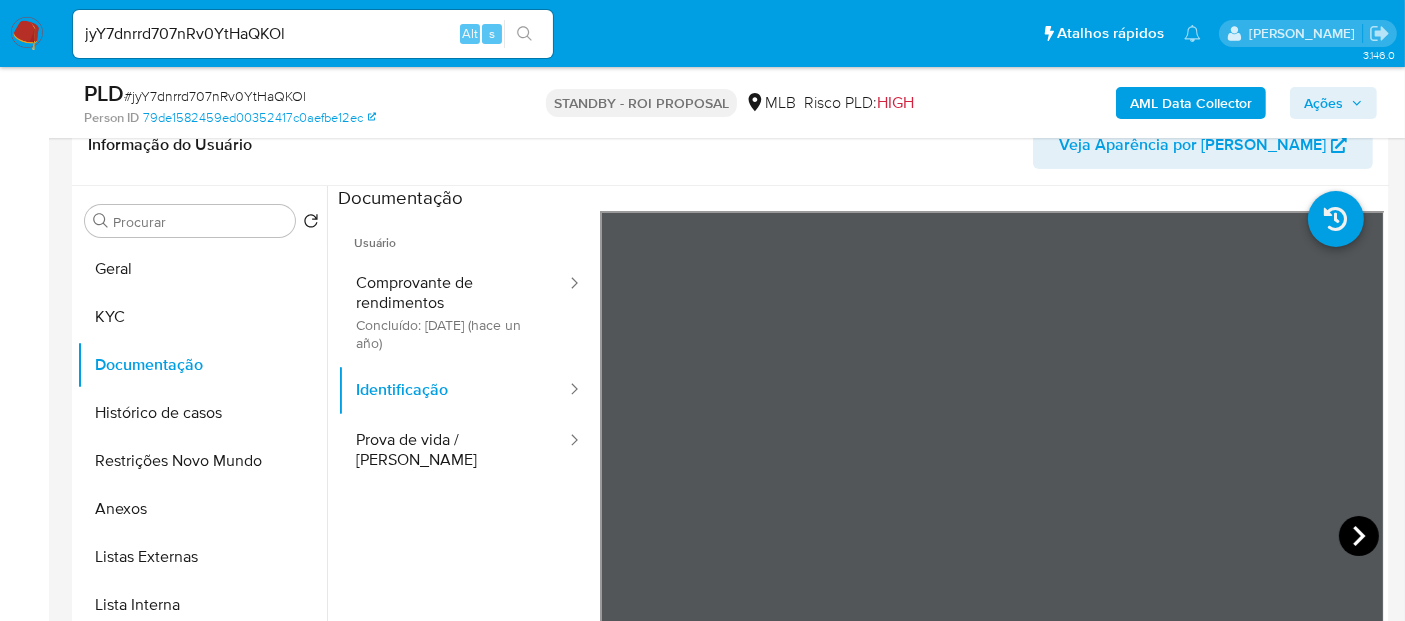 click 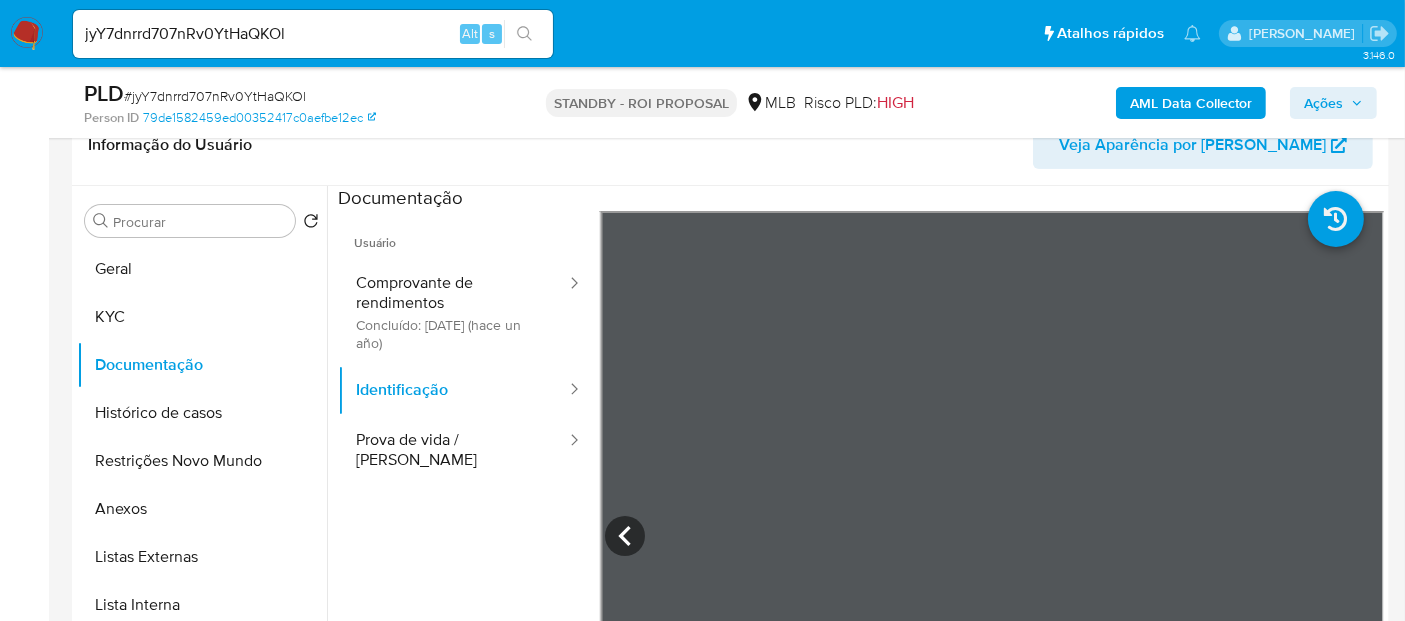 drag, startPoint x: 448, startPoint y: 431, endPoint x: 583, endPoint y: 439, distance: 135.23683 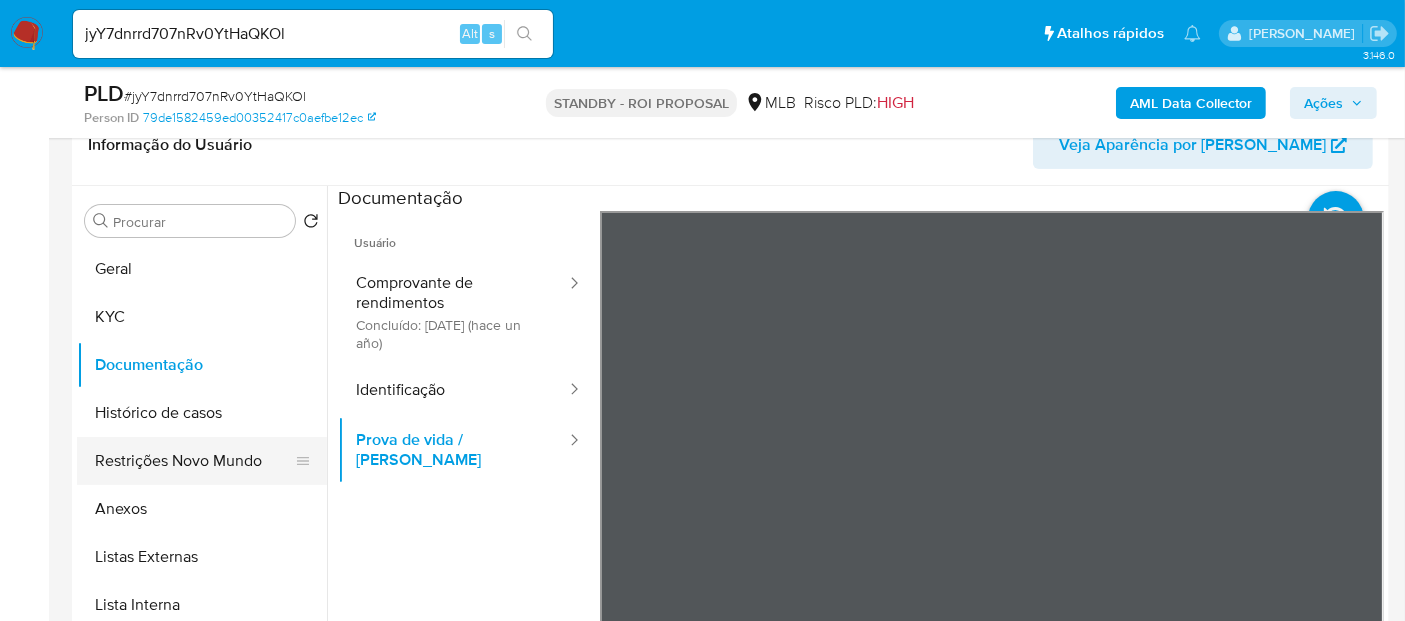 drag, startPoint x: 148, startPoint y: 454, endPoint x: 180, endPoint y: 454, distance: 32 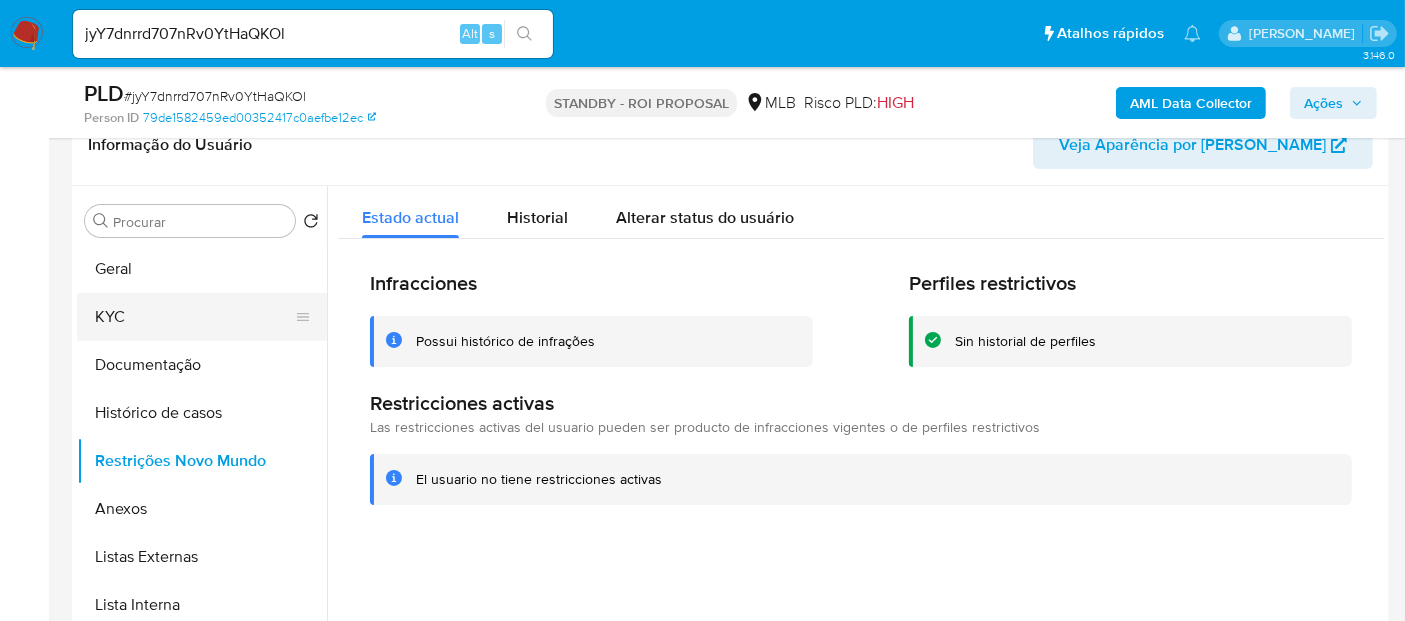 drag, startPoint x: 114, startPoint y: 309, endPoint x: 148, endPoint y: 312, distance: 34.132095 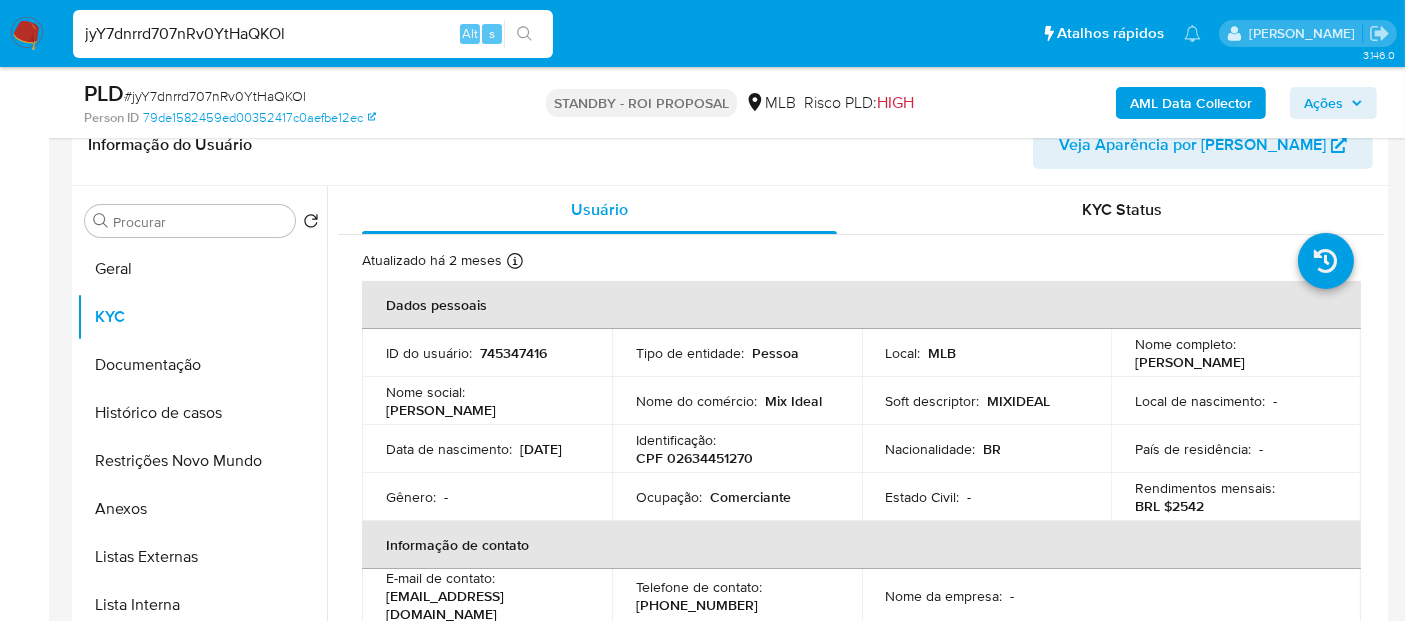 drag, startPoint x: 0, startPoint y: 65, endPoint x: 0, endPoint y: 91, distance: 26 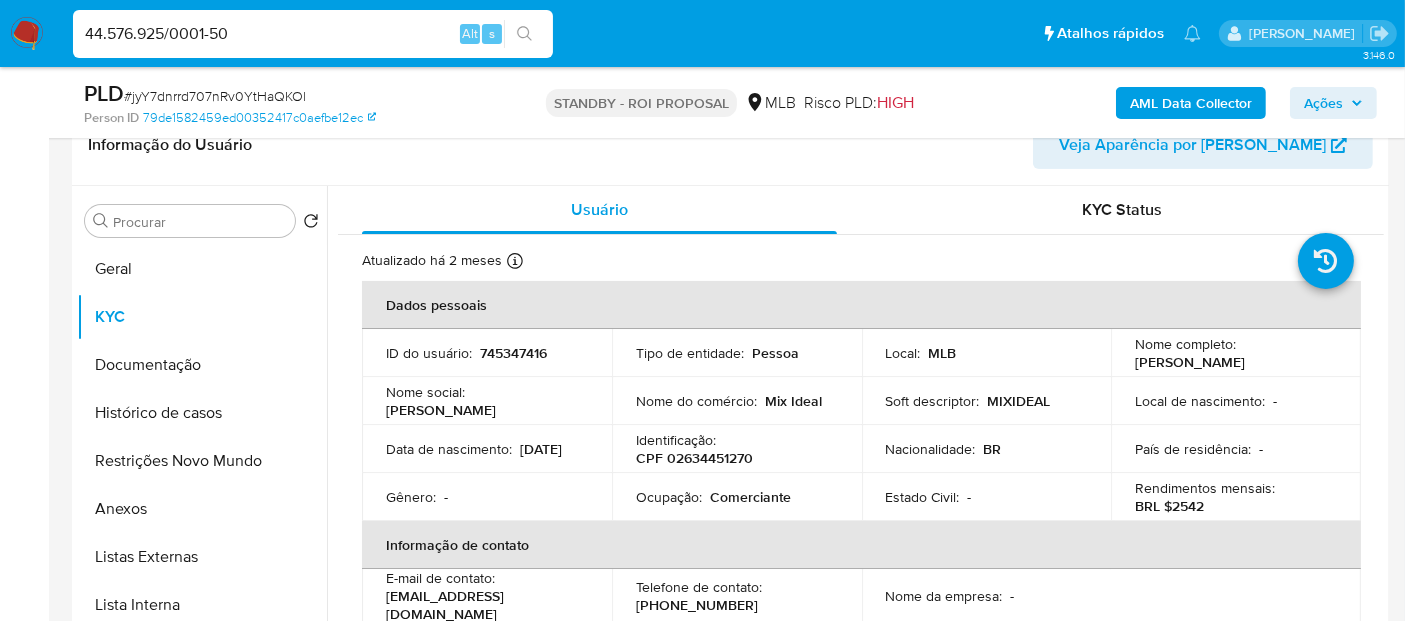 type on "44.576.925/0001-50" 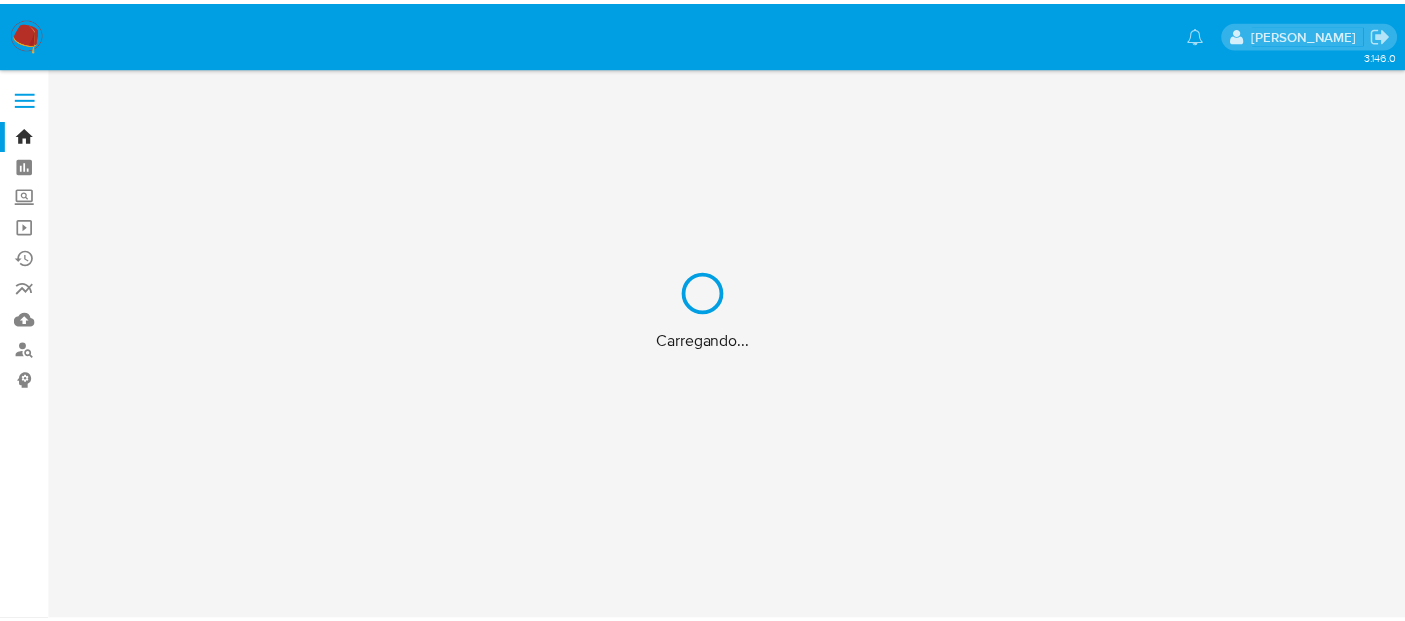scroll, scrollTop: 0, scrollLeft: 0, axis: both 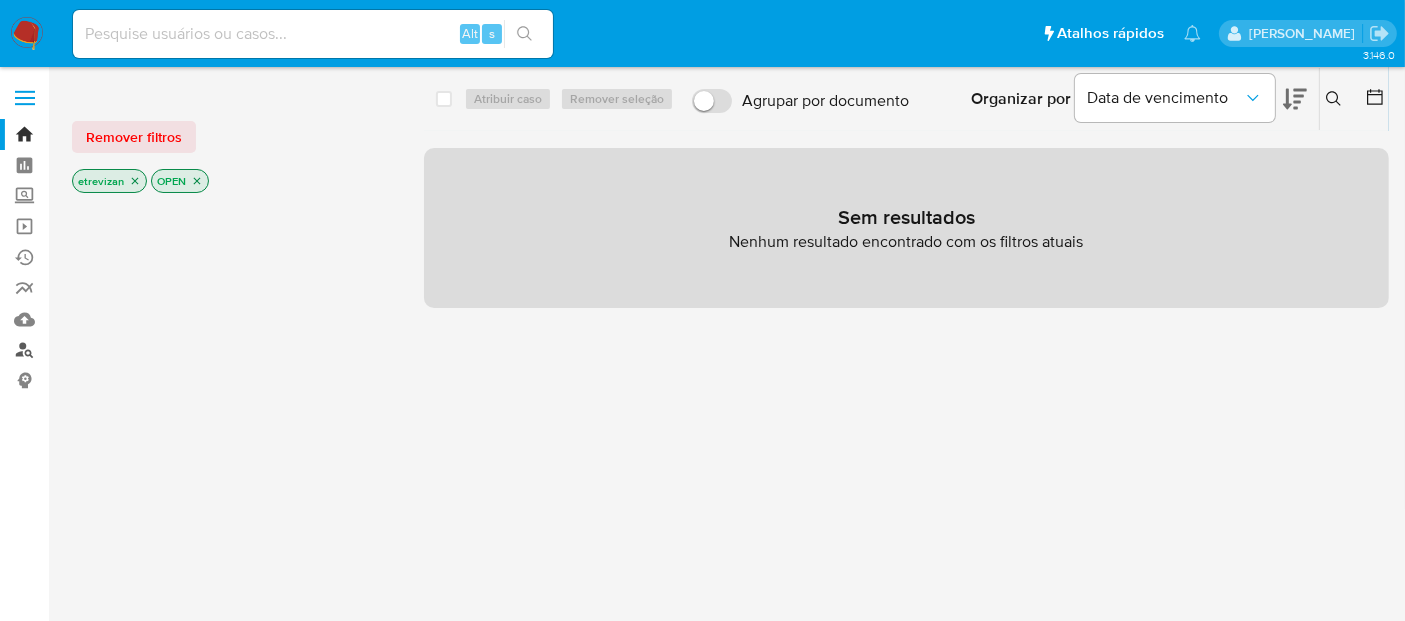 click on "Localizador de pessoas" at bounding box center [119, 350] 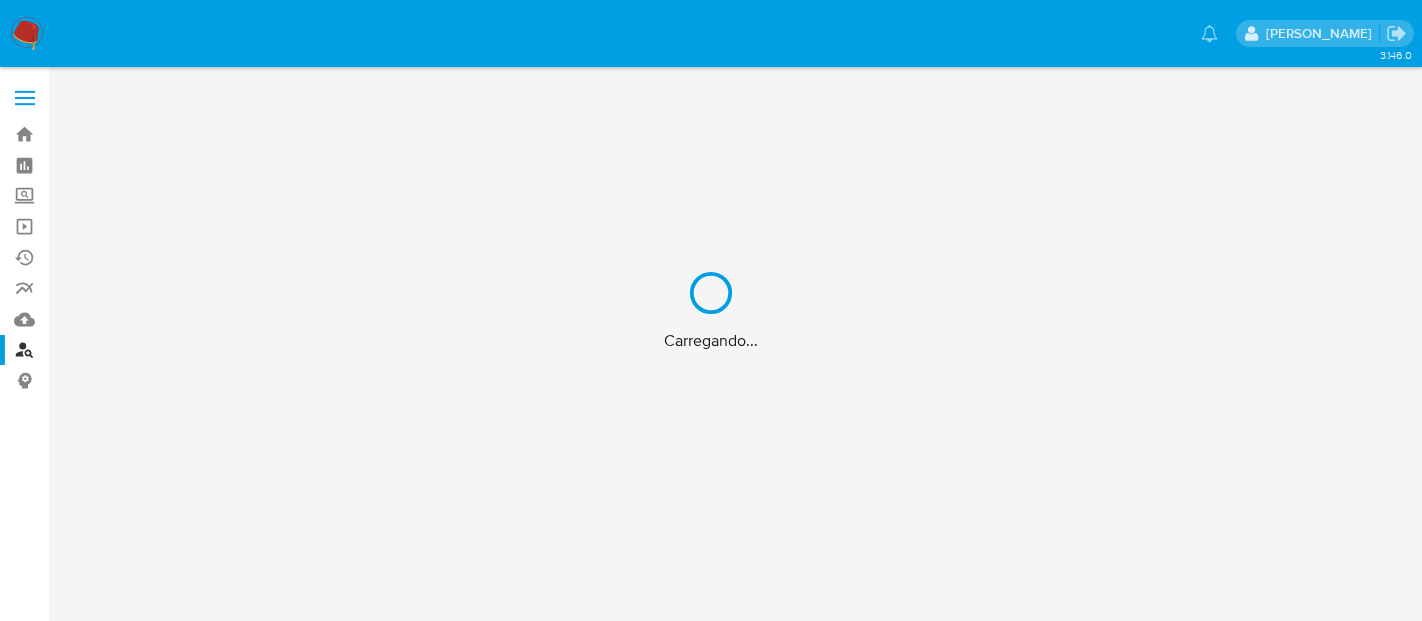 scroll, scrollTop: 0, scrollLeft: 0, axis: both 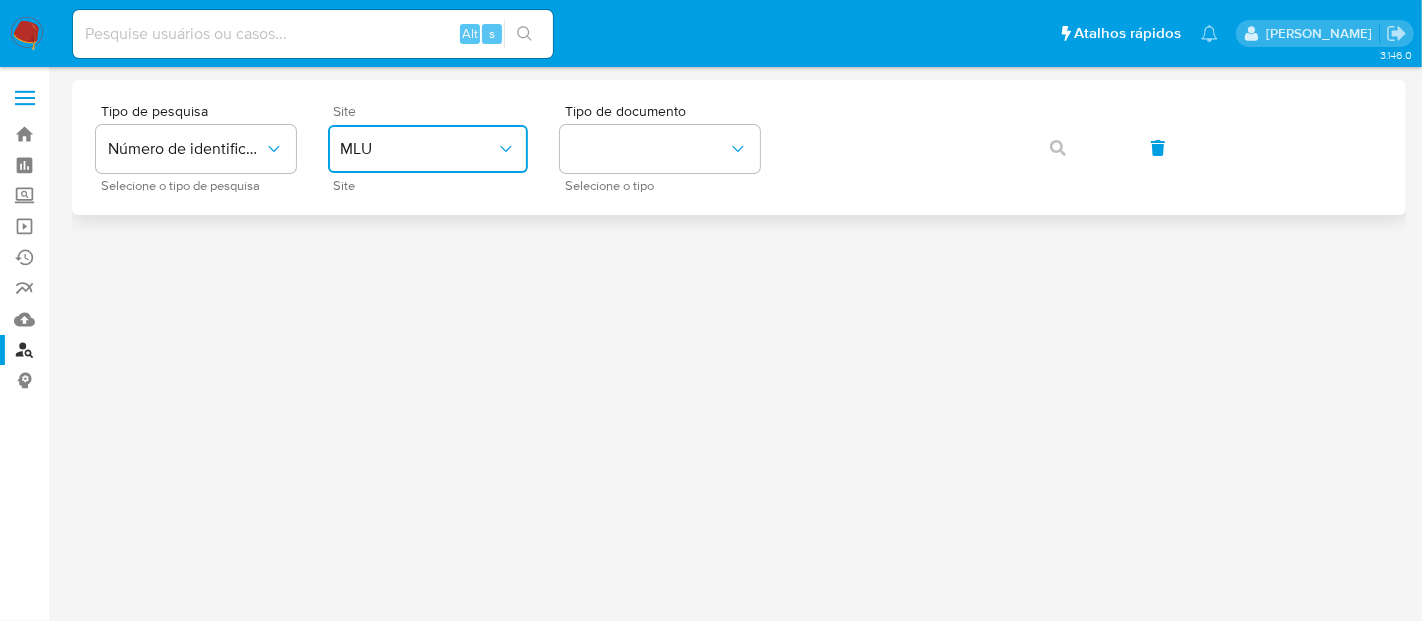 click 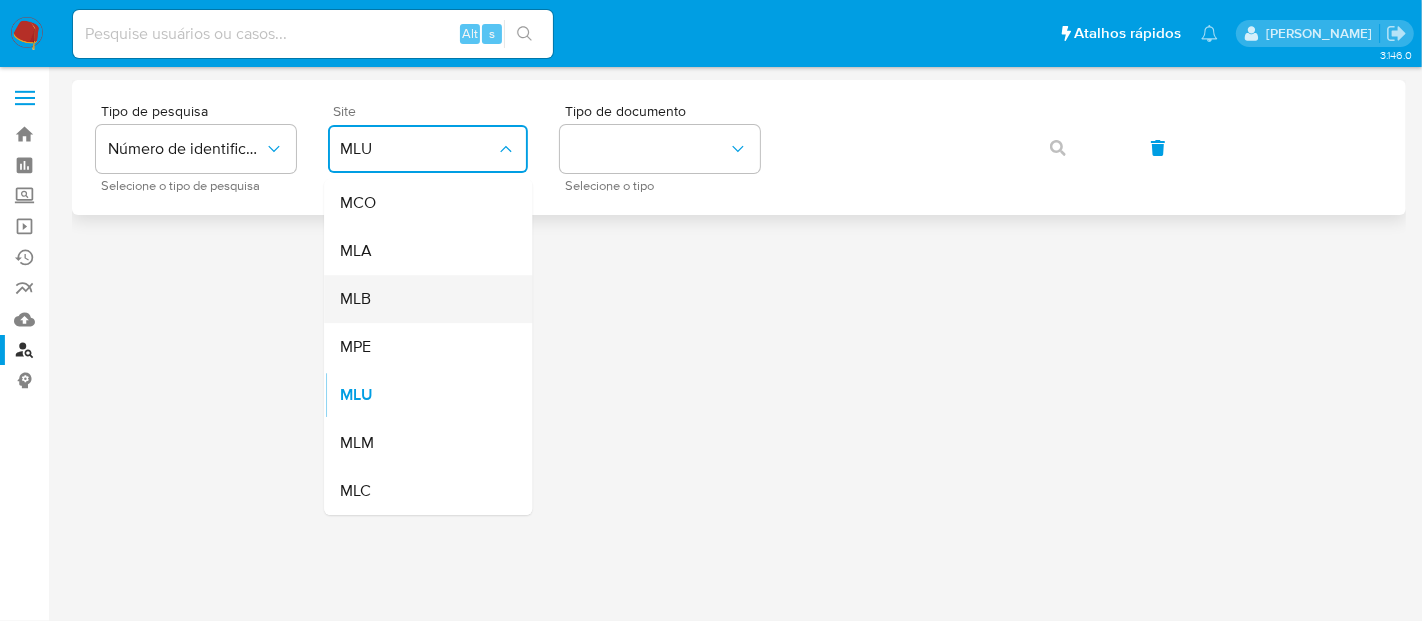 drag, startPoint x: 384, startPoint y: 304, endPoint x: 617, endPoint y: 244, distance: 240.60133 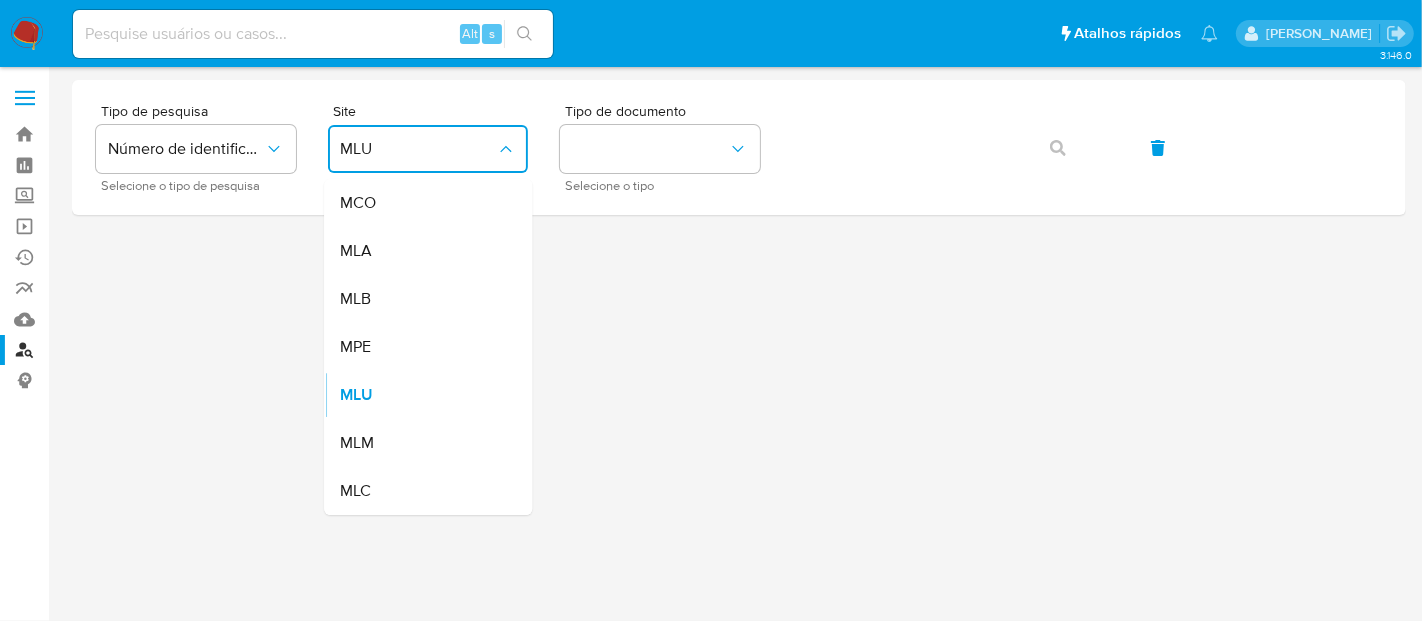 click on "MLB" at bounding box center [422, 299] 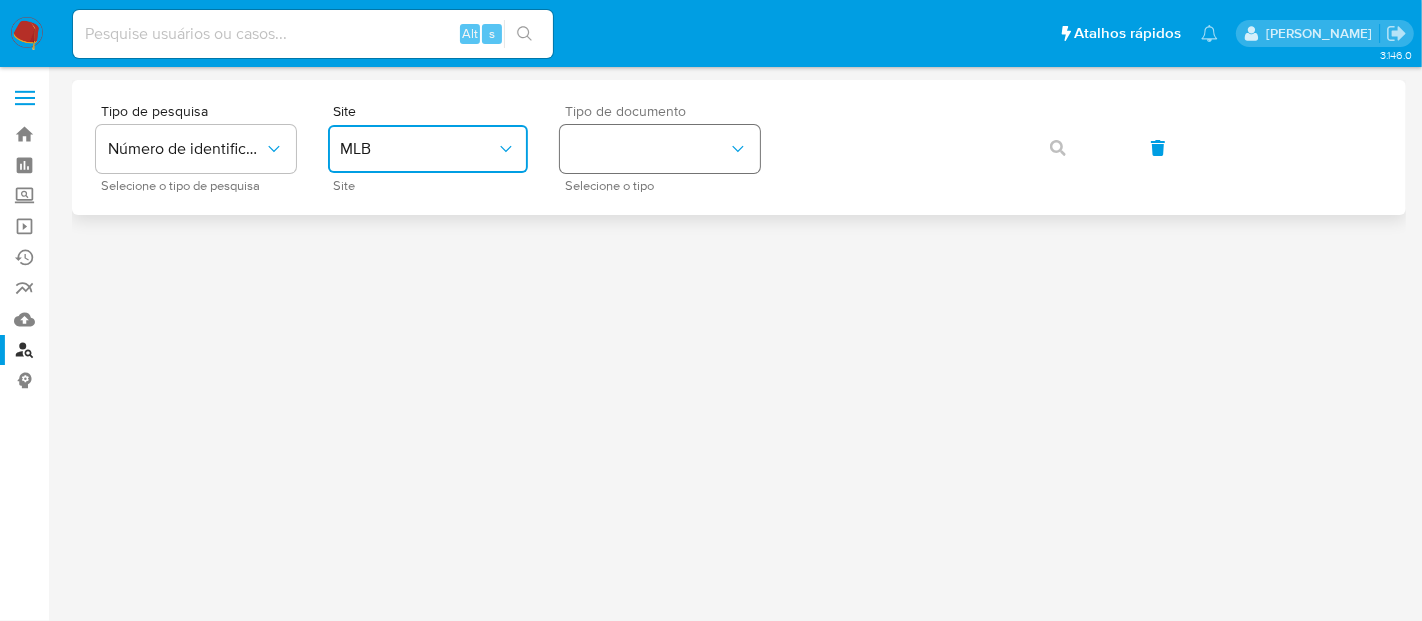 click 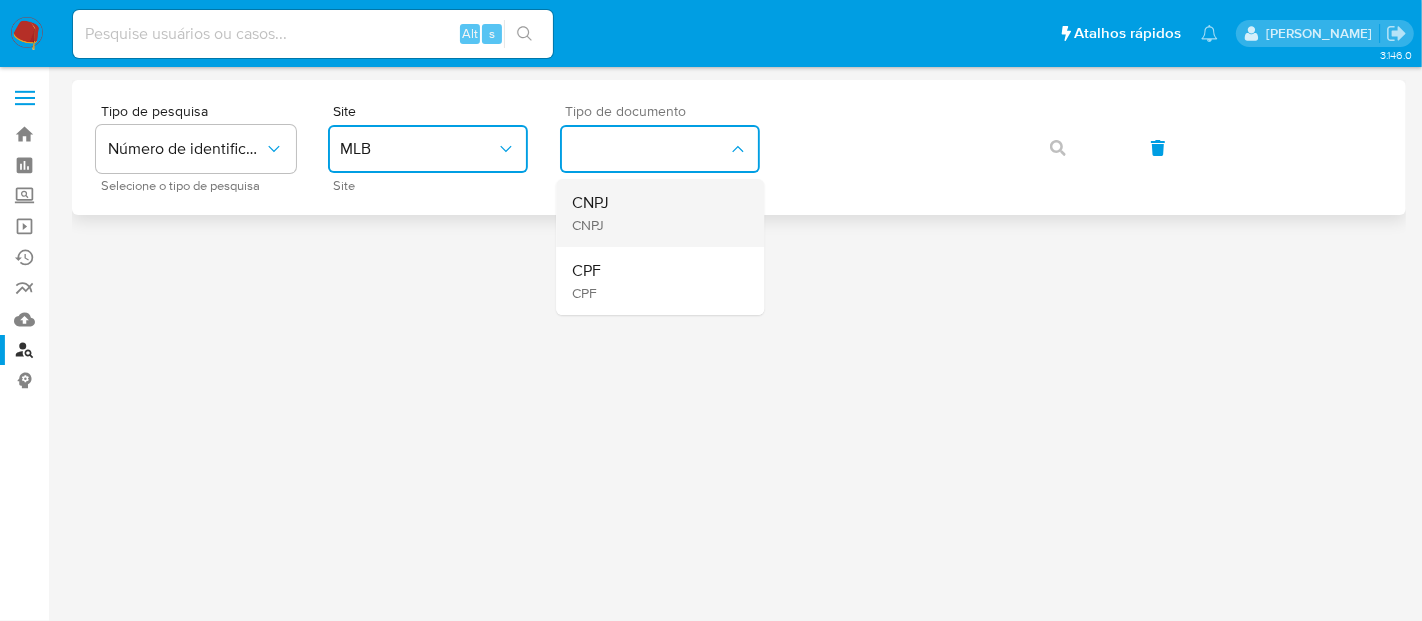 click on "CNPJ" at bounding box center (590, 203) 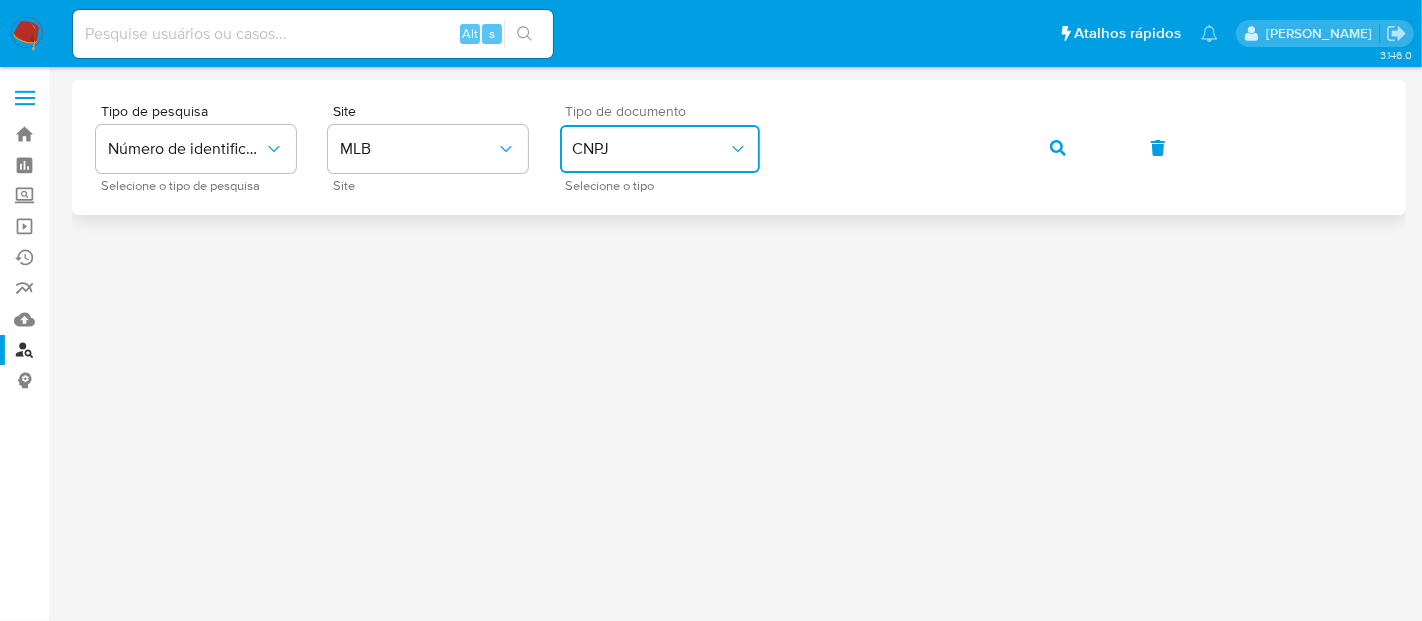 click at bounding box center (1058, 148) 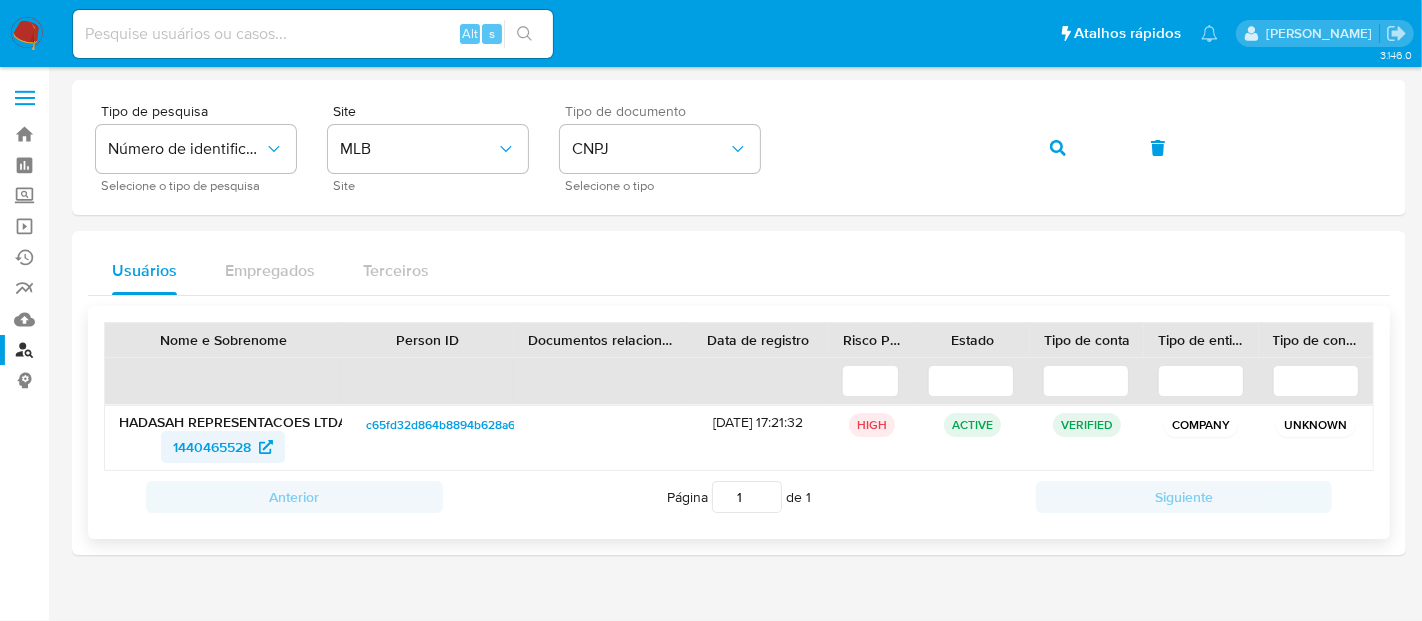 click on "1440465528" at bounding box center (212, 447) 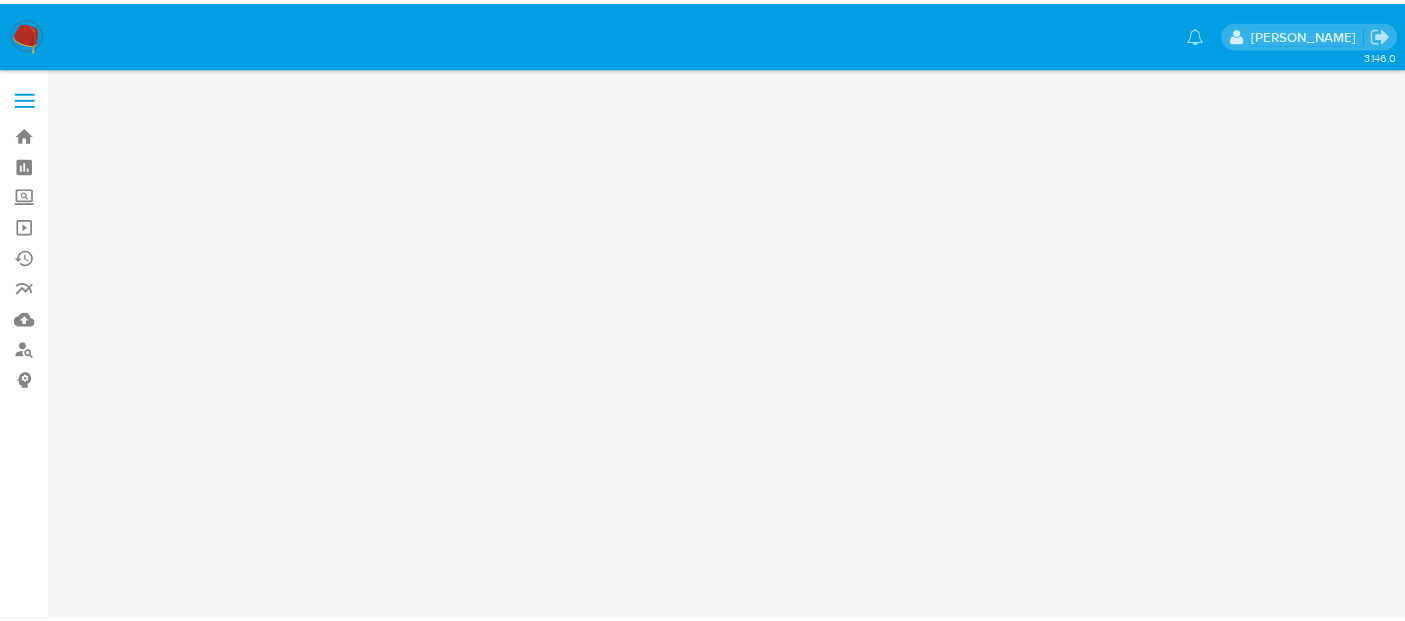 scroll, scrollTop: 0, scrollLeft: 0, axis: both 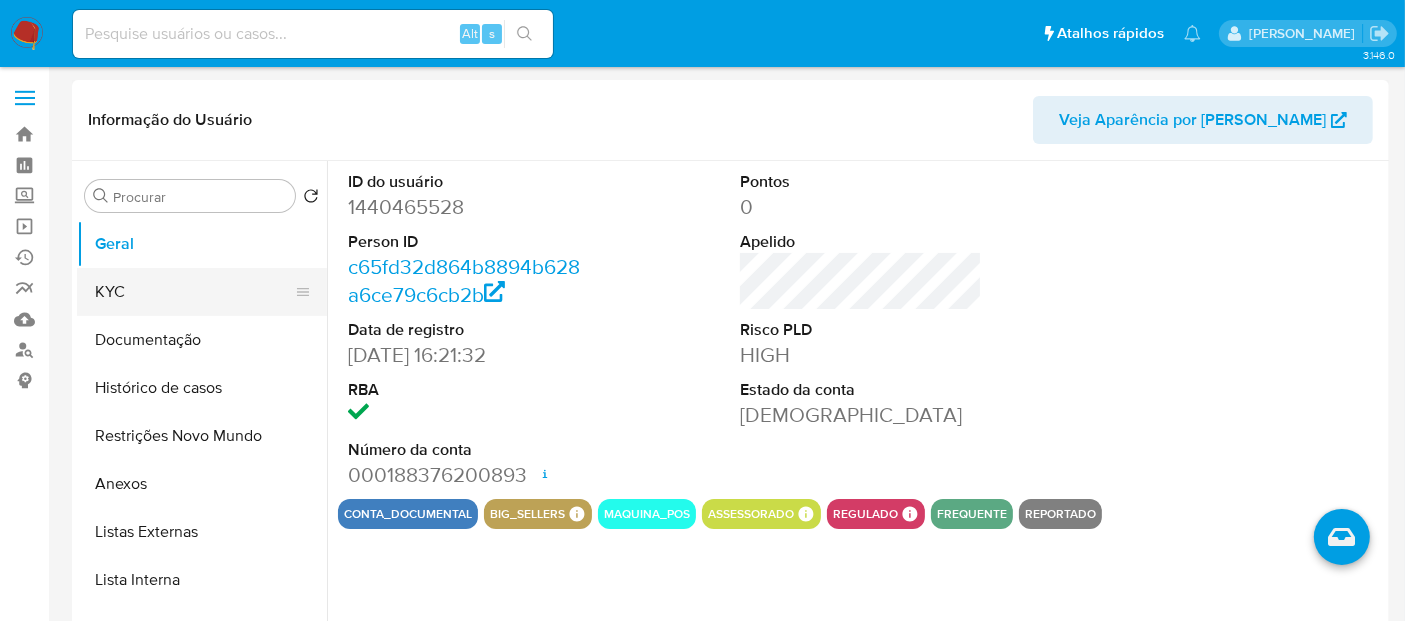 select on "10" 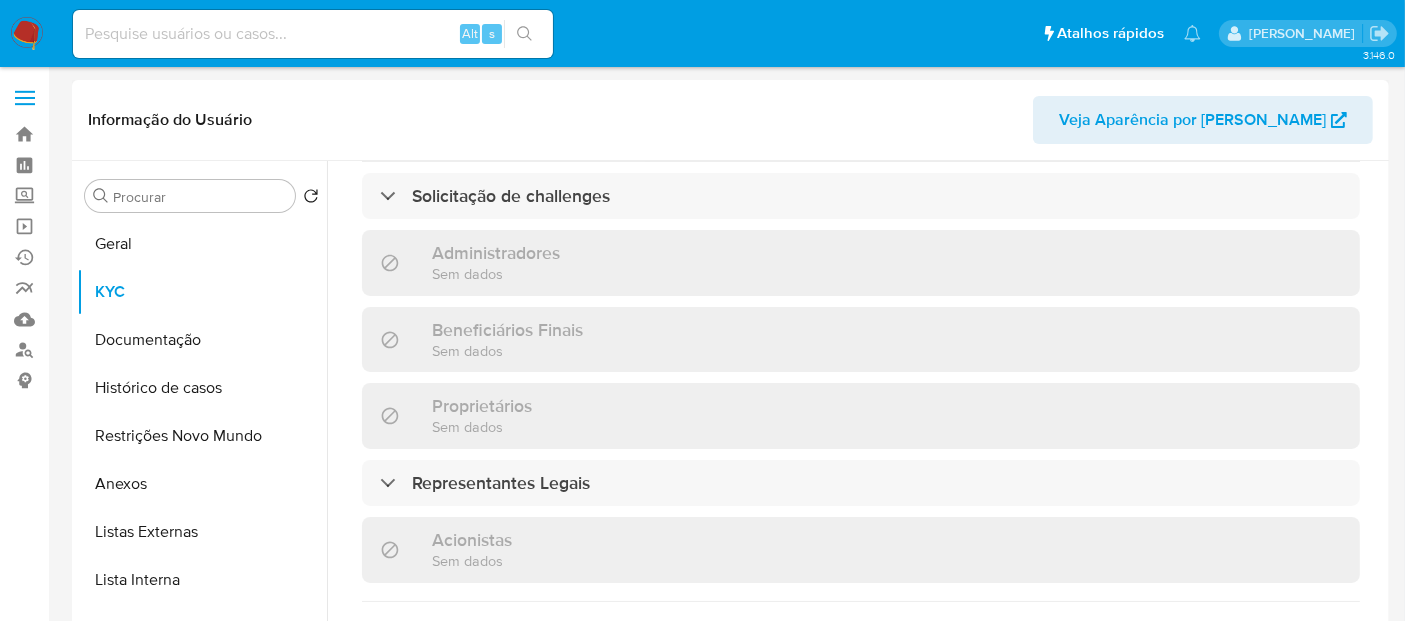 scroll, scrollTop: 1343, scrollLeft: 0, axis: vertical 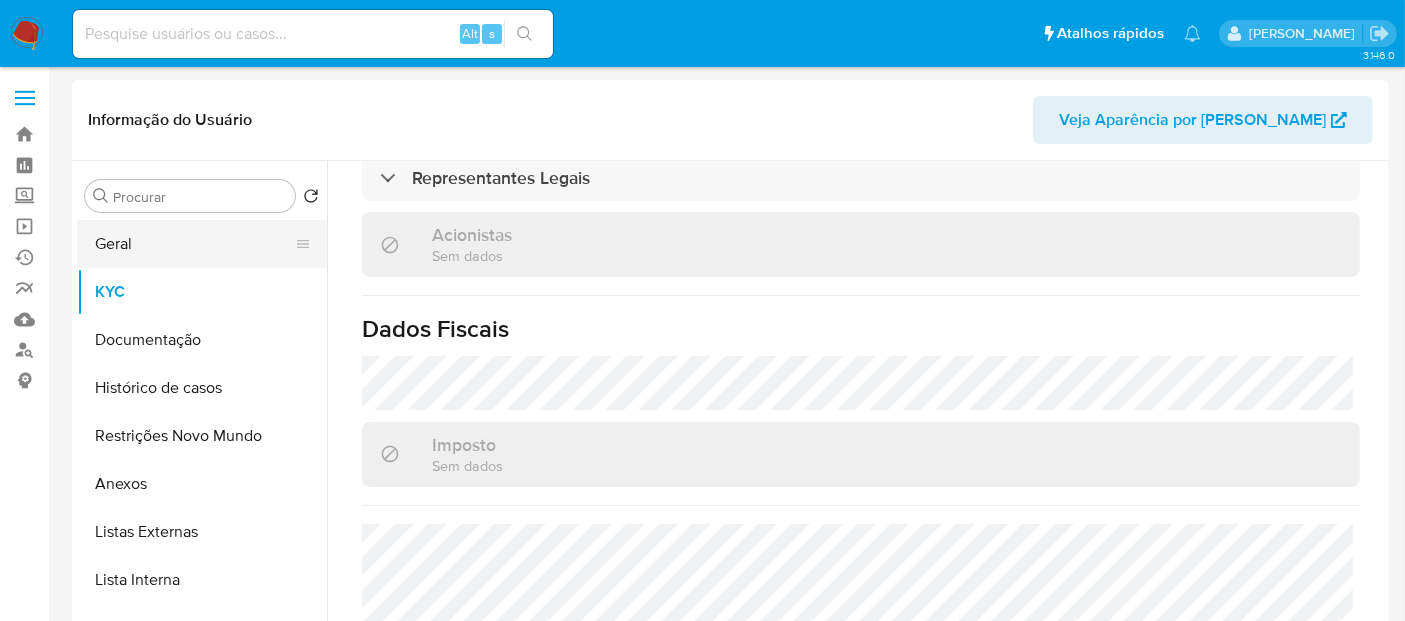 click on "Geral" at bounding box center [194, 244] 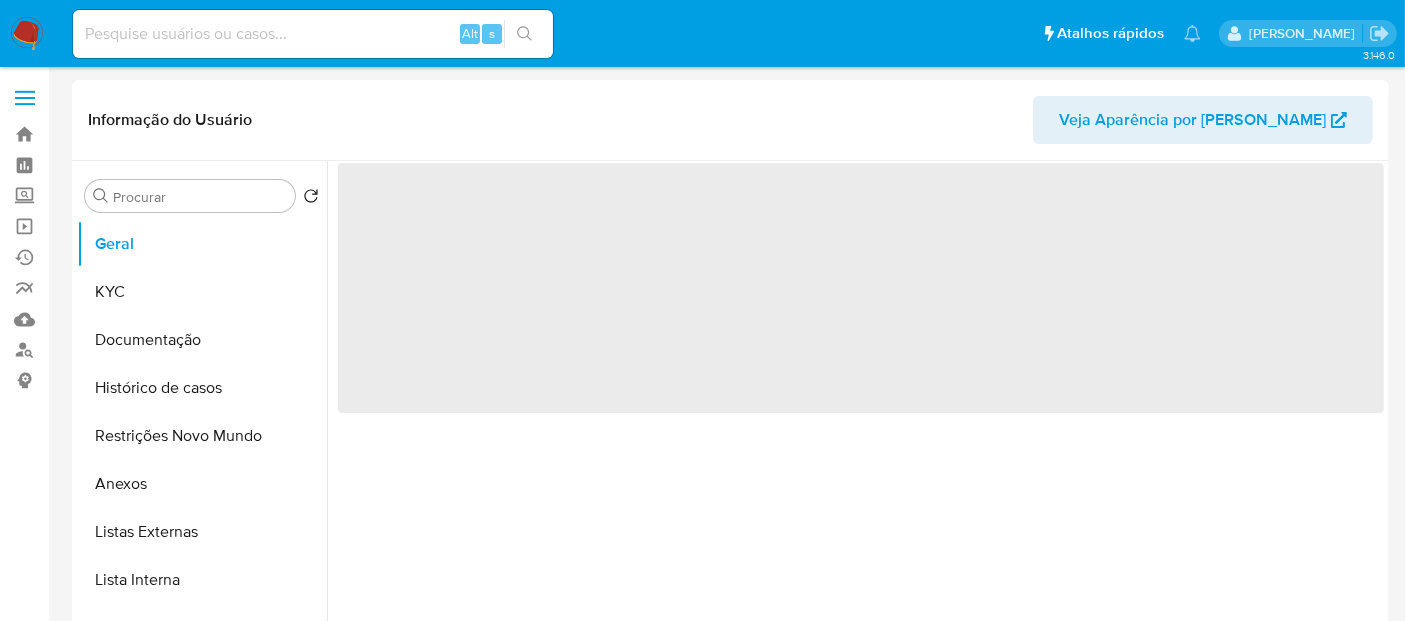 scroll, scrollTop: 0, scrollLeft: 0, axis: both 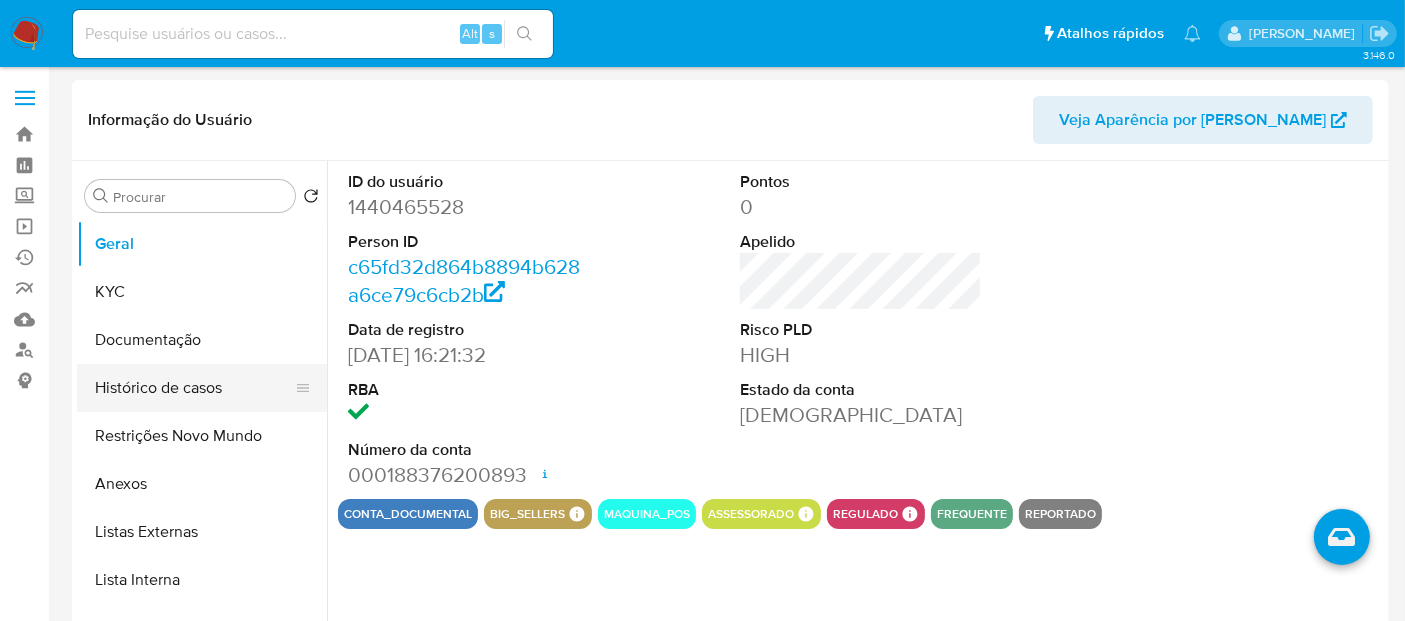 click on "Histórico de casos" at bounding box center (194, 388) 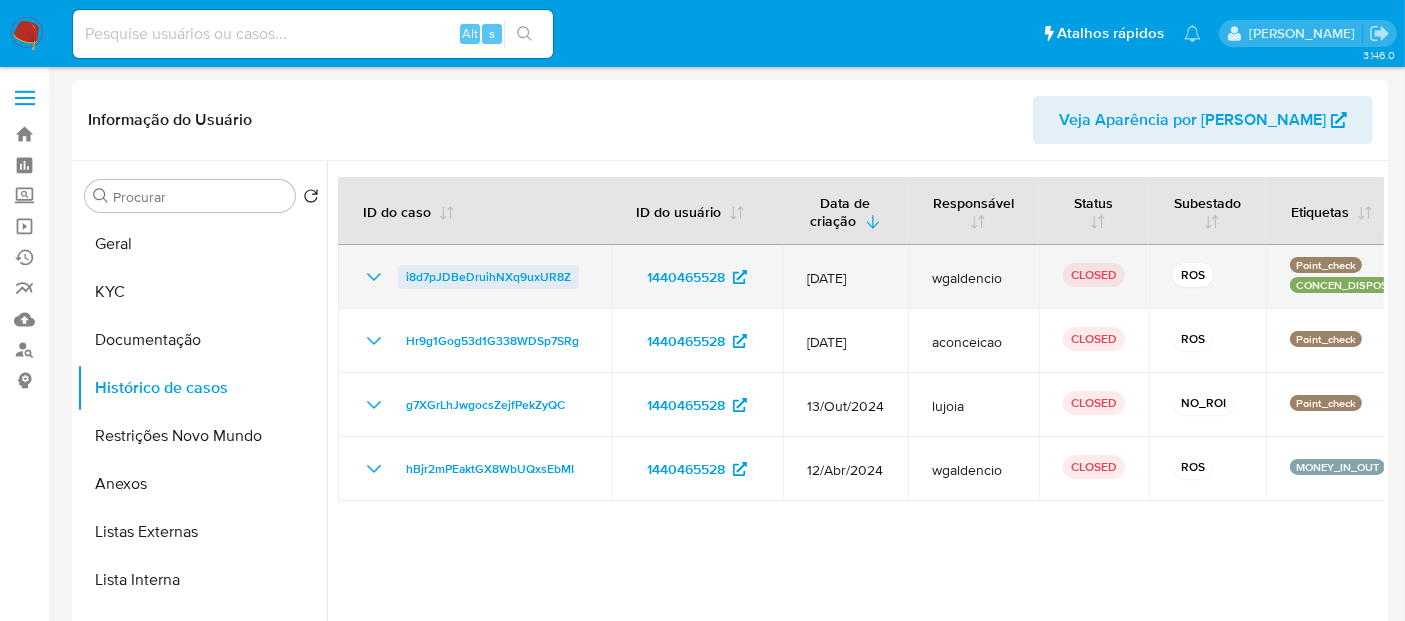 drag, startPoint x: 391, startPoint y: 281, endPoint x: 566, endPoint y: 281, distance: 175 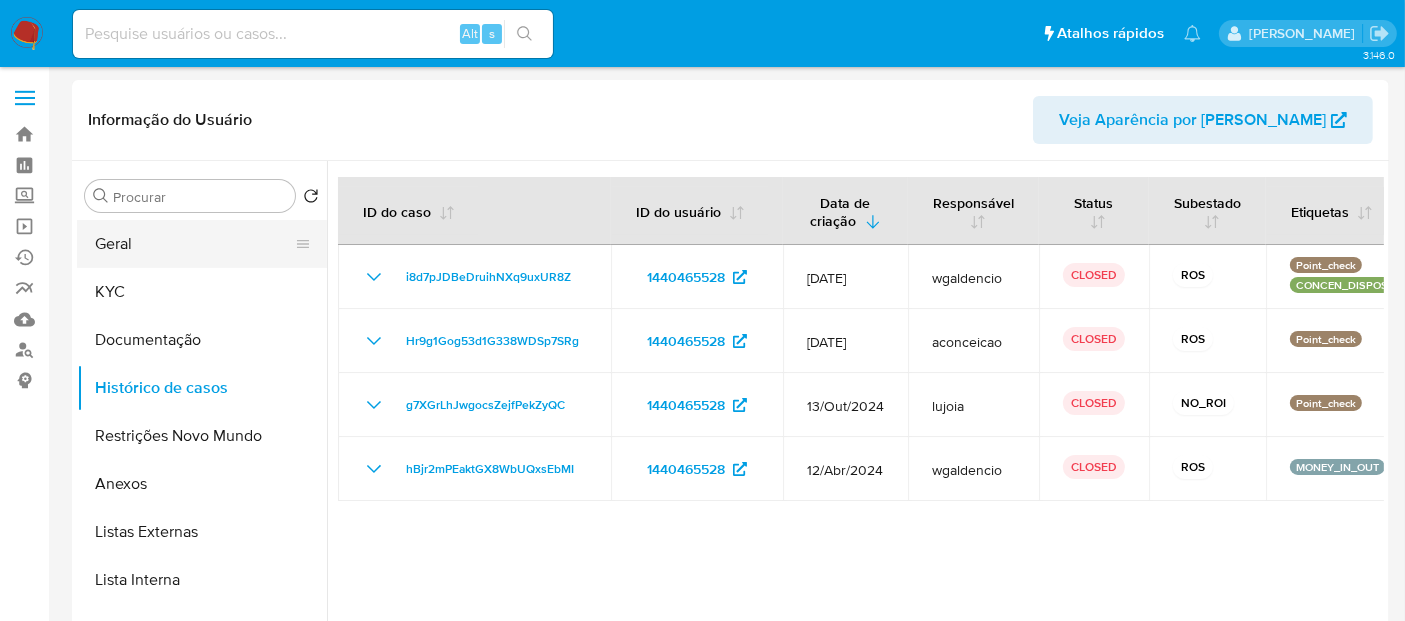 click on "Geral" at bounding box center [194, 244] 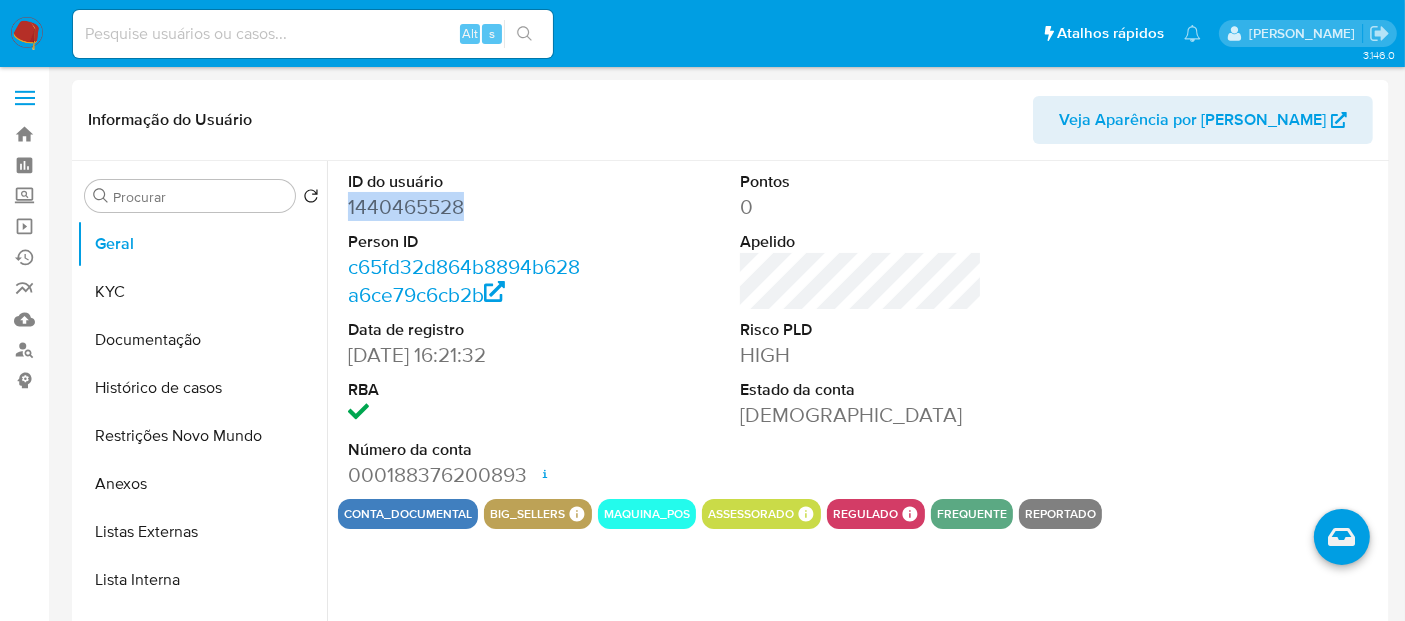 drag, startPoint x: 342, startPoint y: 200, endPoint x: 474, endPoint y: 202, distance: 132.01515 